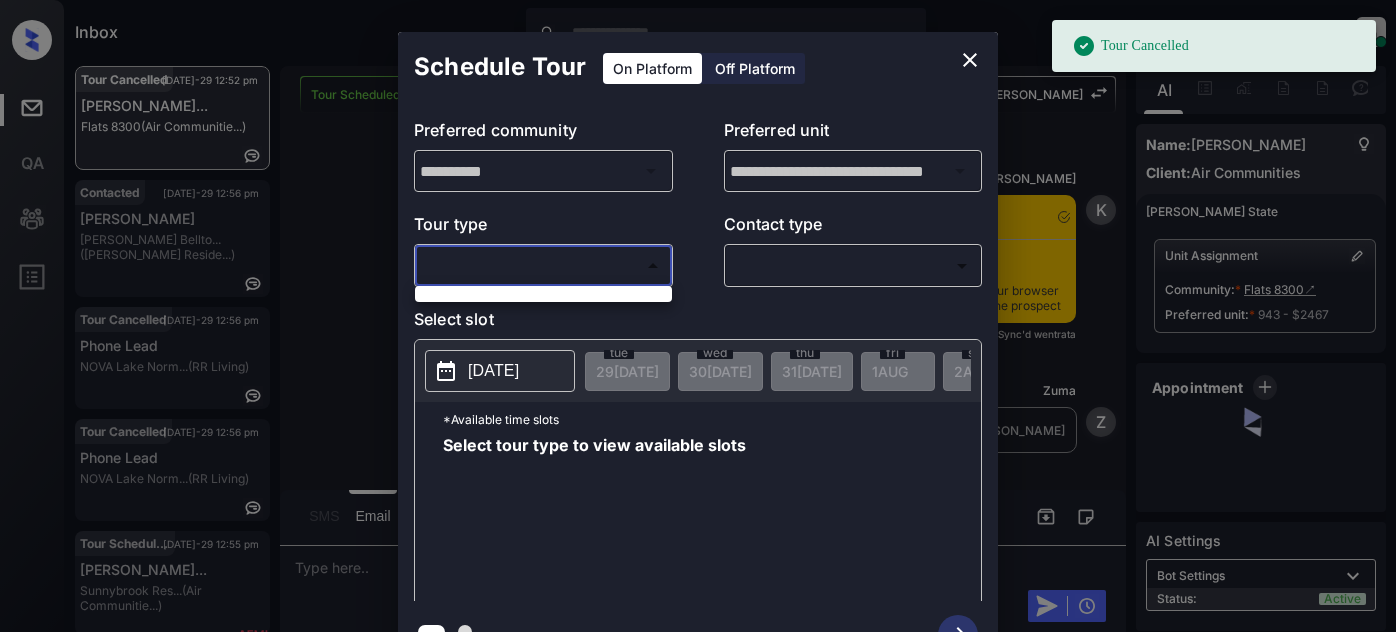 scroll, scrollTop: 0, scrollLeft: 0, axis: both 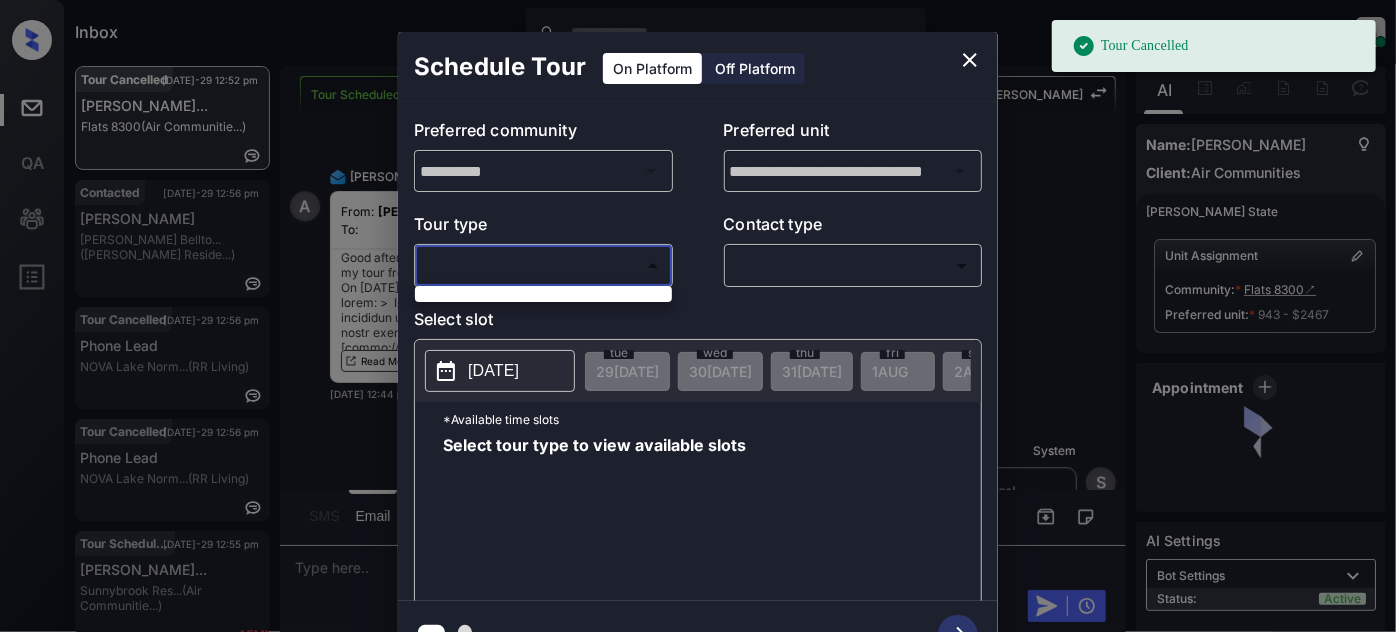click at bounding box center (698, 316) 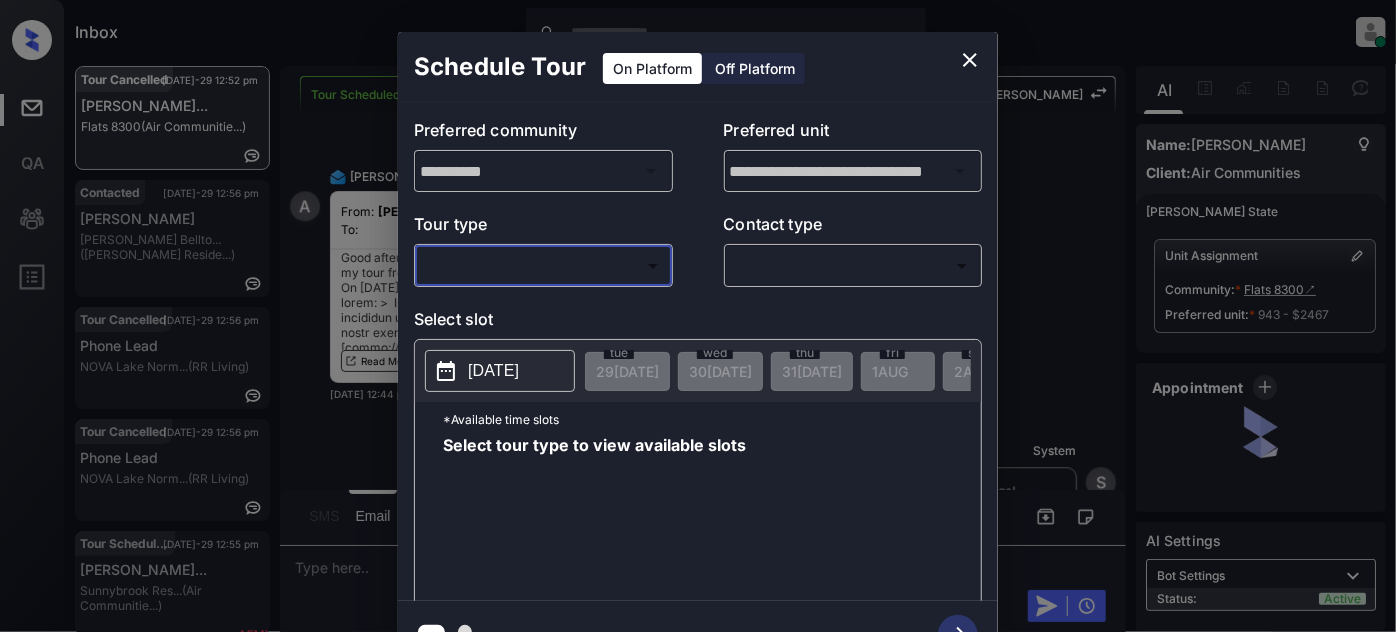 click 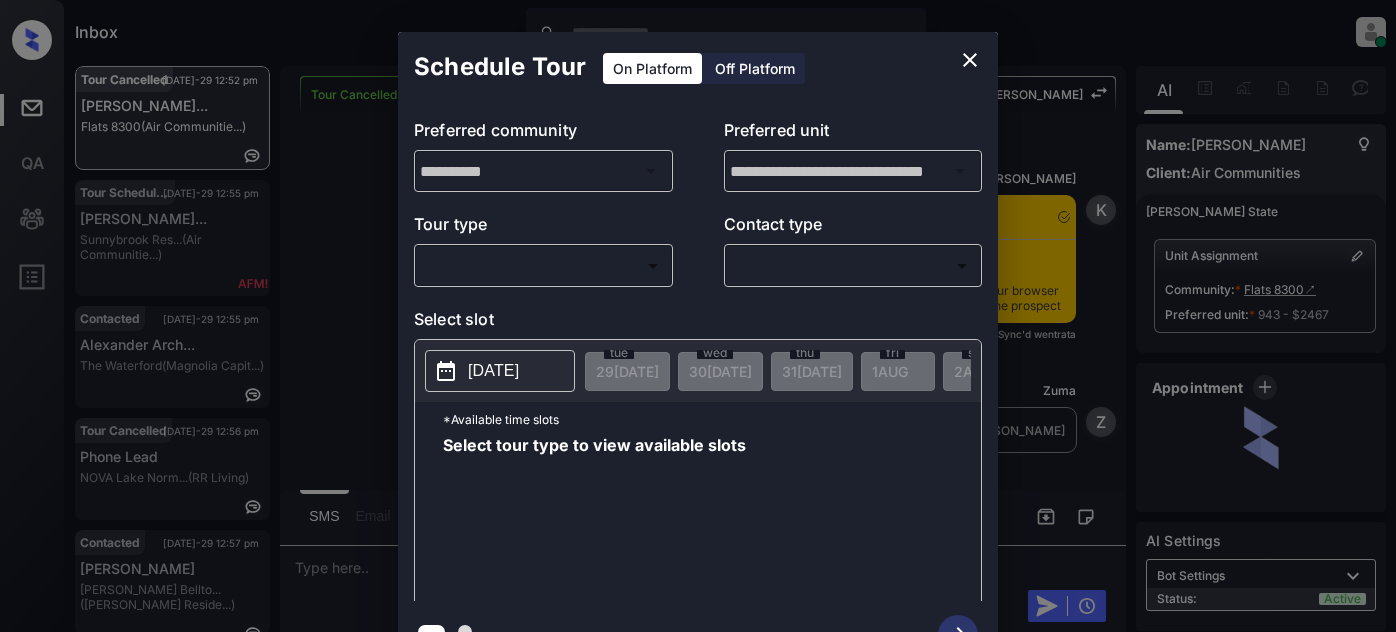 scroll, scrollTop: 0, scrollLeft: 0, axis: both 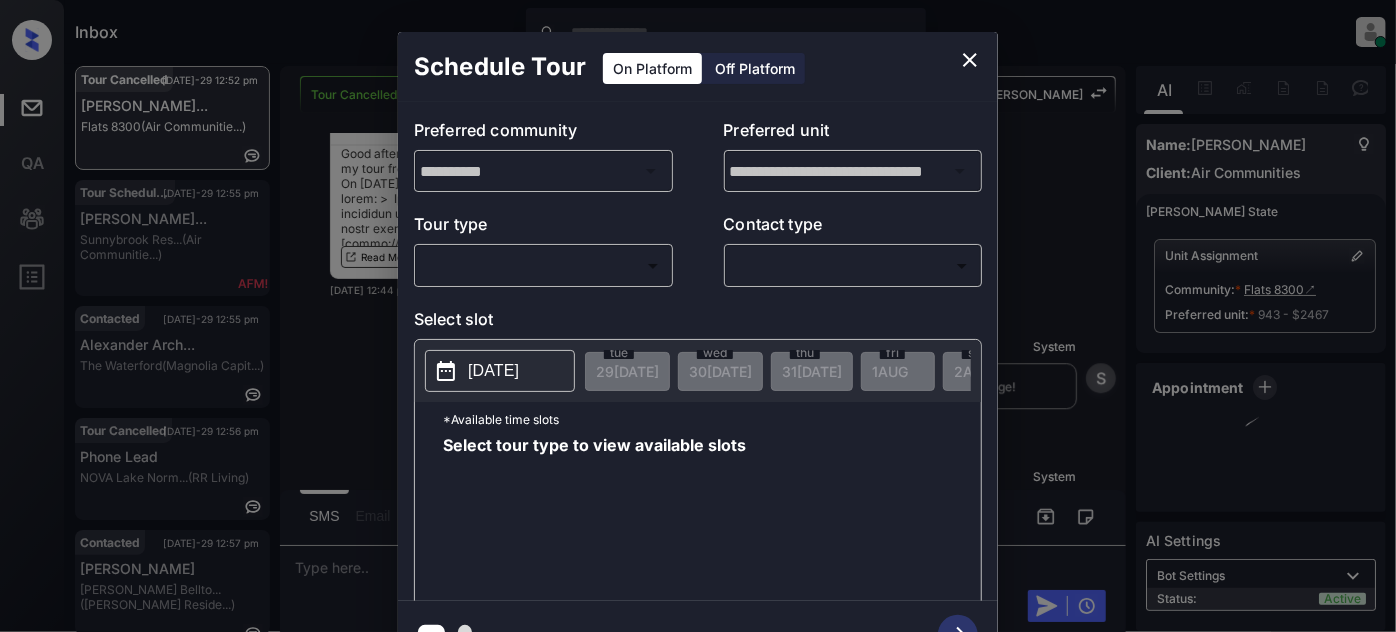 click on "Inbox Juan Carlos Manantan Online Set yourself   offline Set yourself   on break Profile Switch to  light  mode Sign out Tour Cancelled Jul-29 12:52 pm   Alexandra Glaw... Flats 8300  (Air Communitie...) Tour Scheduled Jul-29 12:55 pm   Anthony  Stree... Sunnybrook Res...  (Air Communitie...) Contacted Jul-29 12:55 pm   Alexander Arch... The Waterford  (Magnolia Capit...) Tour Cancelled Jul-29 12:56 pm   Phone Lead NOVA Lake Norm...  (RR Living) Contacted Jul-29 12:57 pm   Romeo Garcia Griffis Bellto...  (Griffis Reside...) Tour Cancelled Lost Lead Sentiment: Angry Upon sliding the acknowledgement:  Lead will move to lost stage. * ​ SMS and call option will be set to opt out. AFM will be turned off for the lead. Kelsey New Message Kelsey Notes Note: <a href="https://conversation.getzuma.com/686968537f0579af8a4ff4a0">https://conversation.getzuma.com/686968537f0579af8a4ff4a0</a> - Paste this link into your browser to view Kelsey’s conversation with the prospect Jul 05, 2025 11:00 am  Sync'd w  entrata K Z K" at bounding box center [698, 316] 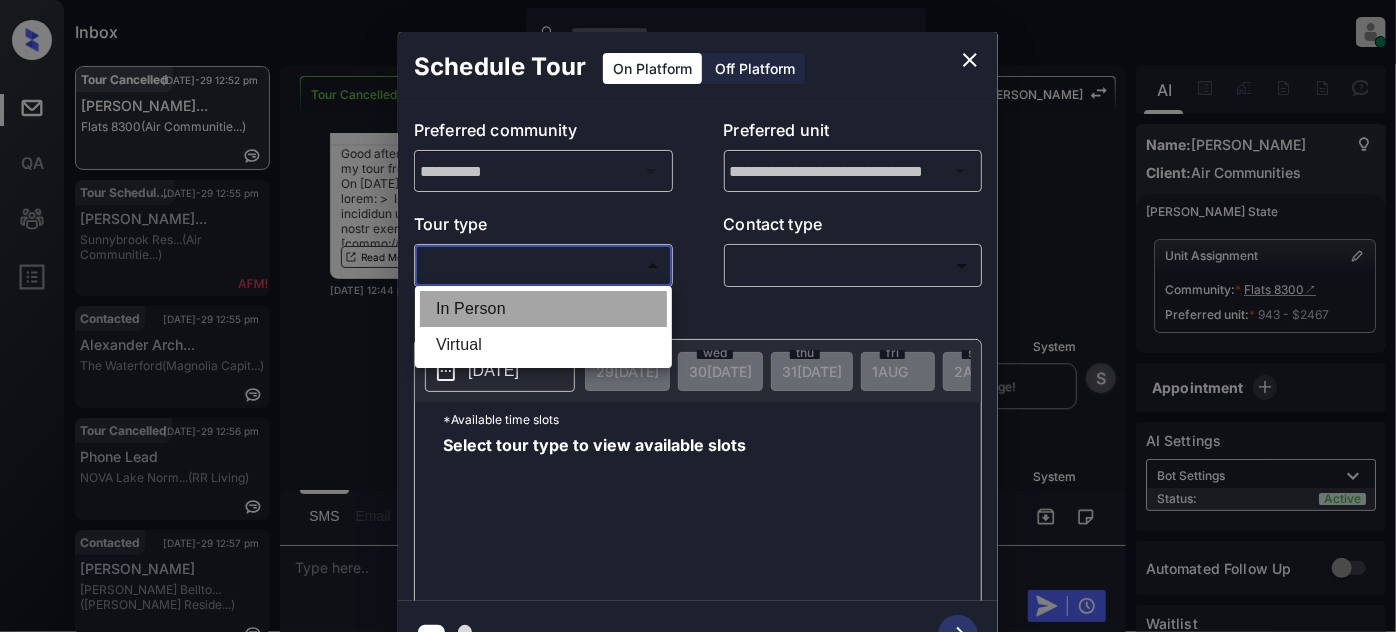 click on "In Person" at bounding box center [543, 309] 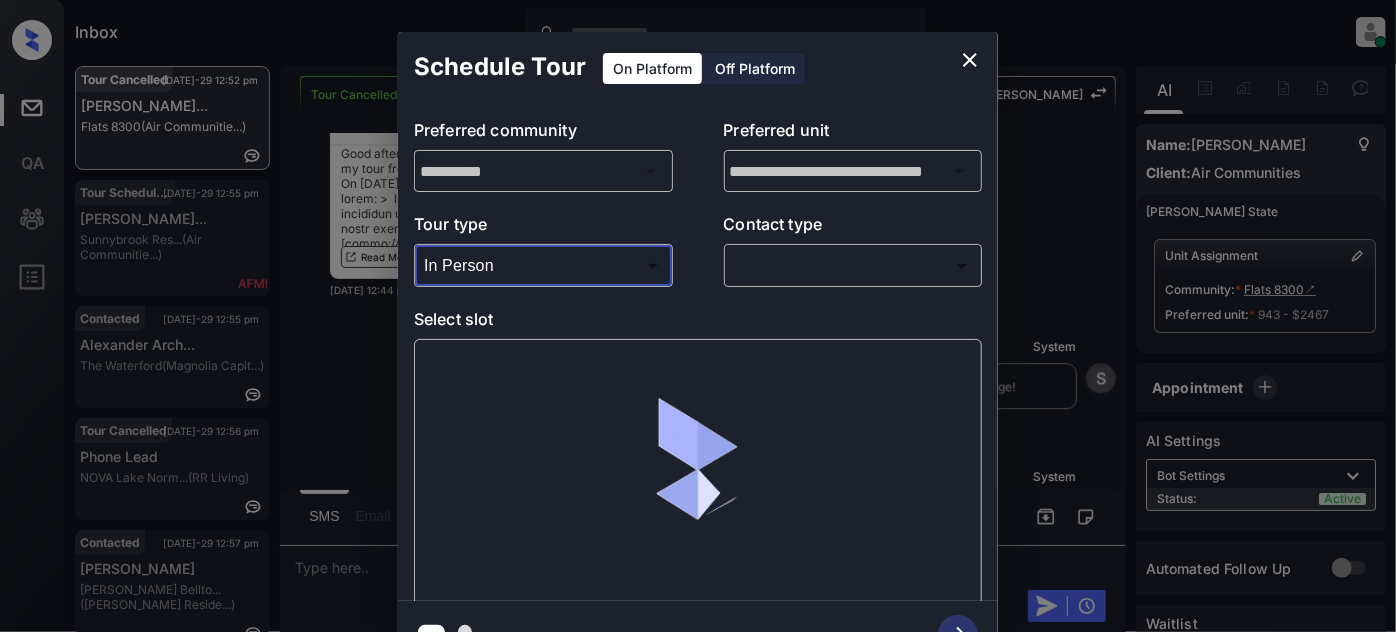click on "Inbox Juan Carlos Manantan Online Set yourself   offline Set yourself   on break Profile Switch to  light  mode Sign out Tour Cancelled Jul-29 12:52 pm   Alexandra Glaw... Flats 8300  (Air Communitie...) Tour Scheduled Jul-29 12:55 pm   Anthony  Stree... Sunnybrook Res...  (Air Communitie...) Contacted Jul-29 12:55 pm   Alexander Arch... The Waterford  (Magnolia Capit...) Tour Cancelled Jul-29 12:56 pm   Phone Lead NOVA Lake Norm...  (RR Living) Contacted Jul-29 12:57 pm   Romeo Garcia Griffis Bellto...  (Griffis Reside...) Tour Cancelled Lost Lead Sentiment: Angry Upon sliding the acknowledgement:  Lead will move to lost stage. * ​ SMS and call option will be set to opt out. AFM will be turned off for the lead. Kelsey New Message Kelsey Notes Note: <a href="https://conversation.getzuma.com/686968537f0579af8a4ff4a0">https://conversation.getzuma.com/686968537f0579af8a4ff4a0</a> - Paste this link into your browser to view Kelsey’s conversation with the prospect Jul 05, 2025 11:00 am  Sync'd w  entrata K Z K" at bounding box center (698, 316) 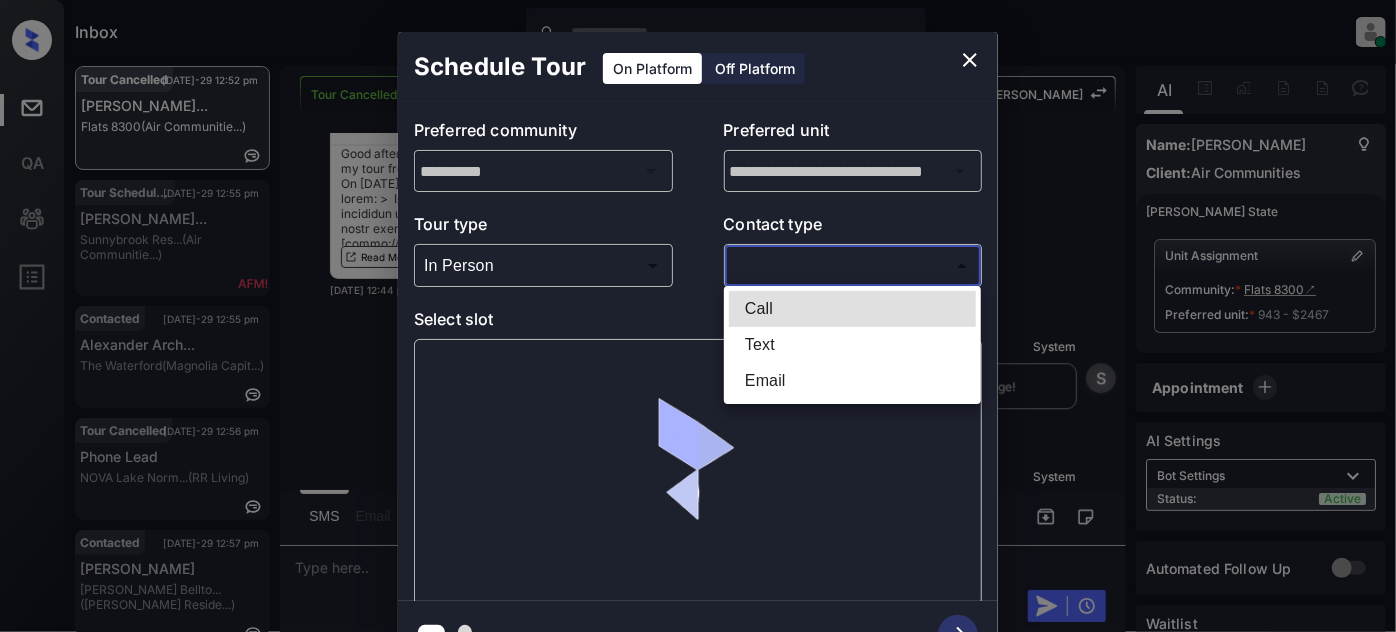 click on "Text" at bounding box center [852, 345] 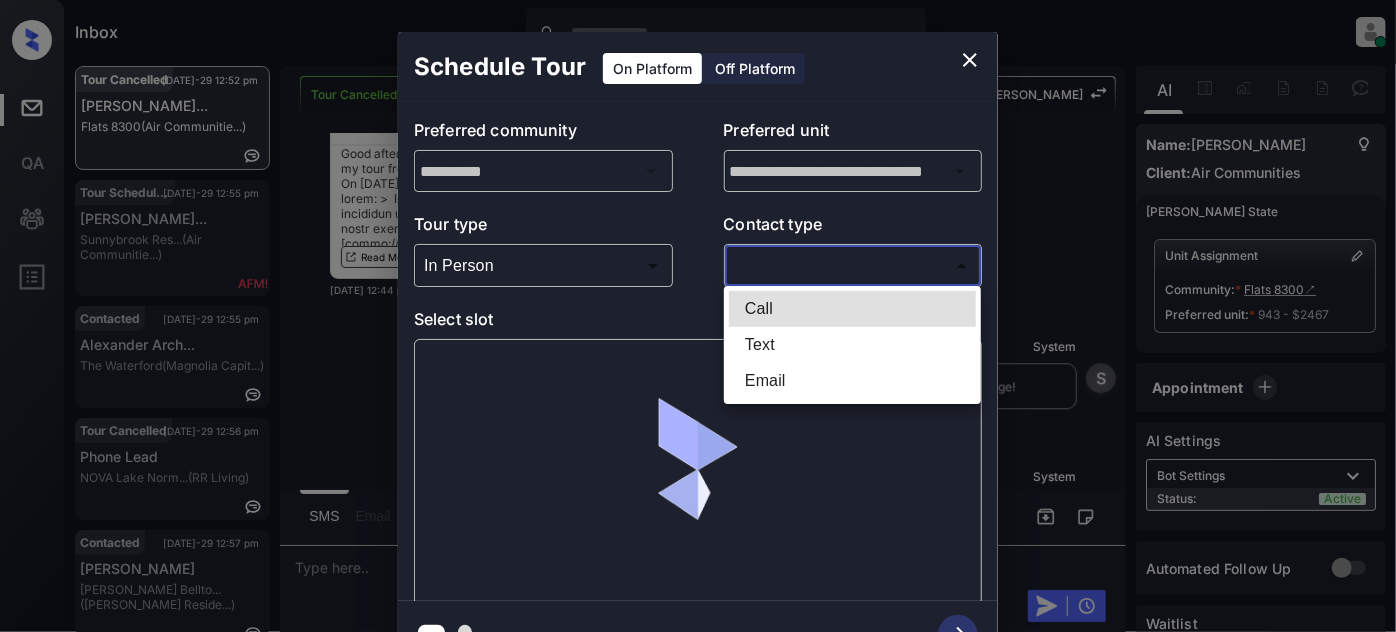 type on "****" 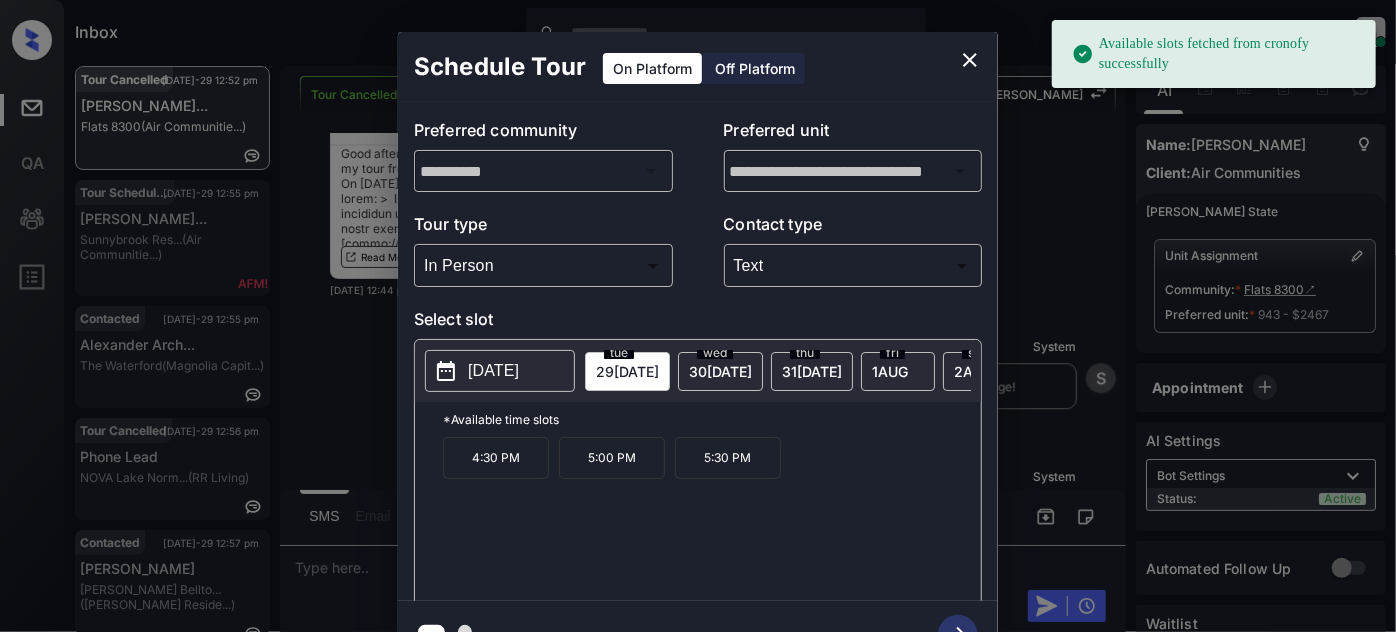 click on "2025-07-29" at bounding box center (493, 371) 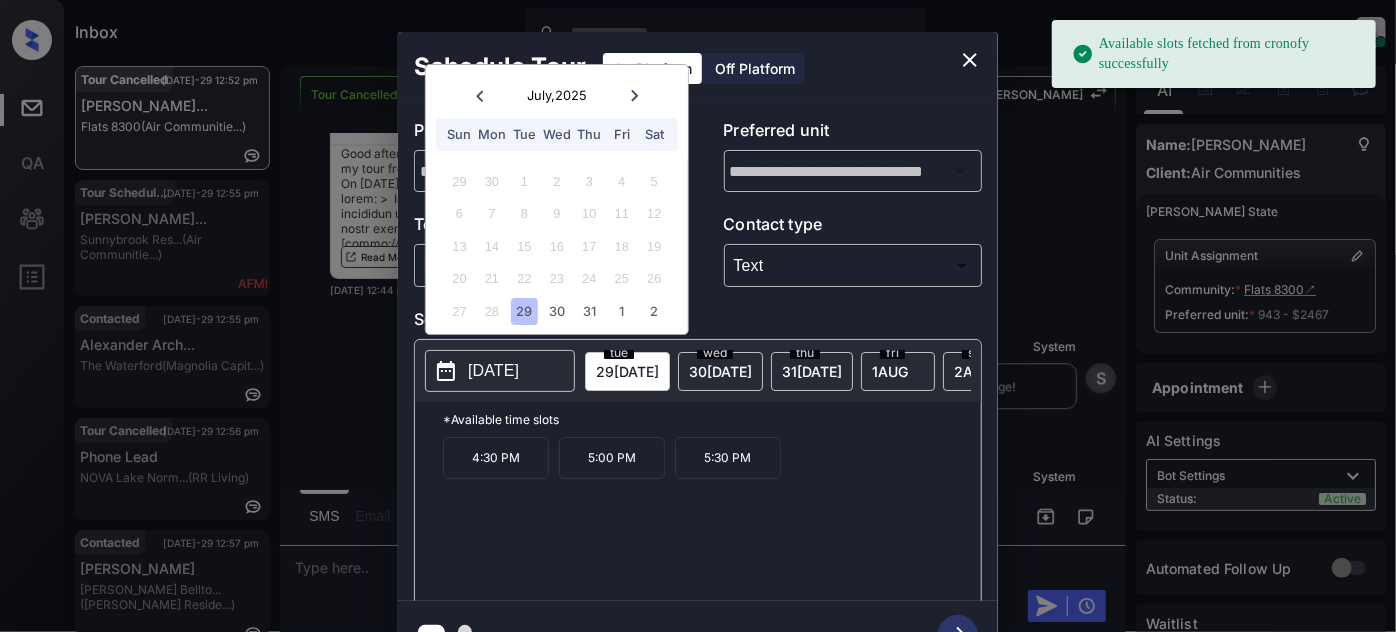 click on "July ,  2025" at bounding box center (557, 95) 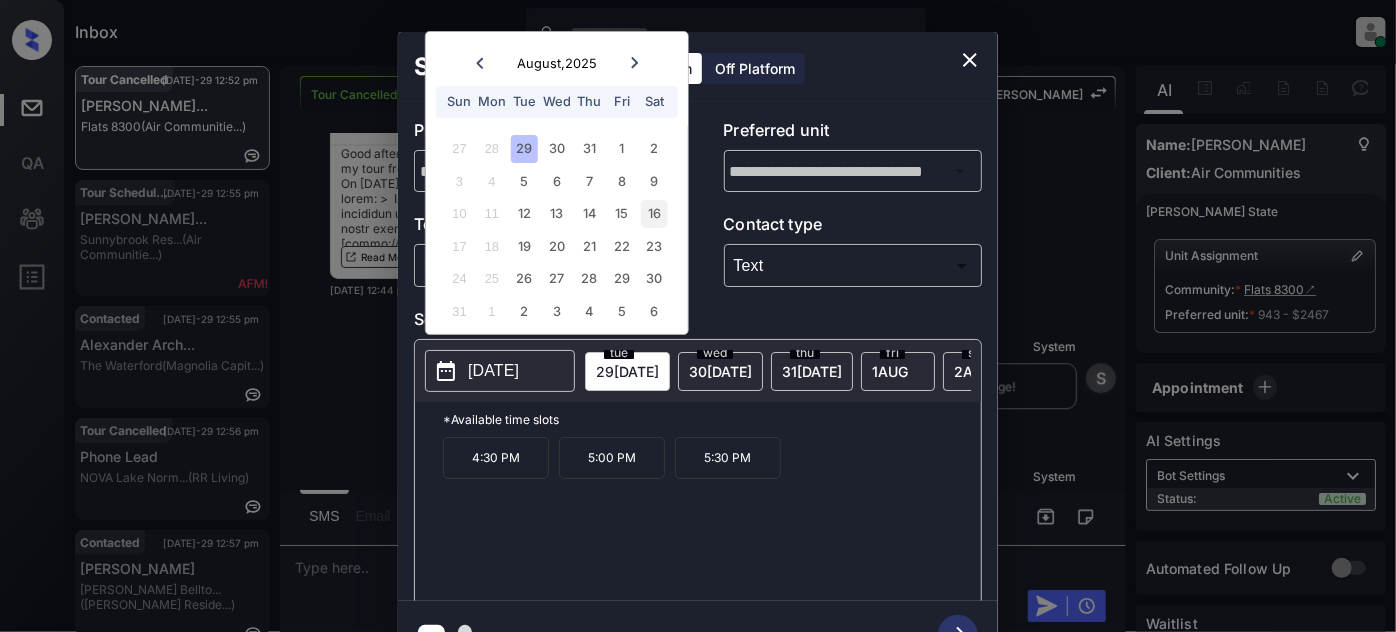 click on "16" at bounding box center [654, 213] 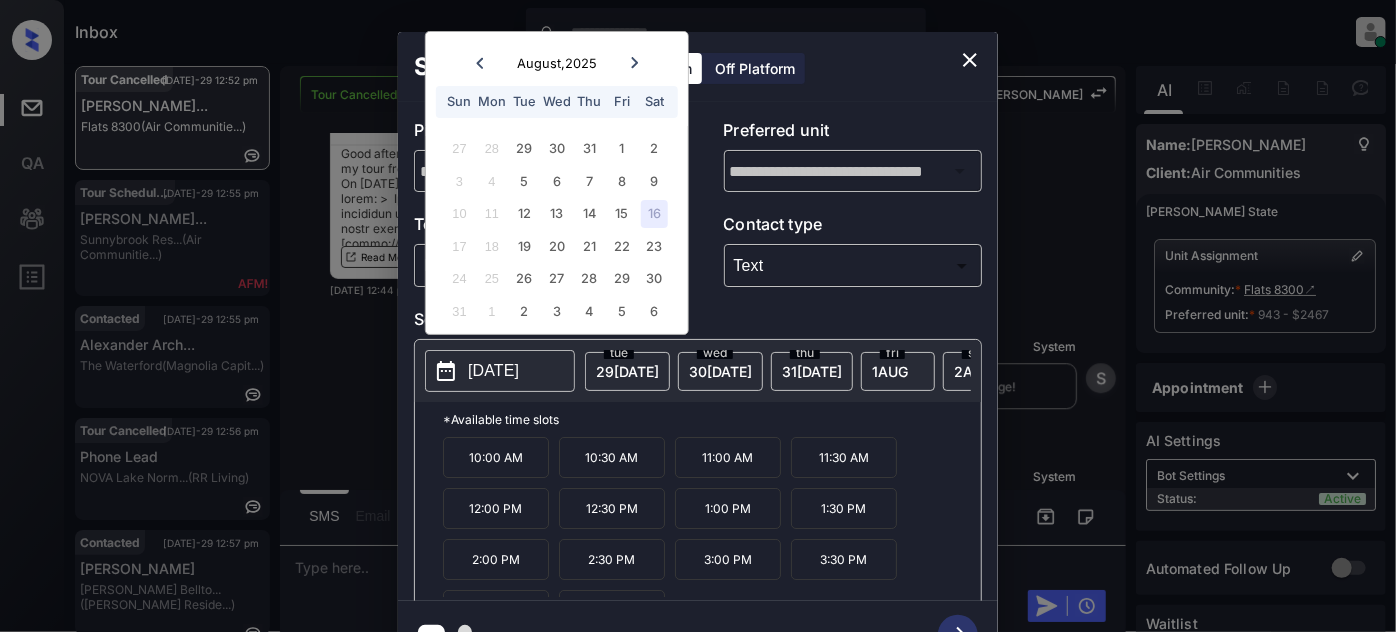 click on "10:00 AM" at bounding box center (496, 457) 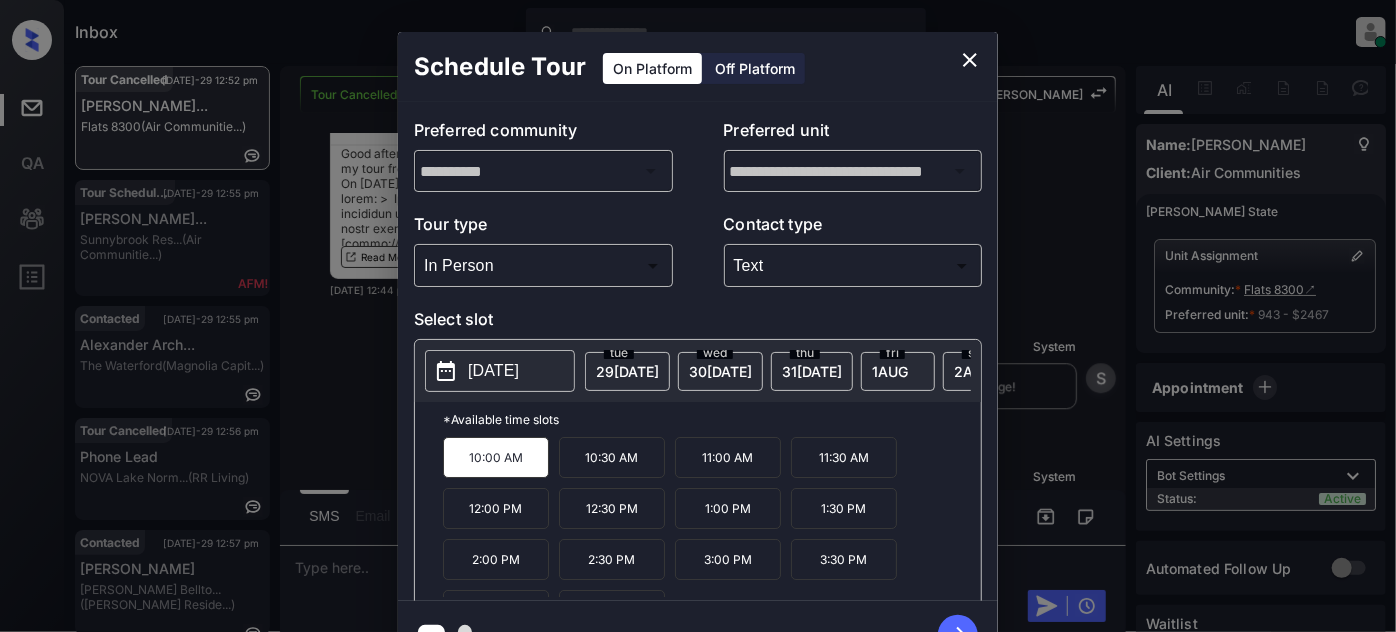 click at bounding box center (958, 635) 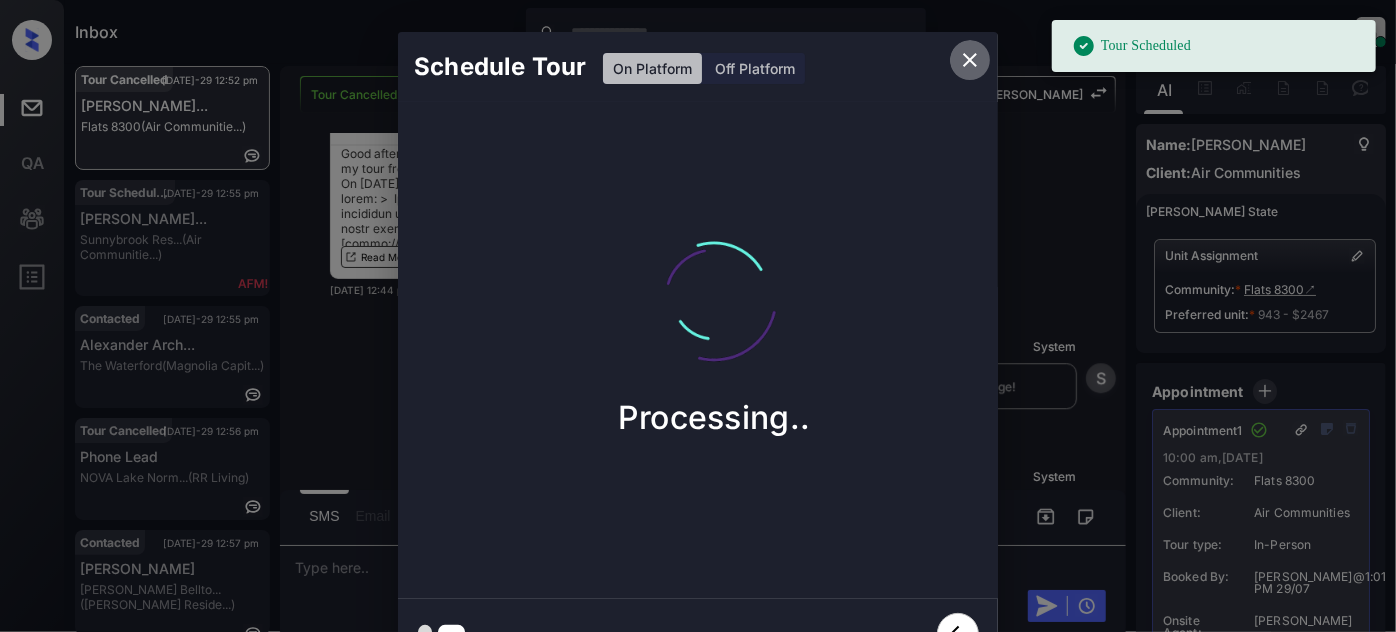 click at bounding box center [970, 60] 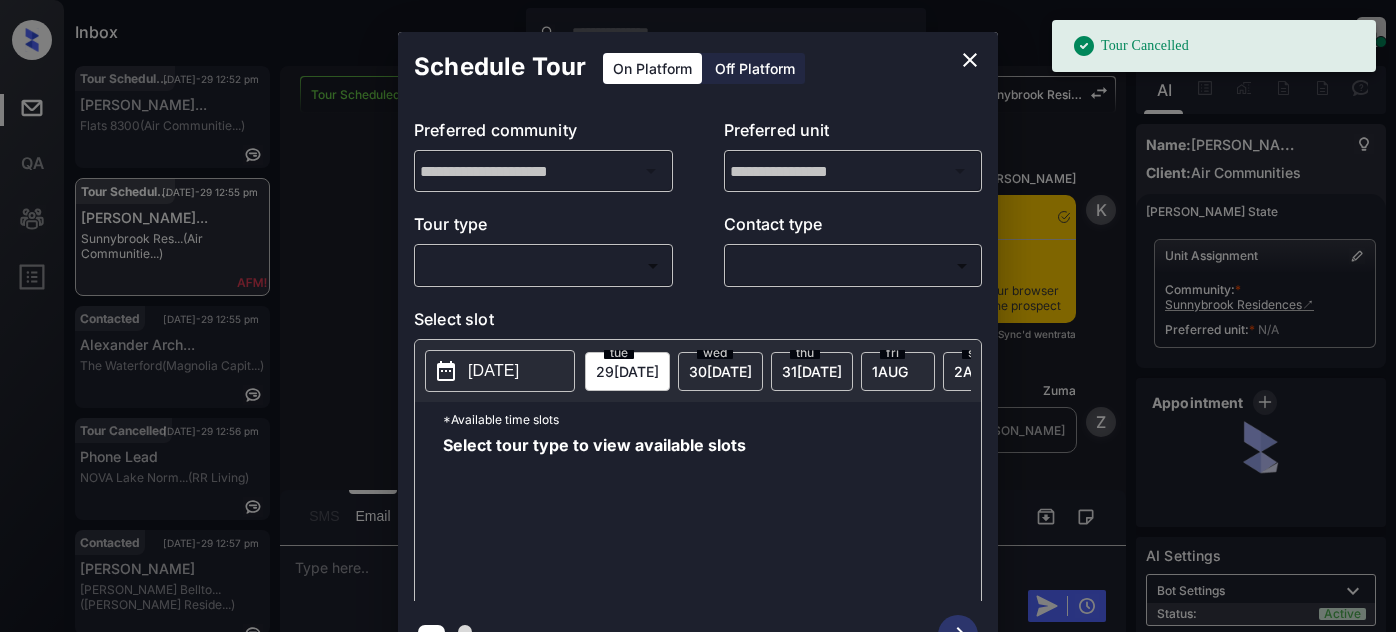 scroll, scrollTop: 0, scrollLeft: 0, axis: both 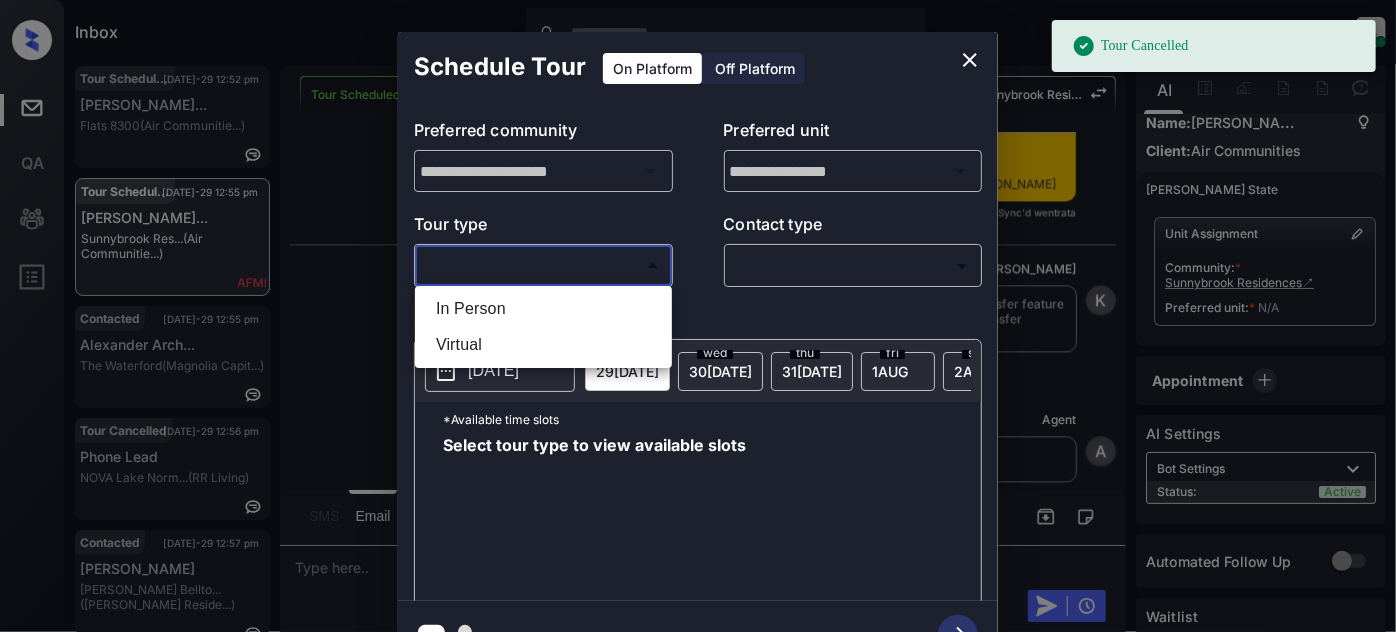 click on "Tour Cancelled Inbox Juan Carlos Manantan Online Set yourself   offline Set yourself   on break Profile Switch to  light  mode Sign out Tour Scheduled Jul-29 12:52 pm   Alexandra Glaw... Flats 8300  (Air Communitie...) Tour Scheduled Jul-29 12:55 pm   Anthony  Stree... Sunnybrook Res...  (Air Communitie...) Contacted Jul-29 12:55 pm   Alexander Arch... The Waterford  (Magnolia Capit...) Tour Cancelled Jul-29 12:56 pm   Phone Lead NOVA Lake Norm...  (RR Living) Contacted Jul-29 12:57 pm   Romeo Garcia Griffis Bellto...  (Griffis Reside...) Lost Jul-29 12:52 pm   Jiles Stewart Drakes Landing  (LDG Gateway) Tour Scheduled Lost Lead Sentiment: Angry Upon sliding the acknowledgement:  Lead will move to lost stage. * ​ SMS and call option will be set to opt out. AFM will be turned off for the lead. Sunnybrook Residences New Message Kelsey Notes Note: Jul 29, 2025 12:38 pm  Sync'd w  entrata K New Message Zuma Lead transferred to leasing agent: kelsey Jul 29, 2025 12:38 pm Z New Message Kelsey K New Message Agent" at bounding box center [698, 316] 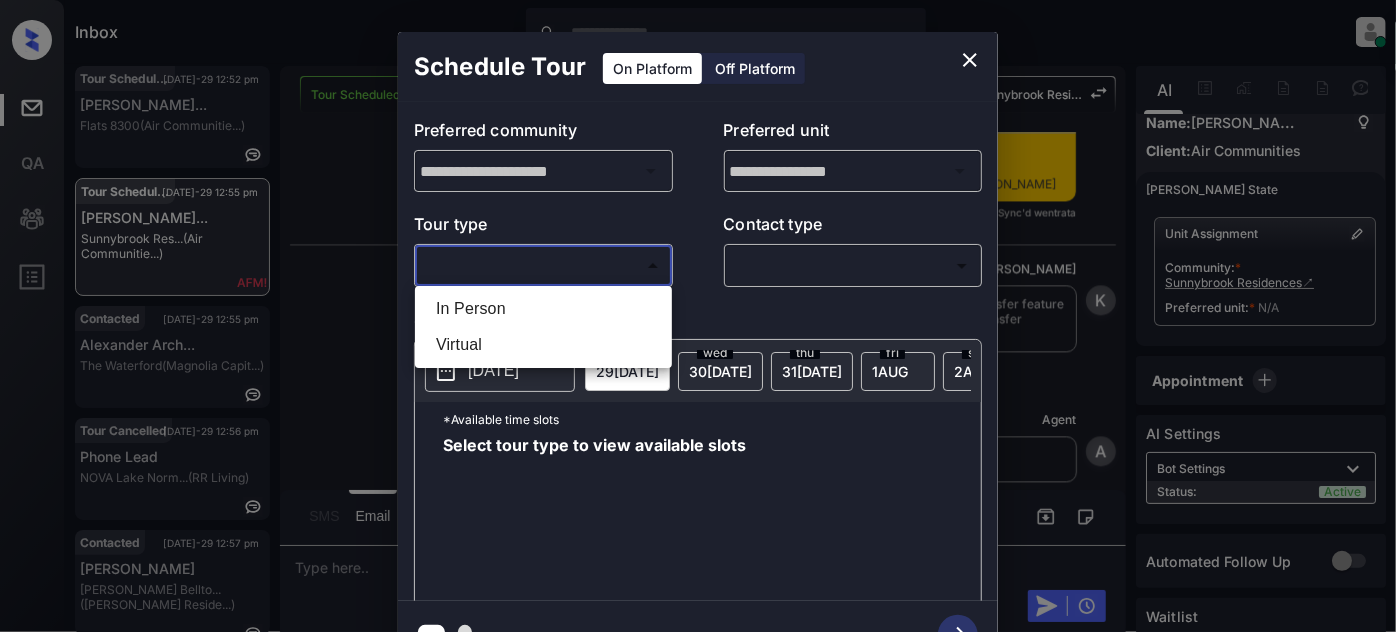 click at bounding box center (698, 316) 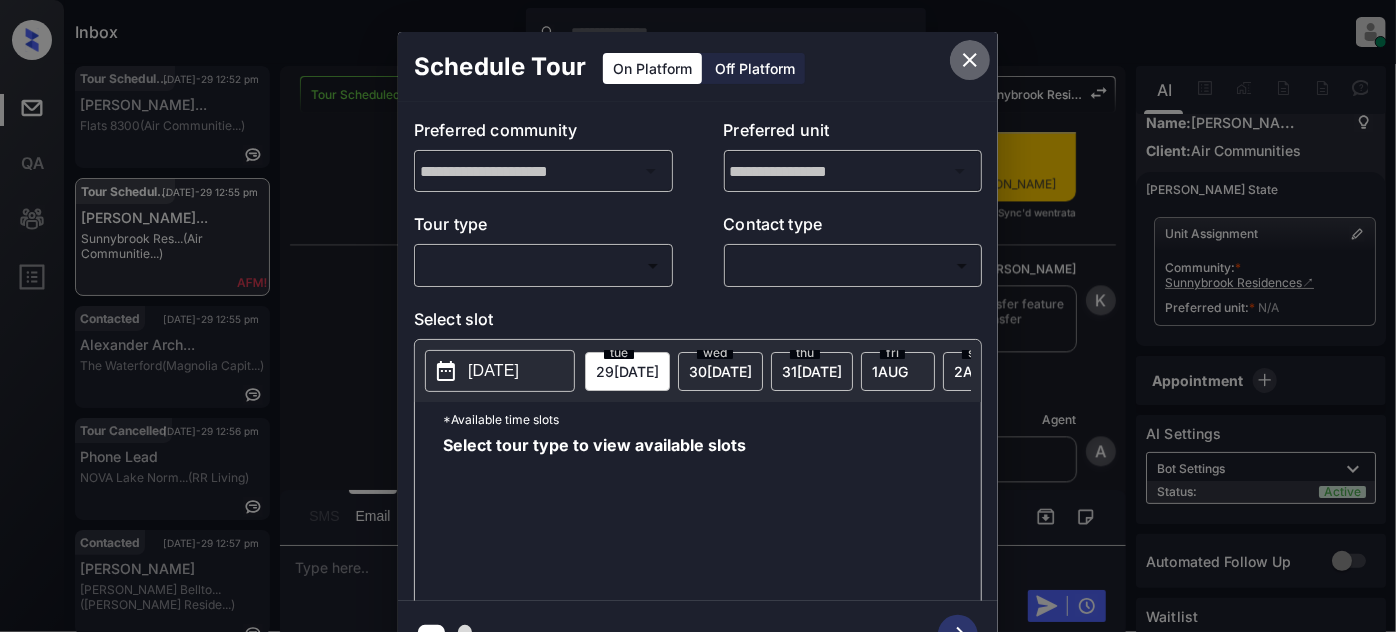 click at bounding box center [970, 60] 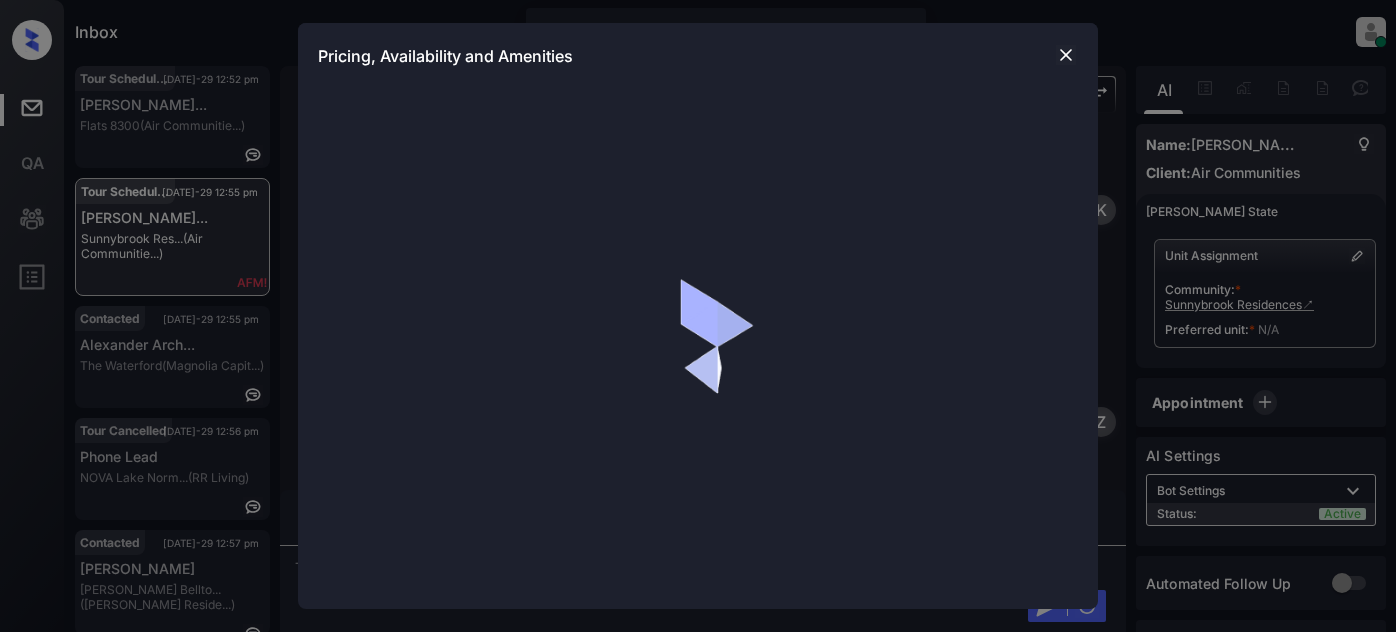 scroll, scrollTop: 0, scrollLeft: 0, axis: both 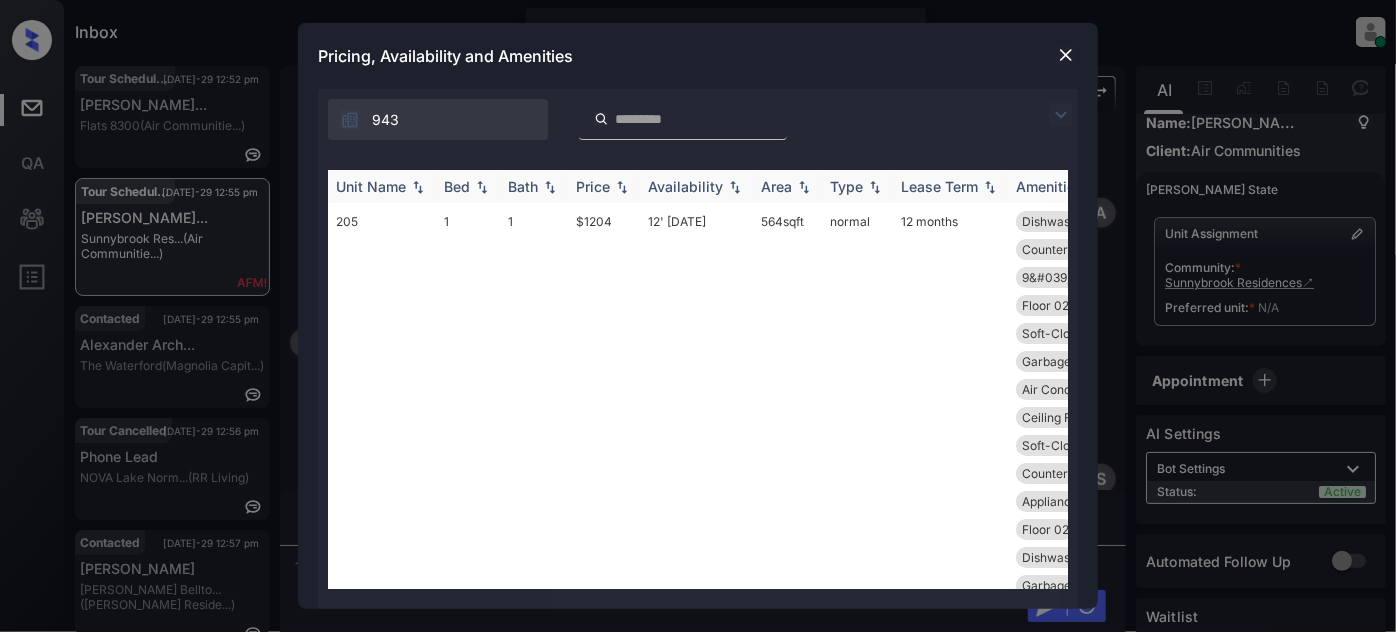 click on "Bath" at bounding box center (534, 186) 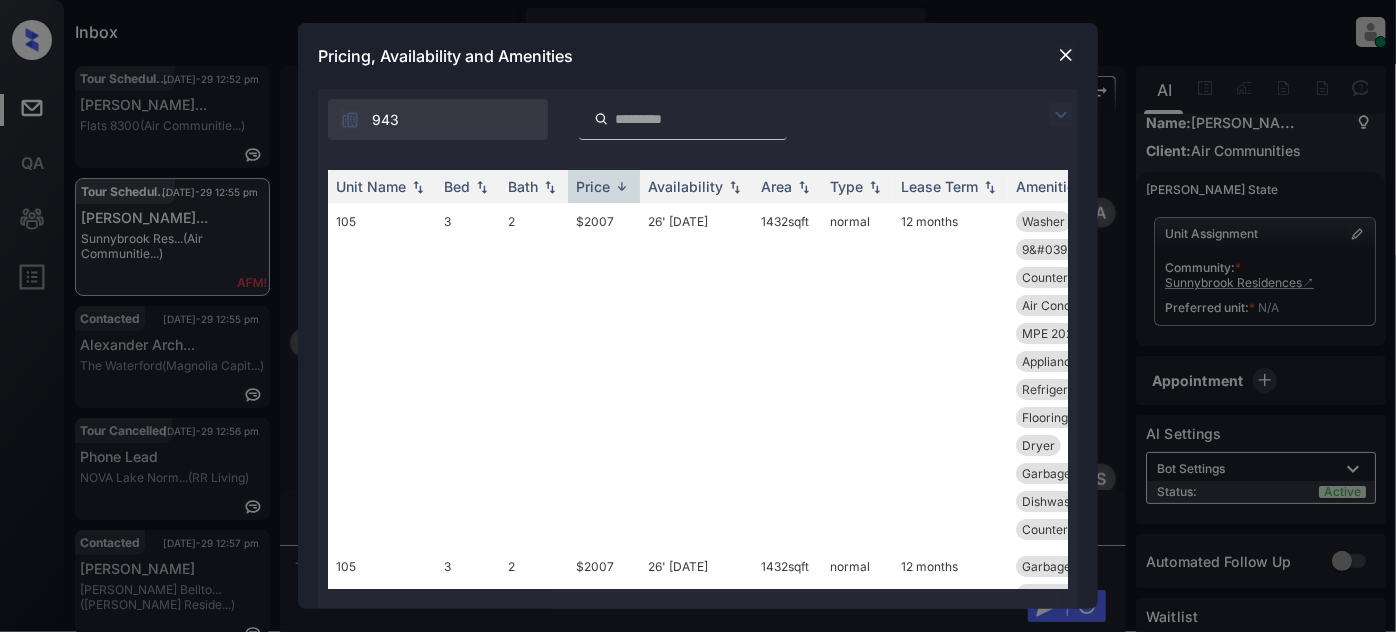 drag, startPoint x: 610, startPoint y: 186, endPoint x: 1031, endPoint y: 117, distance: 426.6169 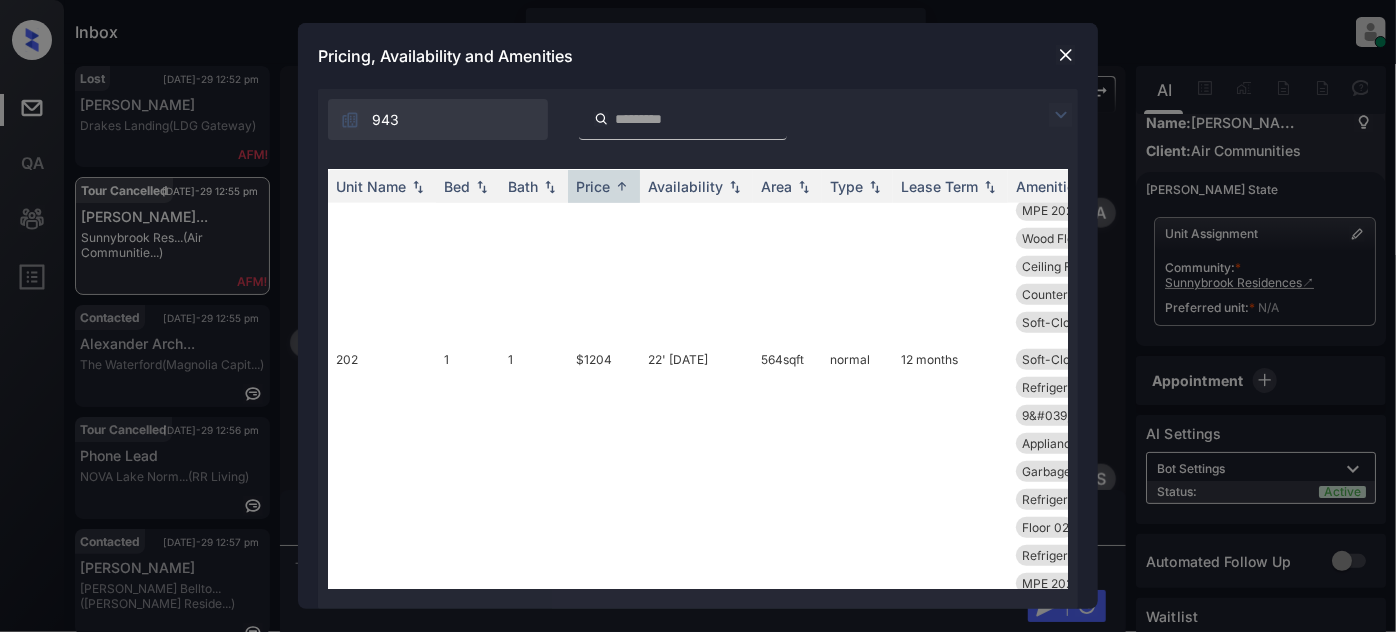 scroll, scrollTop: 18909, scrollLeft: 0, axis: vertical 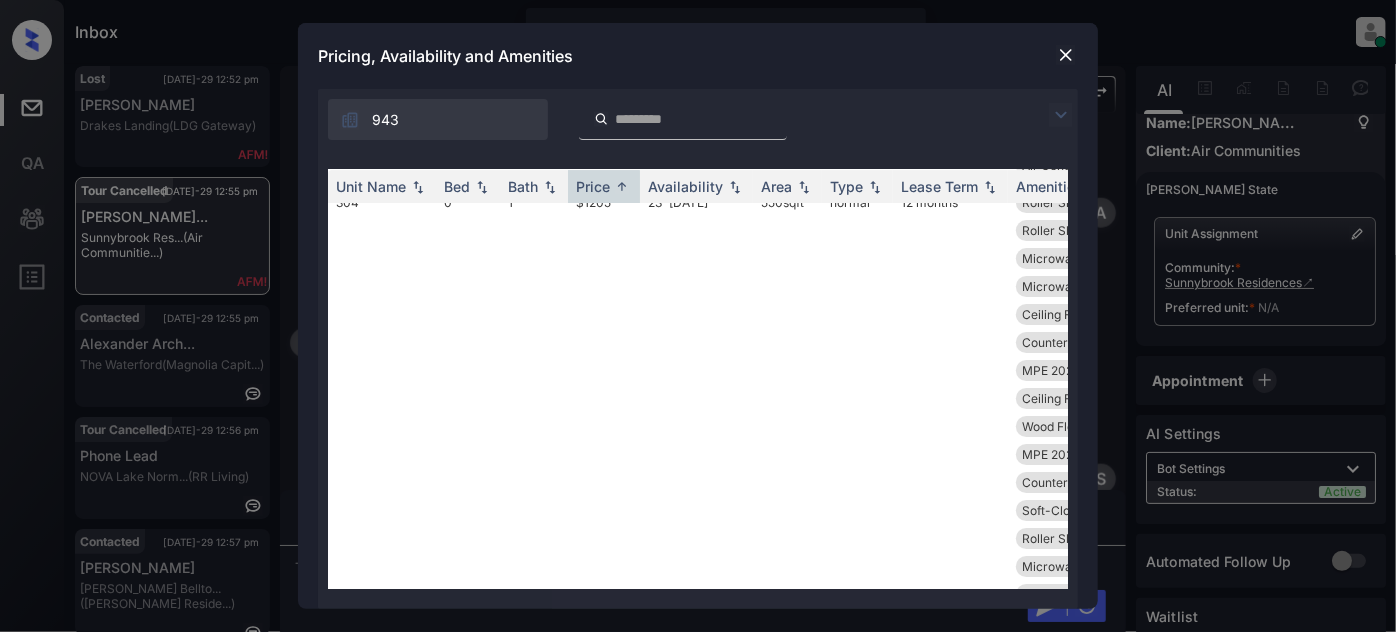 click on "18' Jul 25" at bounding box center [696, 1732] 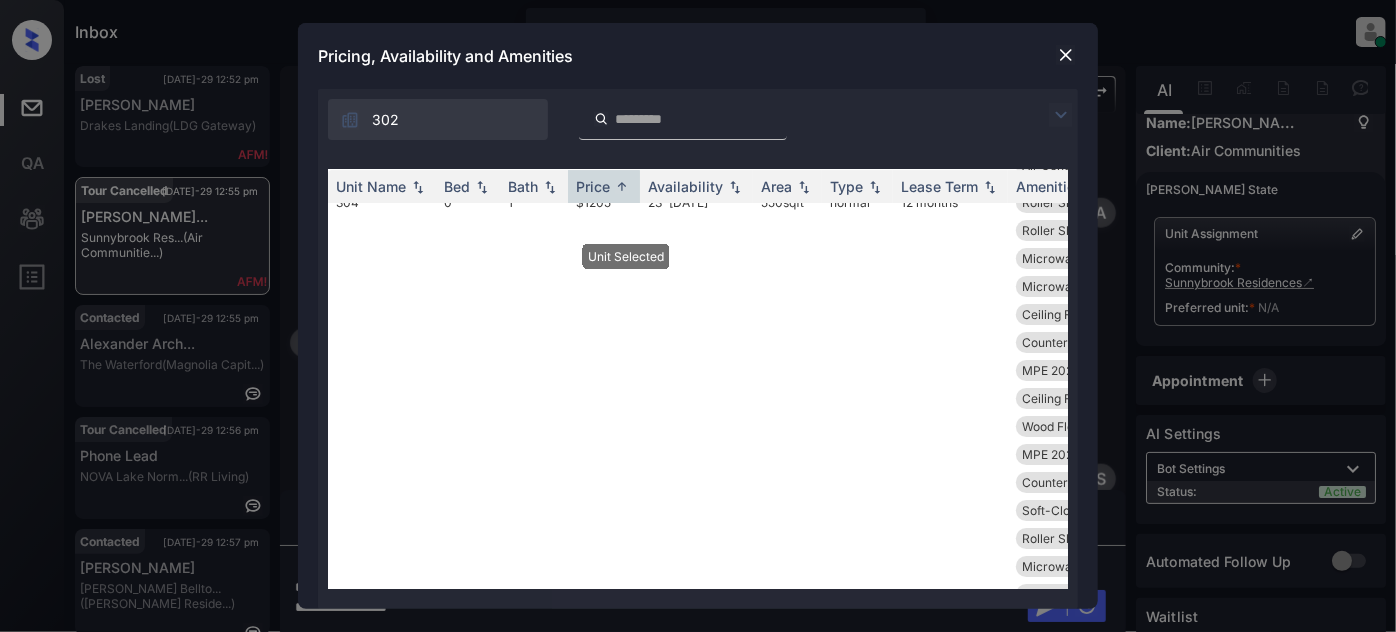 scroll, scrollTop: 20454, scrollLeft: 0, axis: vertical 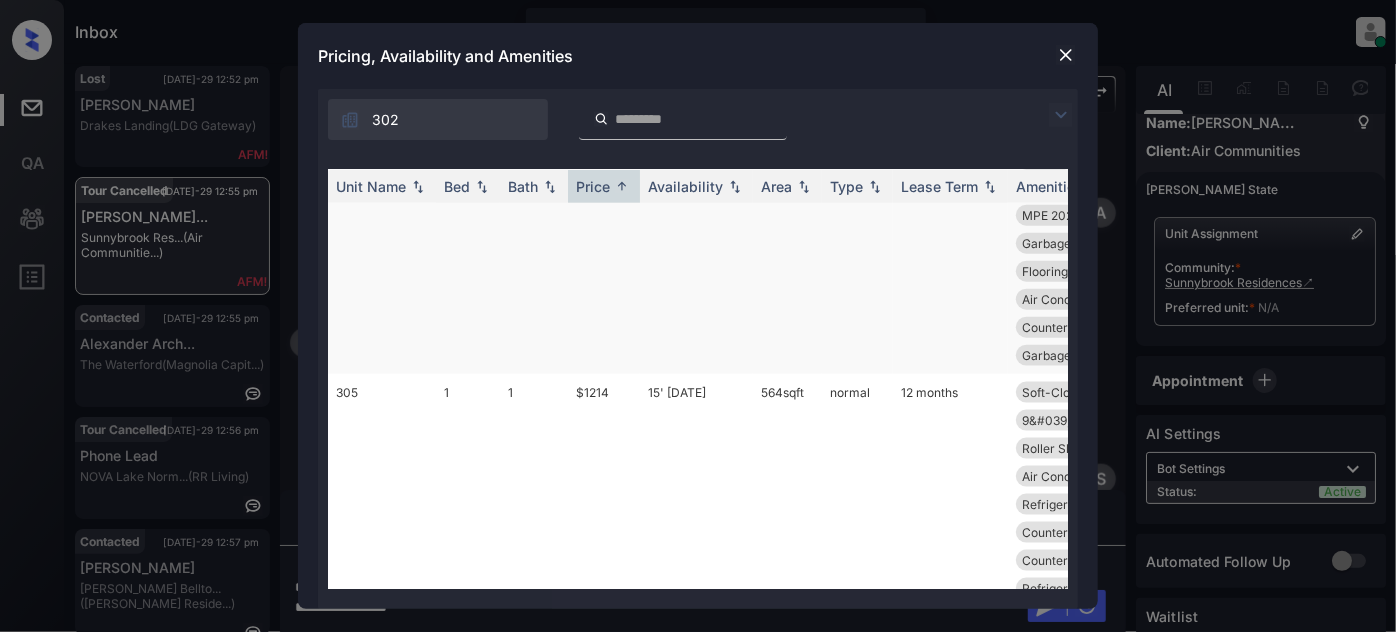 click on "18' Jul 25" at bounding box center (696, 187) 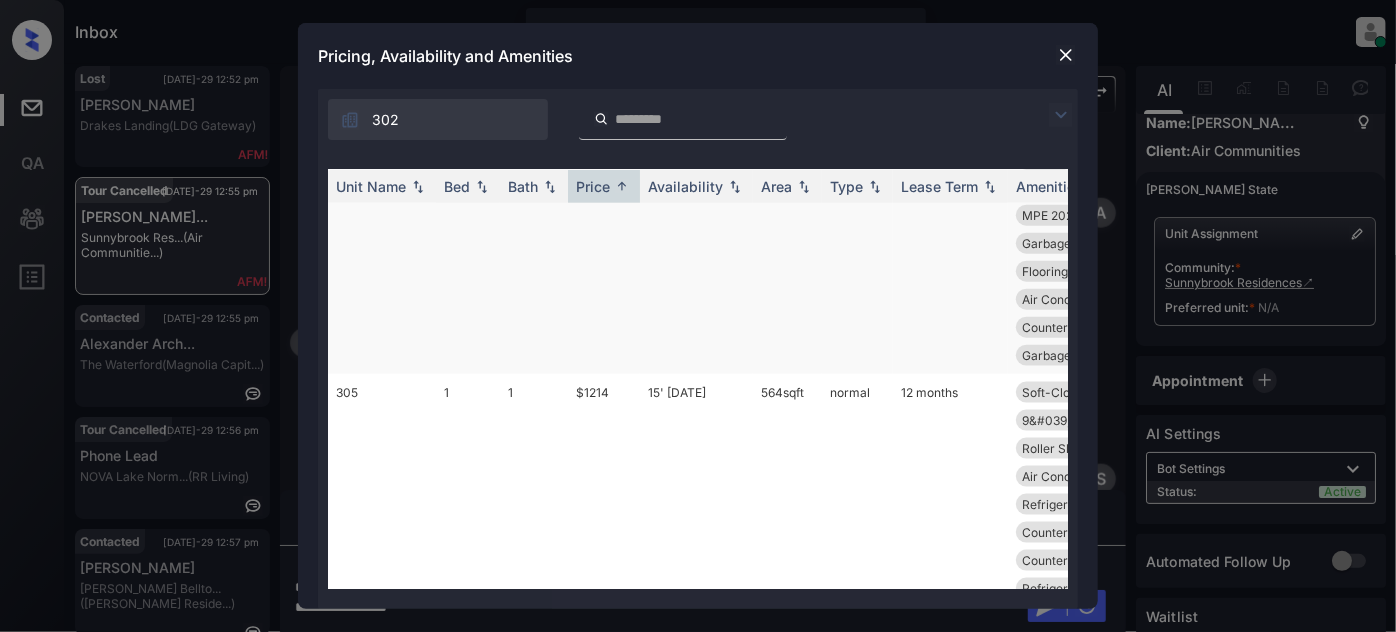 click on "18' Jul 25" at bounding box center (696, 187) 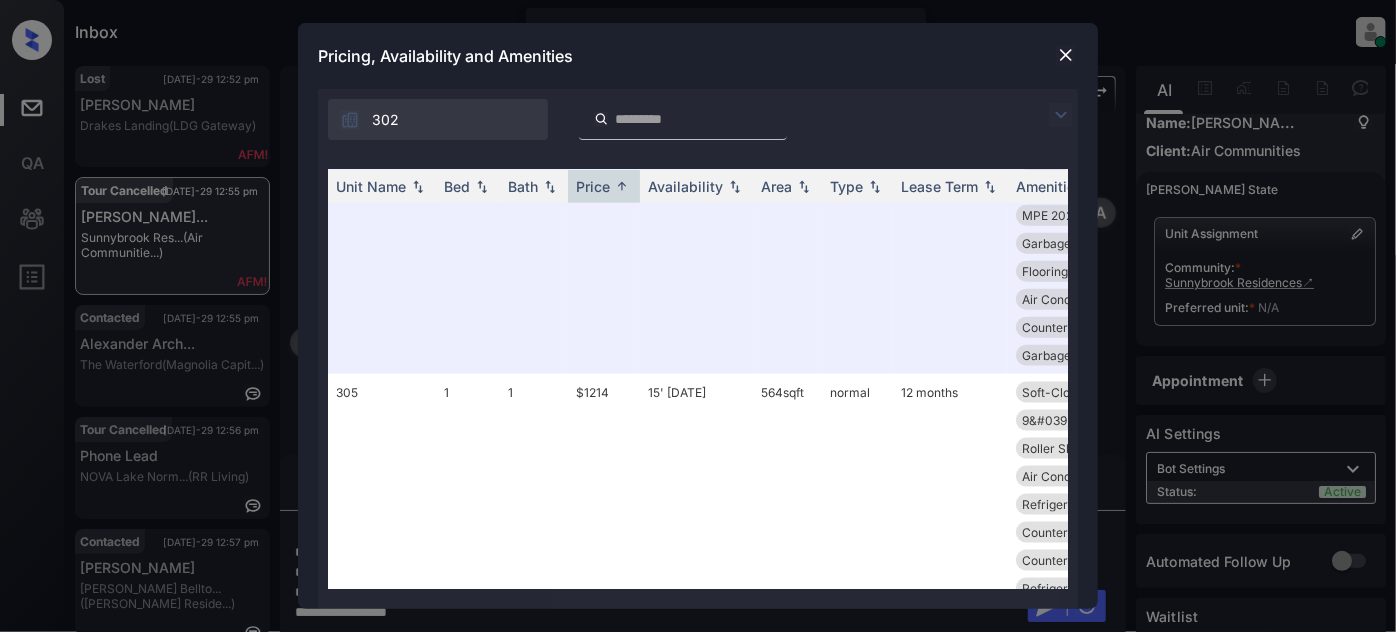 click at bounding box center (1066, 55) 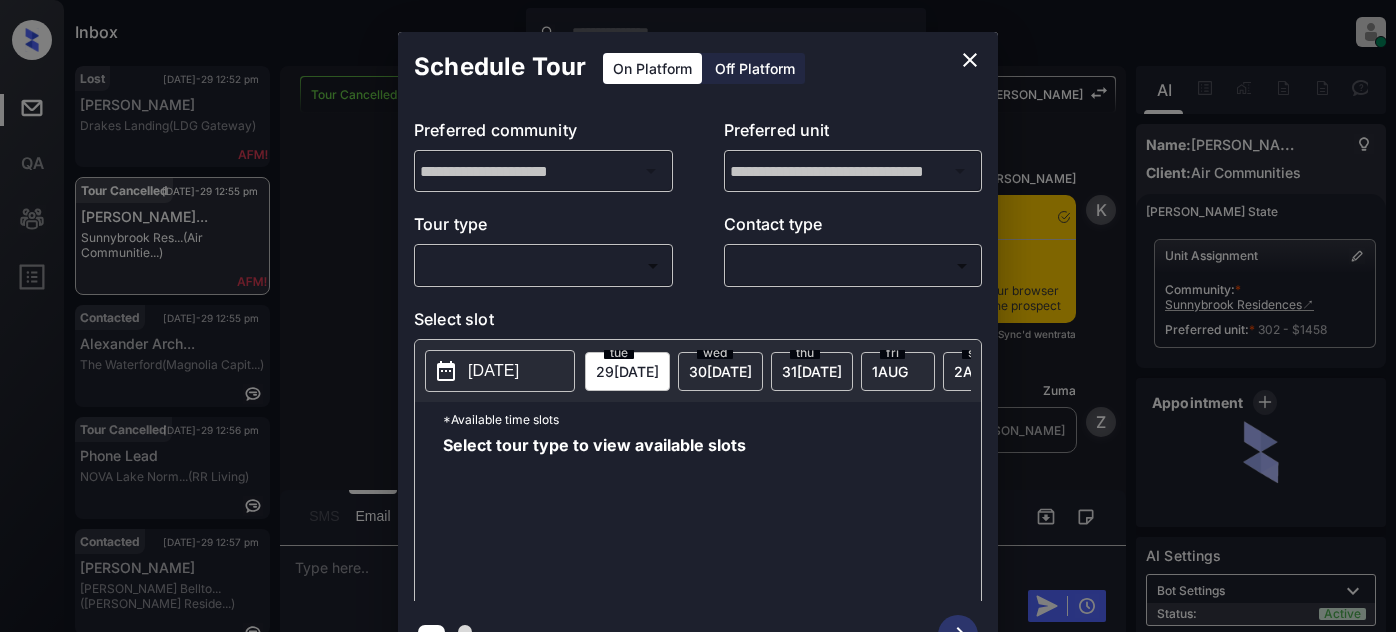 scroll, scrollTop: 0, scrollLeft: 0, axis: both 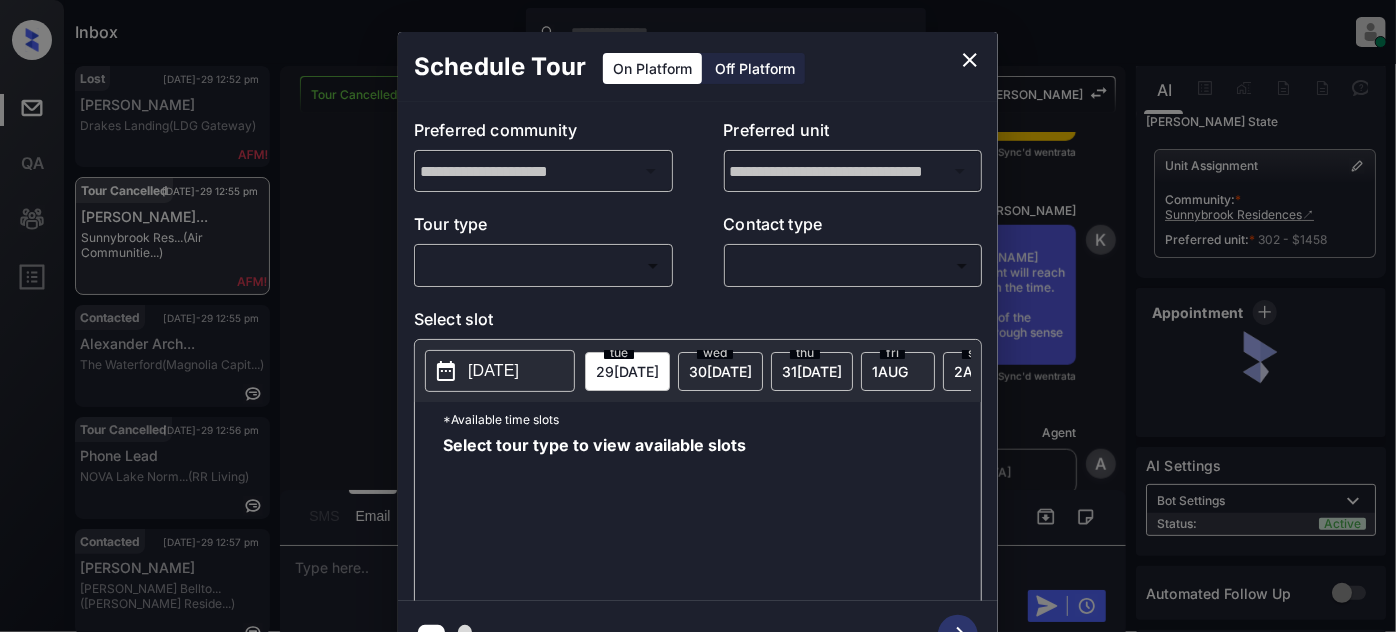 click on "Inbox [PERSON_NAME] Online Set yourself   offline Set yourself   on break Profile Switch to  light  mode Sign out Lost [DATE]-29 12:52 pm   [PERSON_NAME] Landing  (LDG Gateway) Tour Cancelled [DATE]-29 12:55 pm   [PERSON_NAME]... Sunnybrook Res...  (Air Communitie...) Contacted [DATE]-29 12:55 pm   [PERSON_NAME]... The Waterford  (Magnolia Capit...) Tour Cancelled [DATE]-29 12:56 pm   Phone Lead NOVA Lake Norm...  (RR Living) Contacted [DATE]-29 12:57 pm   [PERSON_NAME] Bellto...  ([PERSON_NAME] Reside...) Lost [DATE]-29 01:04 pm   [PERSON_NAME] Andover at [GEOGRAPHIC_DATA]...  (Magnolia Capit...) Tour Cancelled Lost Lead Sentiment: Angry Upon sliding the acknowledgement:  Lead will move to lost stage. * ​ SMS and call option will be set to opt out. AFM will be turned off for the lead. Kelsey New Message Kelsey Notes Note: [DATE] 12:38 pm  Sync'd w  entrata K New Message Zuma Lead transferred to leasing agent: [PERSON_NAME] [DATE] 12:38 pm Z New Message [PERSON_NAME] [DATE] 12:38 pm K New Message Agent A New Message K" at bounding box center [698, 316] 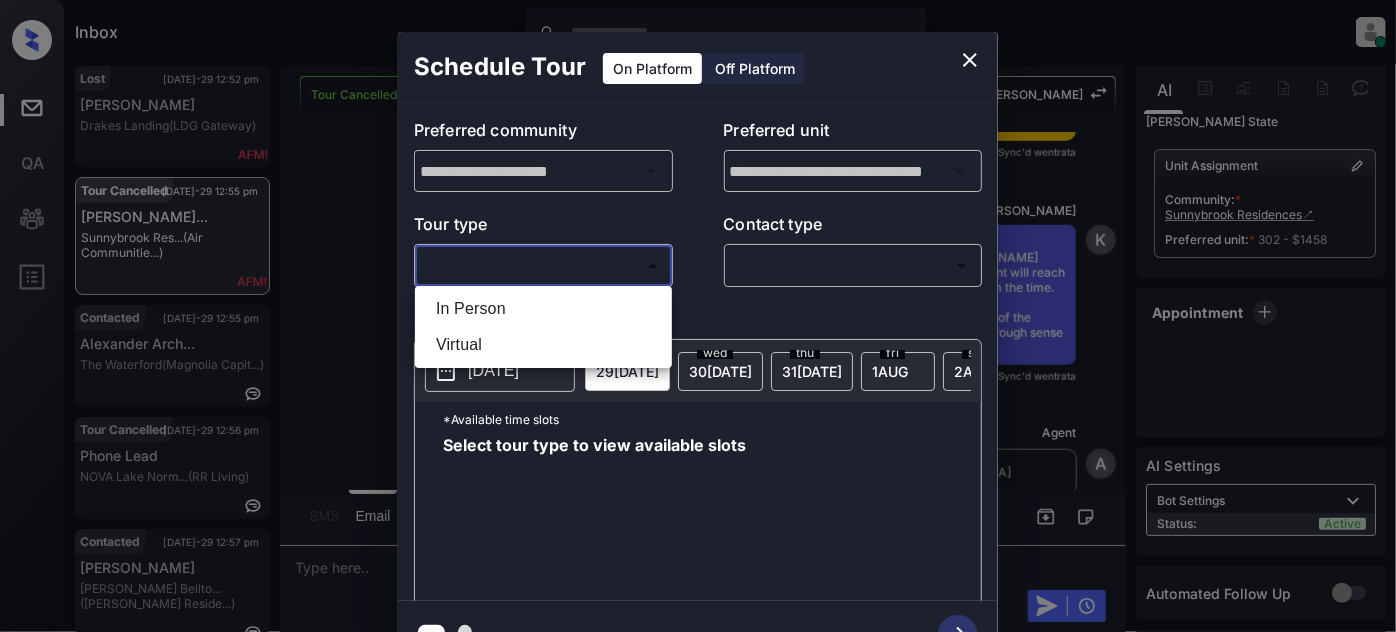 click on "In Person" at bounding box center [543, 309] 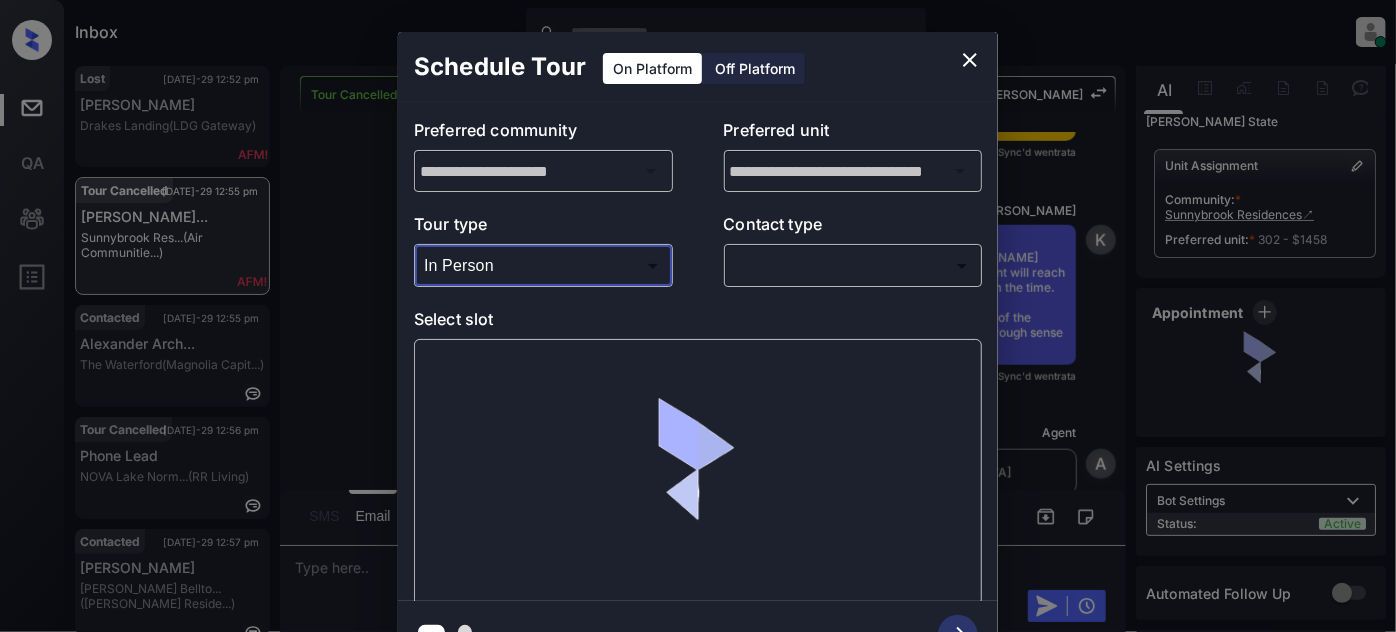 click on "Inbox Juan Carlos Manantan Online Set yourself   offline Set yourself   on break Profile Switch to  light  mode Sign out Lost Jul-29 12:52 pm   Jiles Stewart Drakes Landing  (LDG Gateway) Tour Cancelled Jul-29 12:55 pm   Anthony  Stree... Sunnybrook Res...  (Air Communitie...) Contacted Jul-29 12:55 pm   Alexander Arch... The Waterford  (Magnolia Capit...) Tour Cancelled Jul-29 12:56 pm   Phone Lead NOVA Lake Norm...  (RR Living) Contacted Jul-29 12:57 pm   Romeo Garcia Griffis Bellto...  (Griffis Reside...) Lost Jul-29 01:04 pm   Angela Banks Andover at Cra...  (Magnolia Capit...) Tour Cancelled Lost Lead Sentiment: Angry Upon sliding the acknowledgement:  Lead will move to lost stage. * ​ SMS and call option will be set to opt out. AFM will be turned off for the lead. Kelsey New Message Kelsey Notes Note: Jul 29, 2025 12:38 pm  Sync'd w  entrata K New Message Zuma Lead transferred to leasing agent: kelsey Jul 29, 2025 12:38 pm Z New Message Kelsey Jul 29, 2025 12:38 pm K New Message Agent A New Message K" at bounding box center (698, 316) 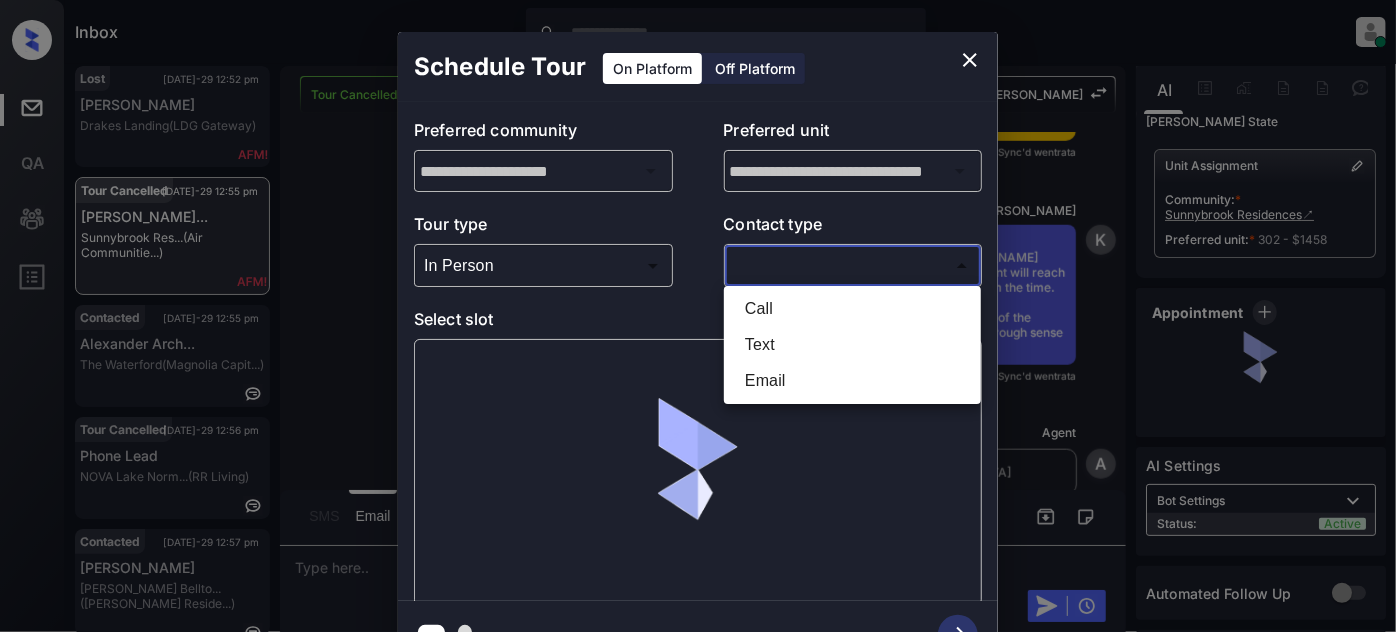 click on "Text" at bounding box center [852, 345] 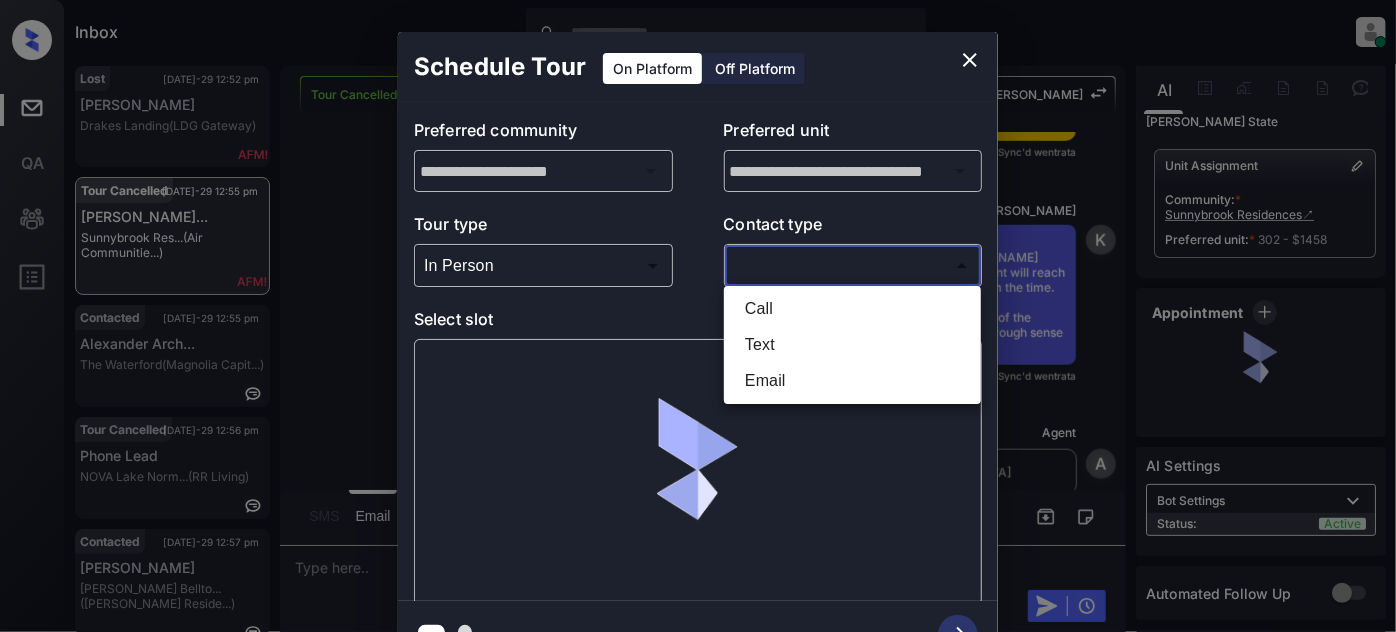 type on "****" 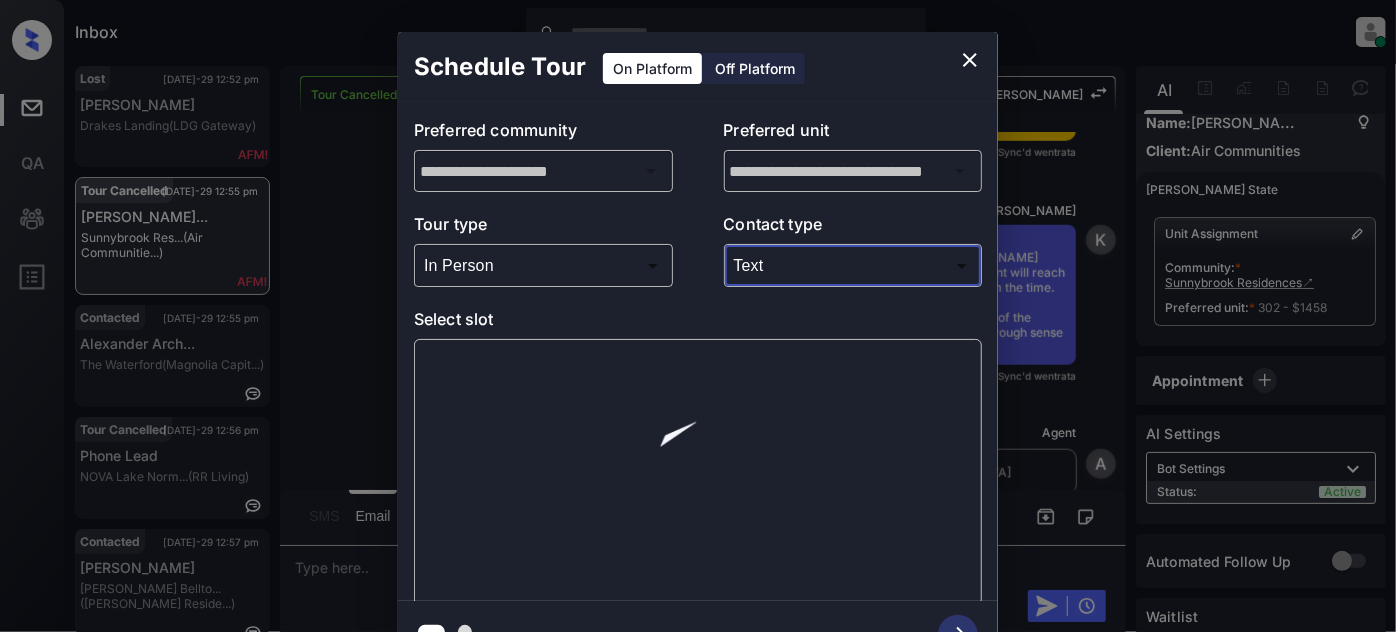 scroll, scrollTop: 35, scrollLeft: 0, axis: vertical 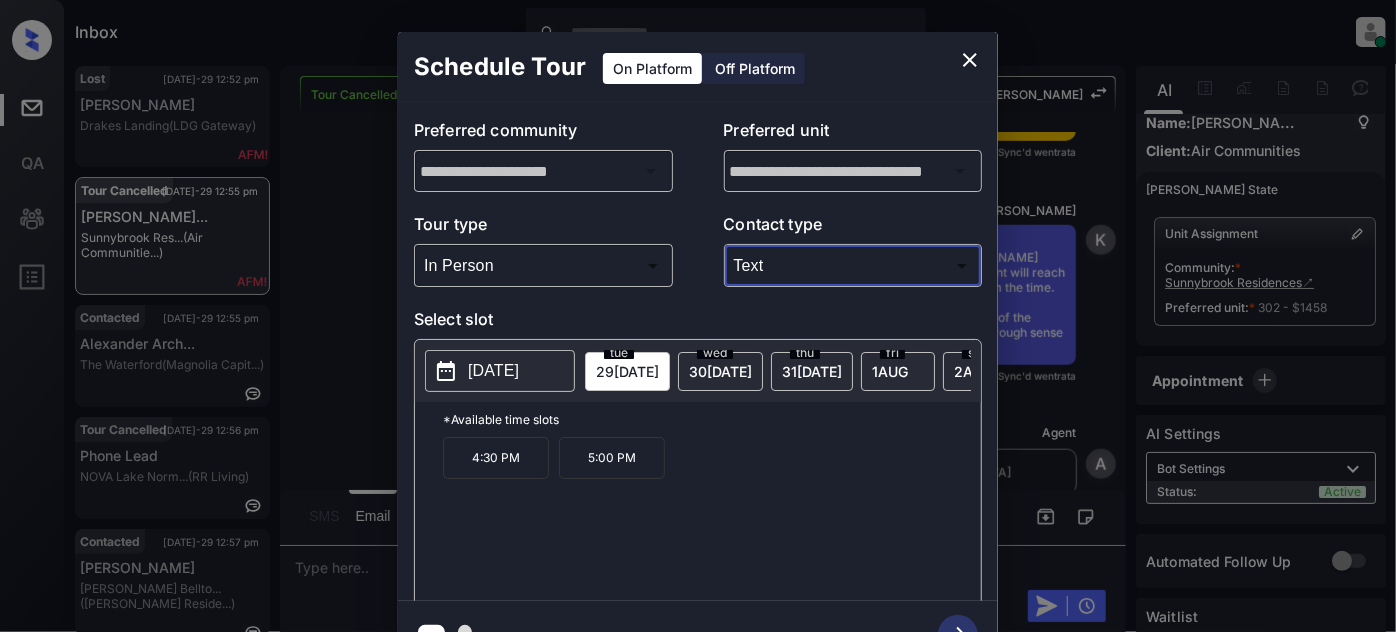 click on "[DATE]" at bounding box center [500, 371] 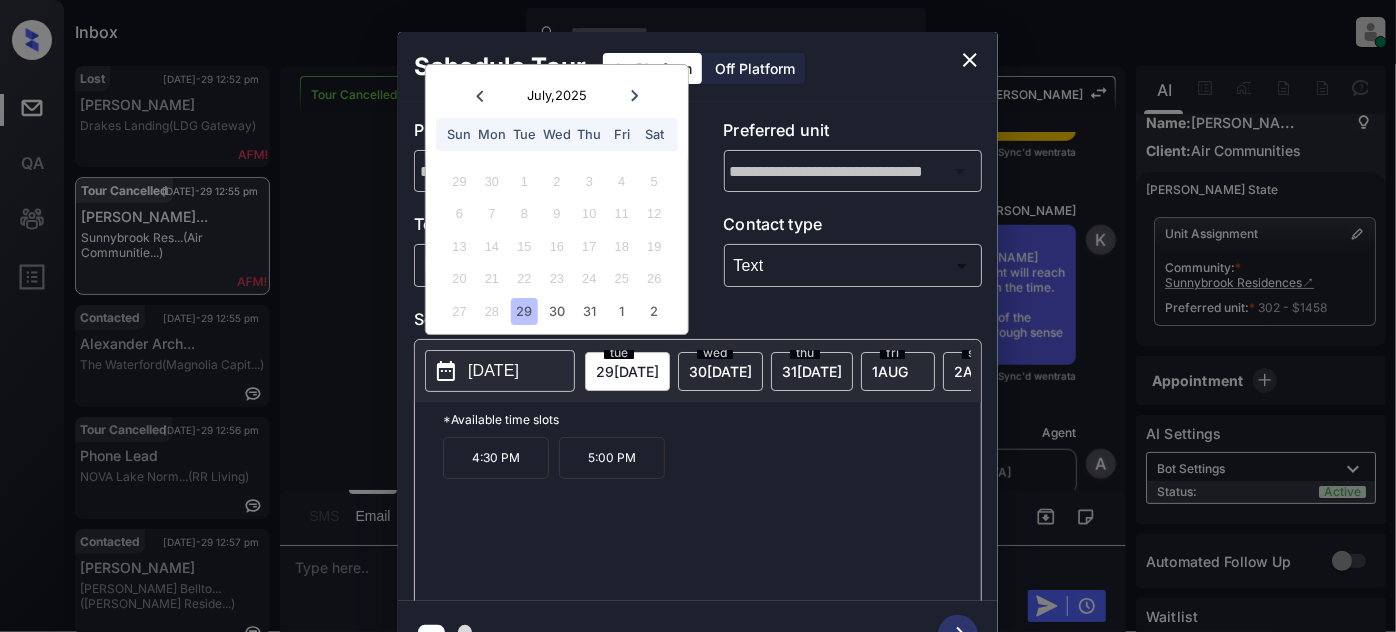 click 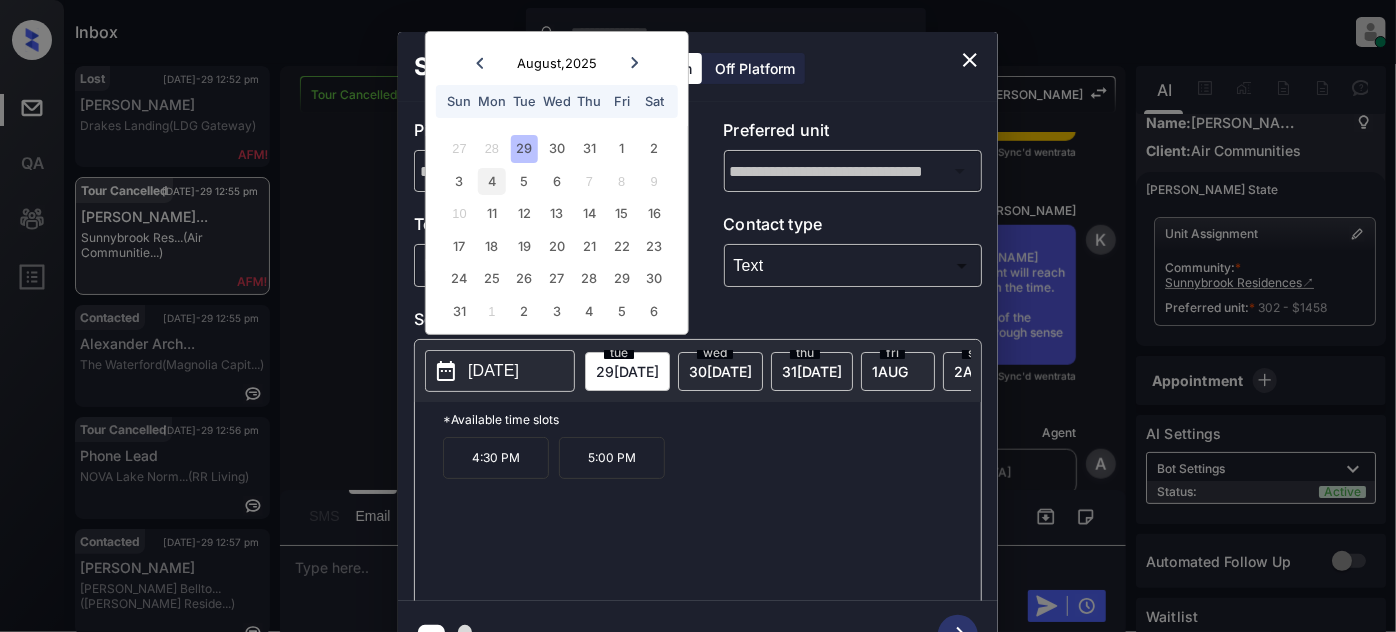 click on "4" at bounding box center (491, 181) 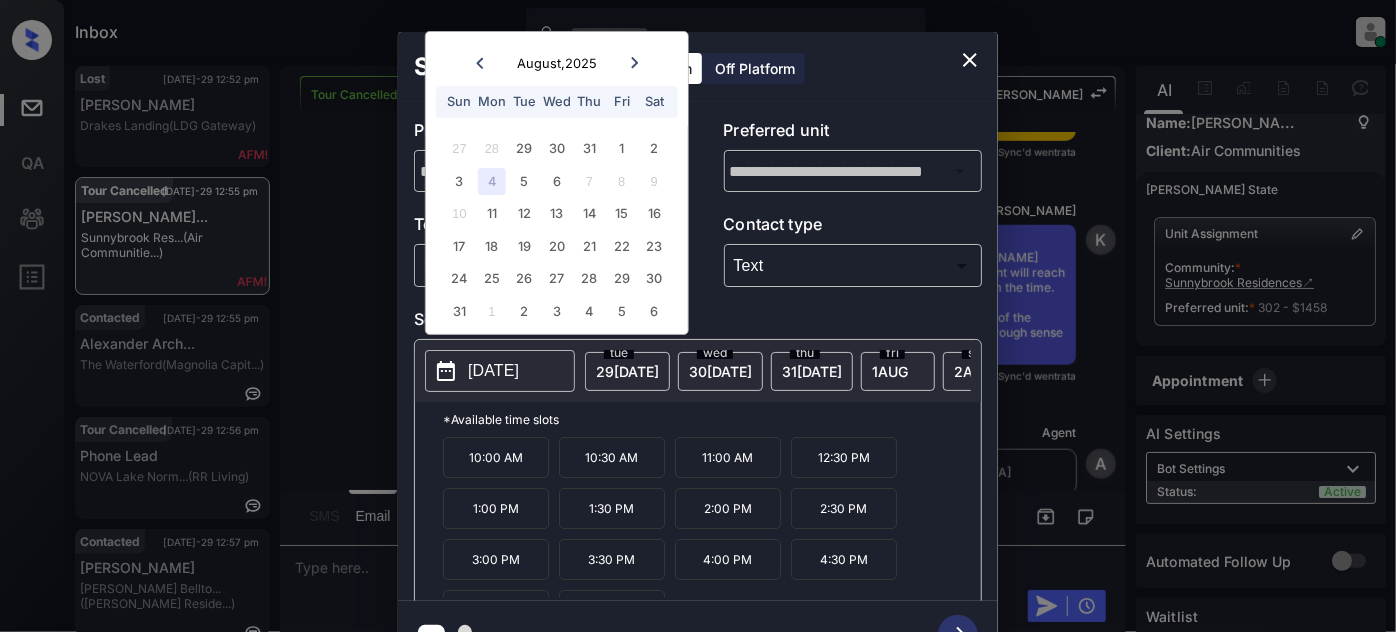 click on "12:30 PM" at bounding box center (844, 457) 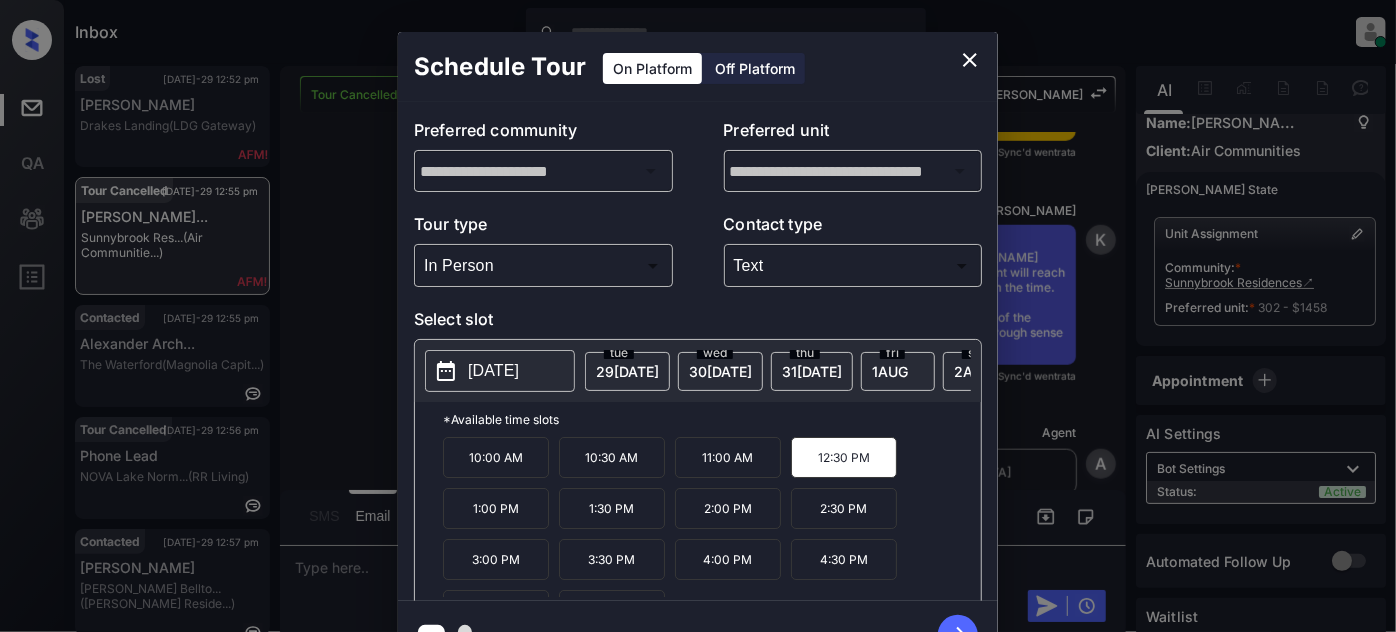 click at bounding box center (958, 635) 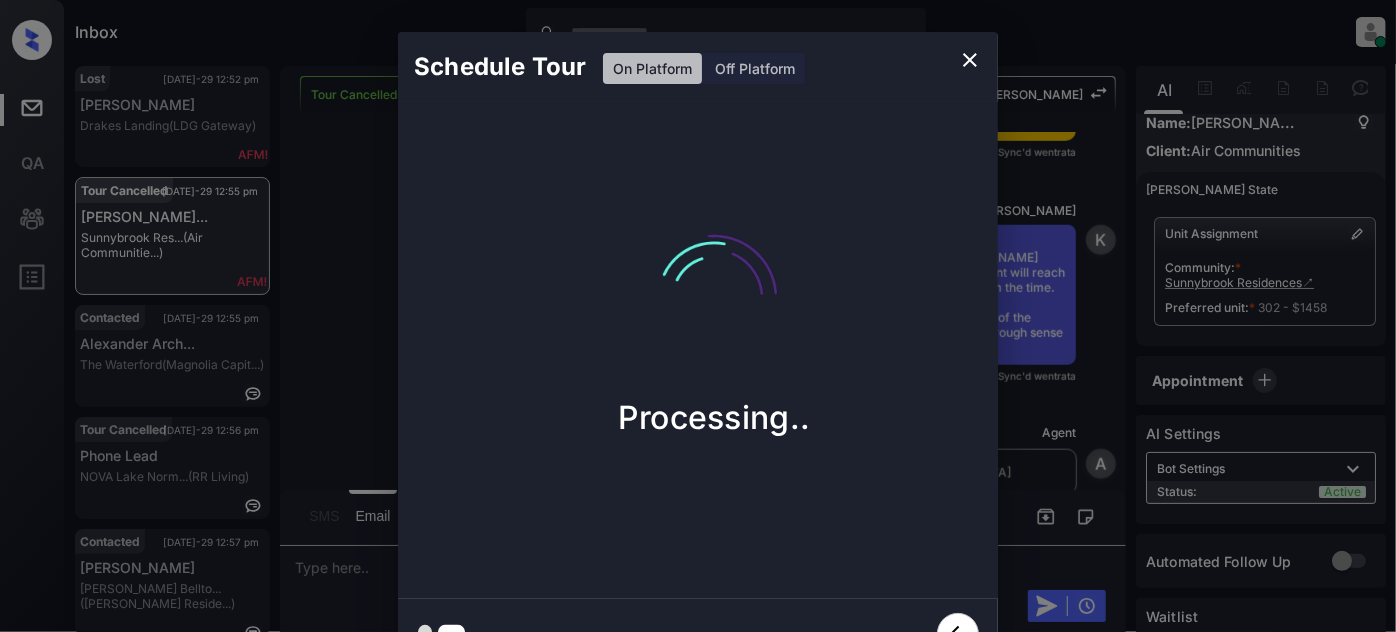 scroll, scrollTop: 90, scrollLeft: 0, axis: vertical 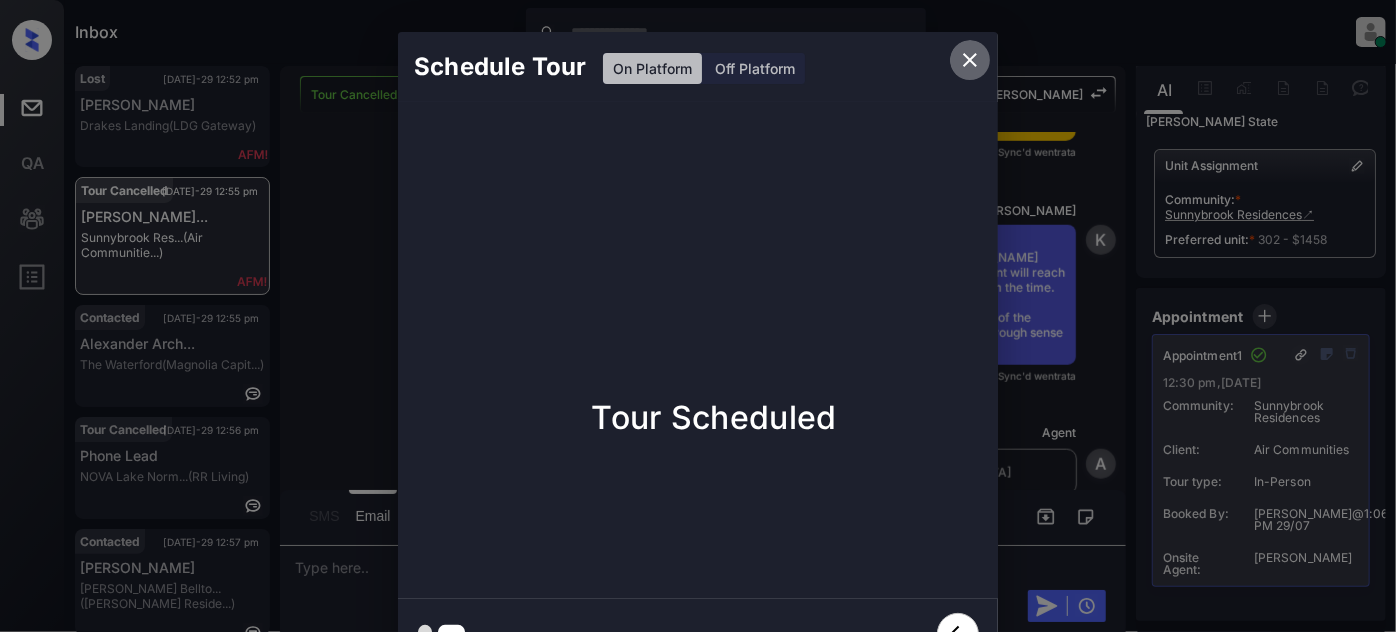 click 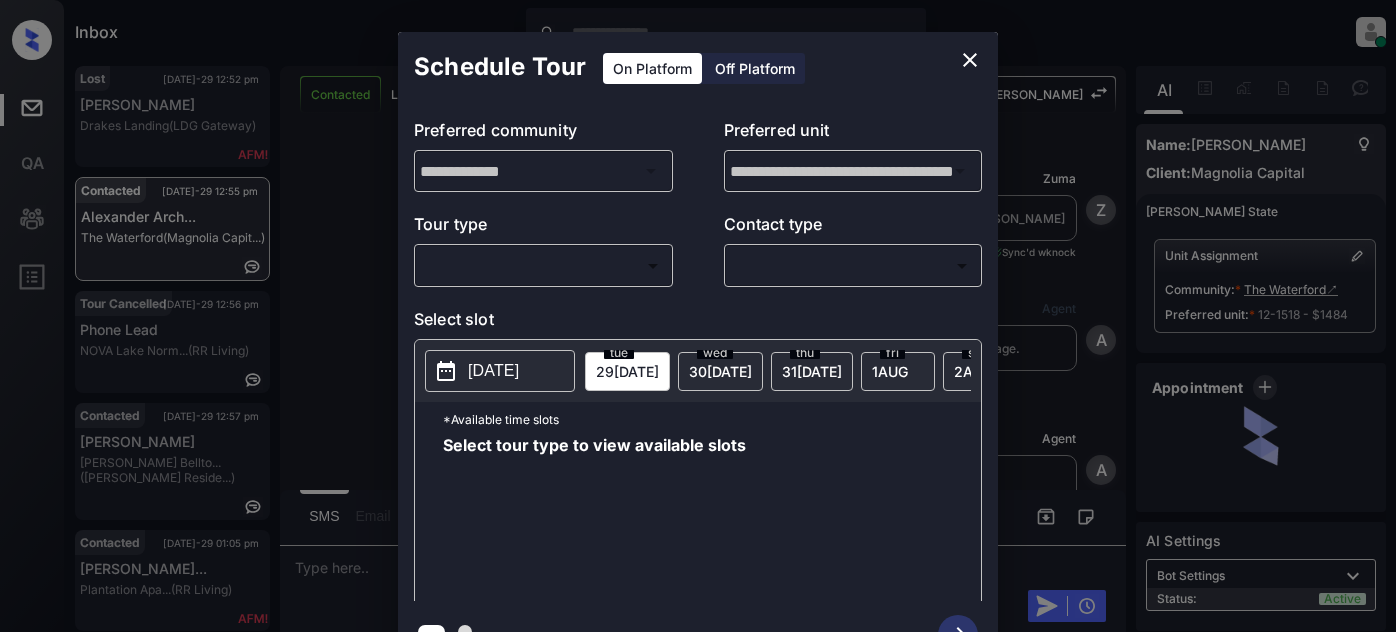 scroll, scrollTop: 0, scrollLeft: 0, axis: both 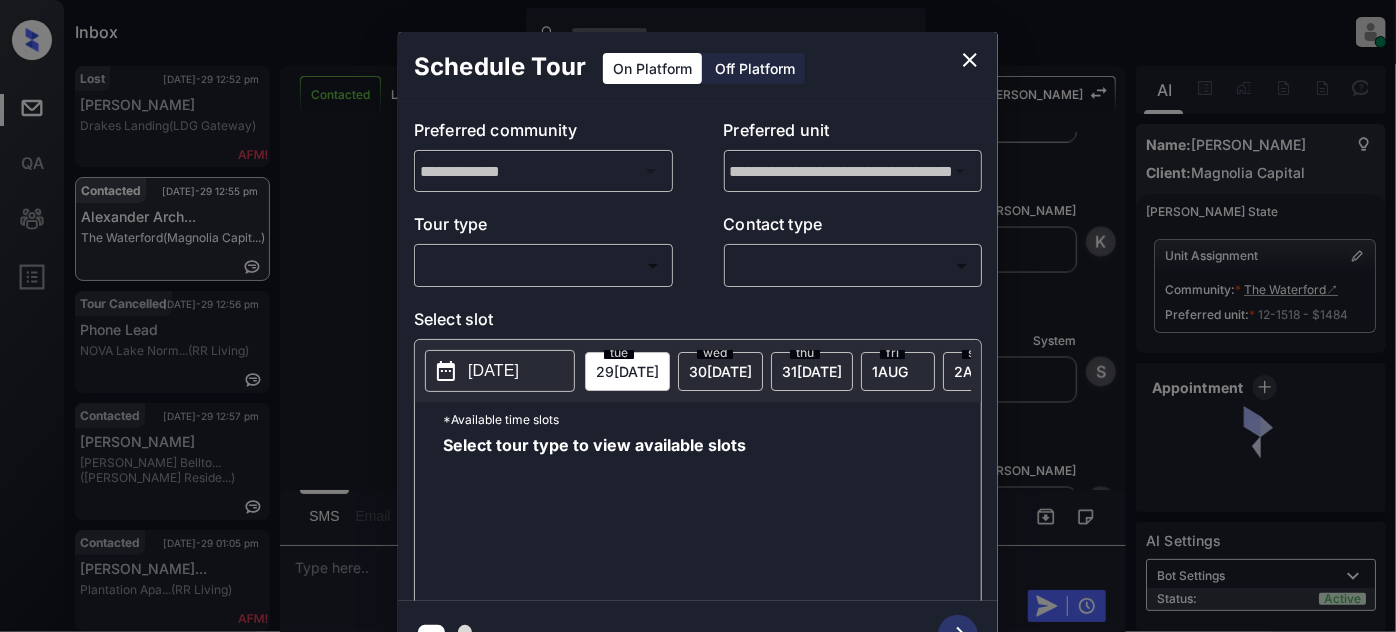click on "Inbox [PERSON_NAME] Online Set yourself   offline Set yourself   on break Profile Switch to  light  mode Sign out Lost [DATE]-29 12:52 pm   [PERSON_NAME] Landing  (LDG Gateway) Contacted [DATE]-29 12:55 pm   [PERSON_NAME]... The Waterford  (Magnolia Capit...) Tour Cancelled [DATE]-29 12:56 pm   Phone Lead NOVA Lake Norm...  (RR Living) Contacted [DATE]-29 12:57 pm   [PERSON_NAME] Bellto...  ([PERSON_NAME] Reside...) Contacted [DATE]-29 01:05 pm   [PERSON_NAME]... Plantation Apa...  (RR Living) Contacted [DATE]-29 01:07 pm   [PERSON_NAME]... [STREET_ADDRESS],...  (SfRent) Contacted Lost Lead Sentiment: Angry Upon sliding the acknowledgement:  Lead will move to lost stage. * ​ SMS and call option will be set to opt out. AFM will be turned off for the lead. [PERSON_NAME] New Message [PERSON_NAME] Lead transferred to leasing agent: [PERSON_NAME] [DATE] 03:26 pm  Sync'd w  knock Z New Message Agent Lead created via webhook in Inbound stage. [DATE] 03:26 pm A New Message Agent AFM Request sent to [PERSON_NAME]. [DATE] 03:26 pm" at bounding box center (698, 316) 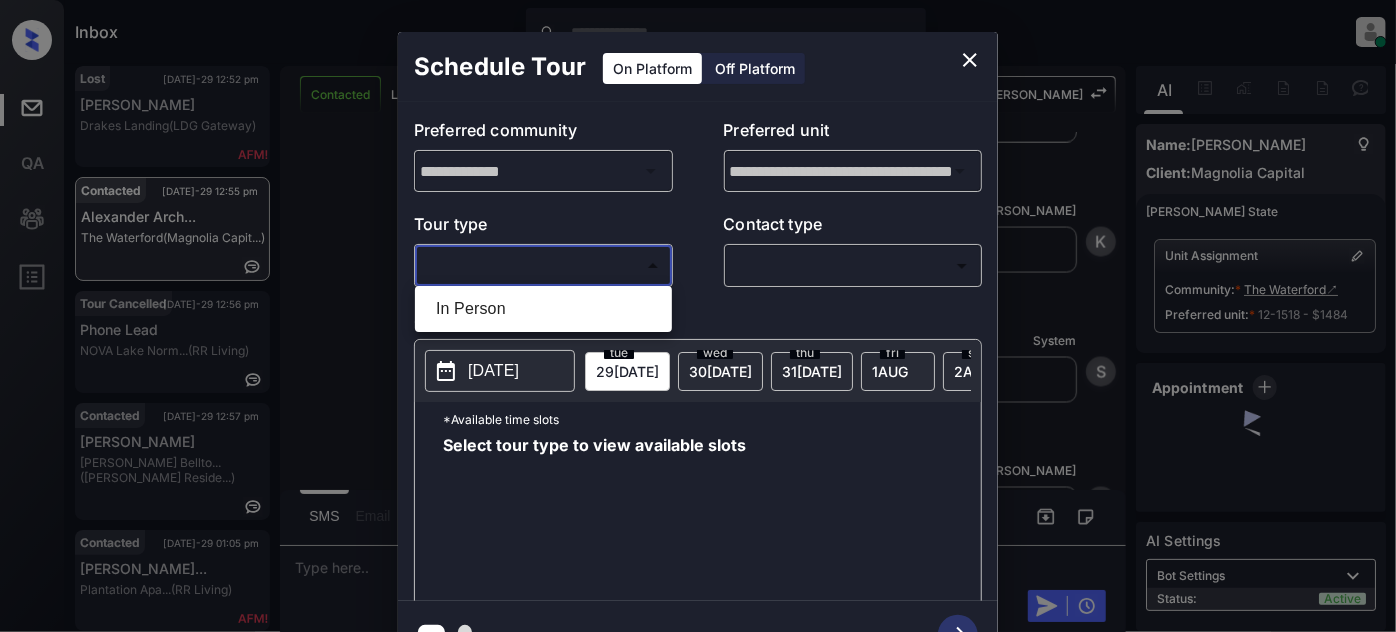 click on "In Person" at bounding box center [543, 309] 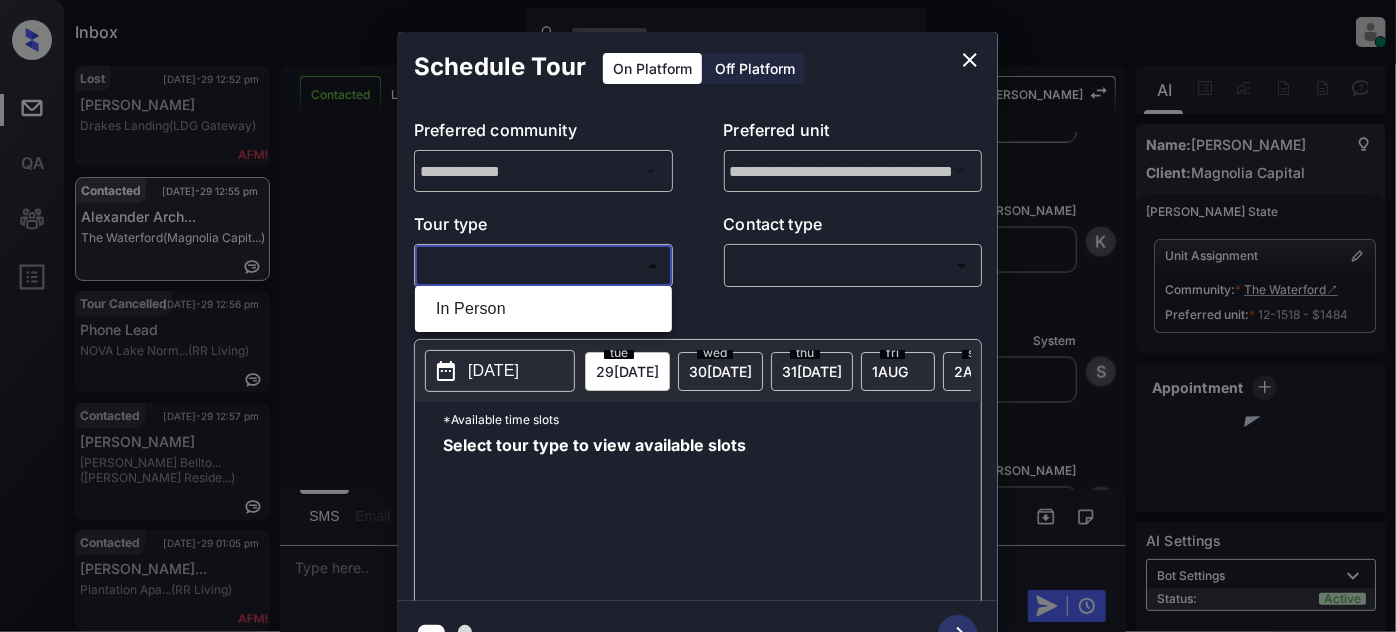 type on "********" 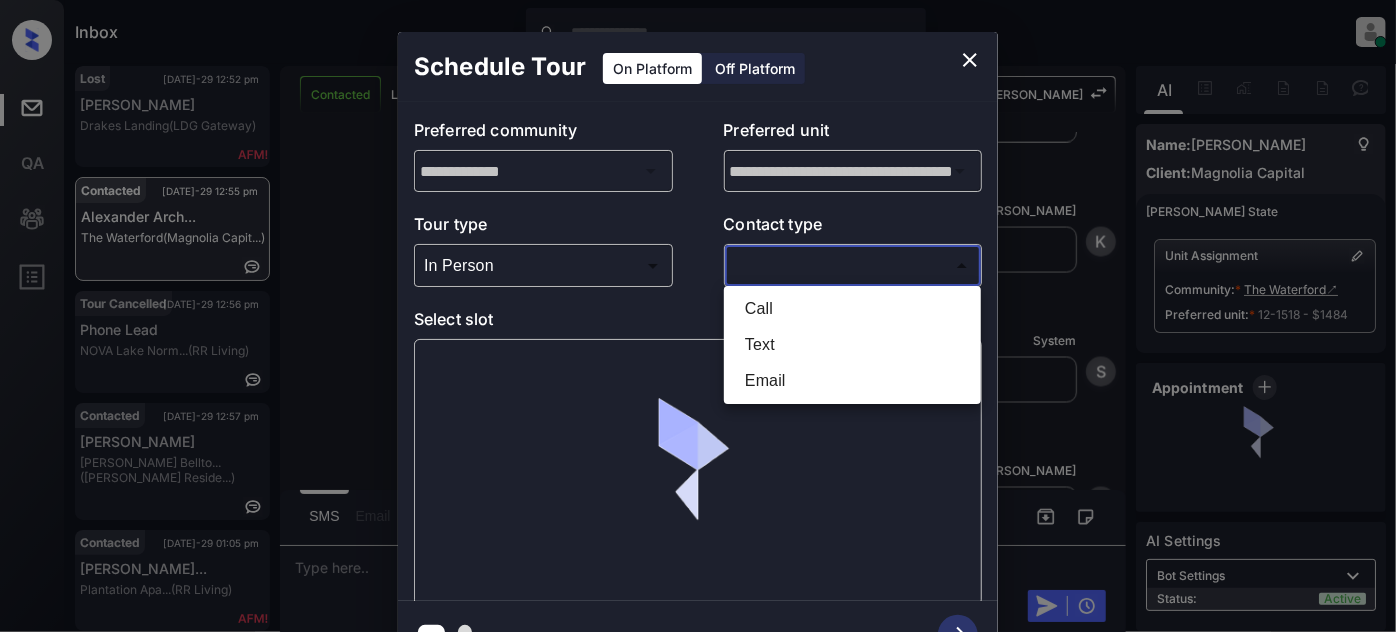 click on "Inbox [PERSON_NAME] Online Set yourself   offline Set yourself   on break Profile Switch to  light  mode Sign out Lost [DATE]-29 12:52 pm   [PERSON_NAME] Landing  (LDG Gateway) Contacted [DATE]-29 12:55 pm   [PERSON_NAME]... The Waterford  (Magnolia Capit...) Tour Cancelled [DATE]-29 12:56 pm   Phone Lead NOVA Lake Norm...  (RR Living) Contacted [DATE]-29 12:57 pm   [PERSON_NAME] Bellto...  ([PERSON_NAME] Reside...) Contacted [DATE]-29 01:05 pm   [PERSON_NAME]... Plantation Apa...  (RR Living) Contacted [DATE]-29 01:07 pm   [PERSON_NAME]... [STREET_ADDRESS],...  (SfRent) Contacted Lost Lead Sentiment: Angry Upon sliding the acknowledgement:  Lead will move to lost stage. * ​ SMS and call option will be set to opt out. AFM will be turned off for the lead. [PERSON_NAME] New Message [PERSON_NAME] Lead transferred to leasing agent: [PERSON_NAME] [DATE] 03:26 pm  Sync'd w  knock Z New Message Agent Lead created via webhook in Inbound stage. [DATE] 03:26 pm A New Message Agent AFM Request sent to [PERSON_NAME]. [DATE] 03:26 pm" at bounding box center [698, 316] 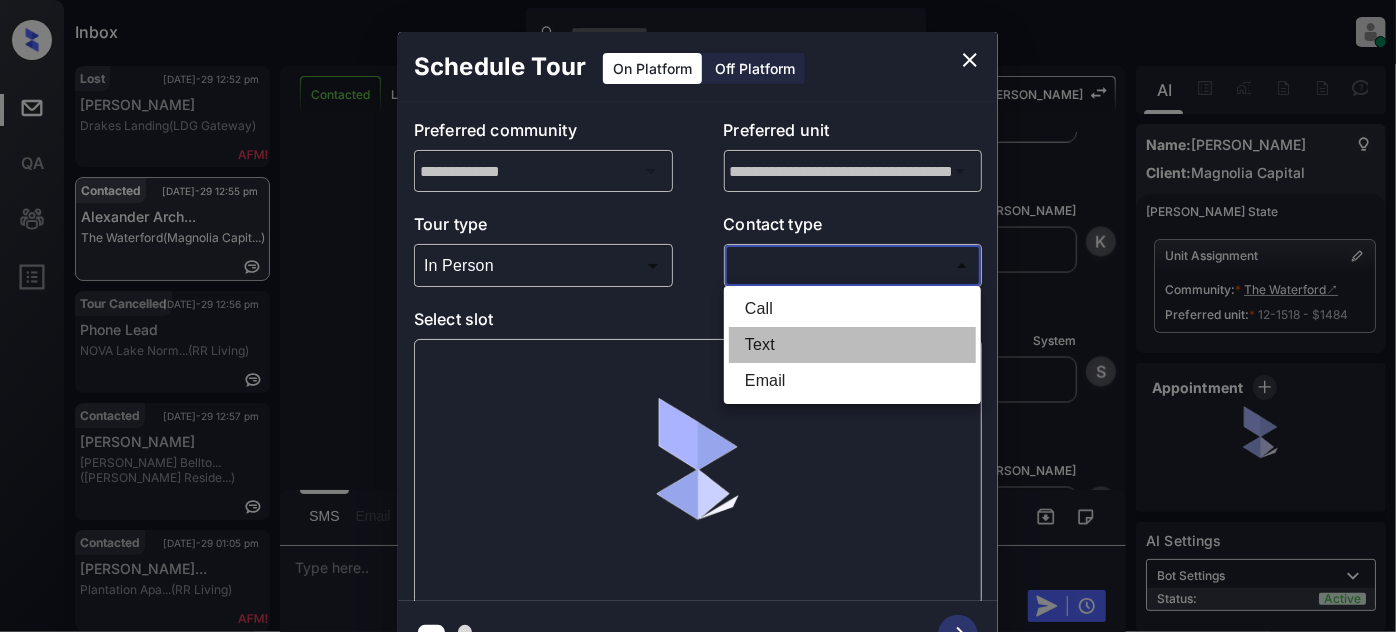 click on "Text" at bounding box center [852, 345] 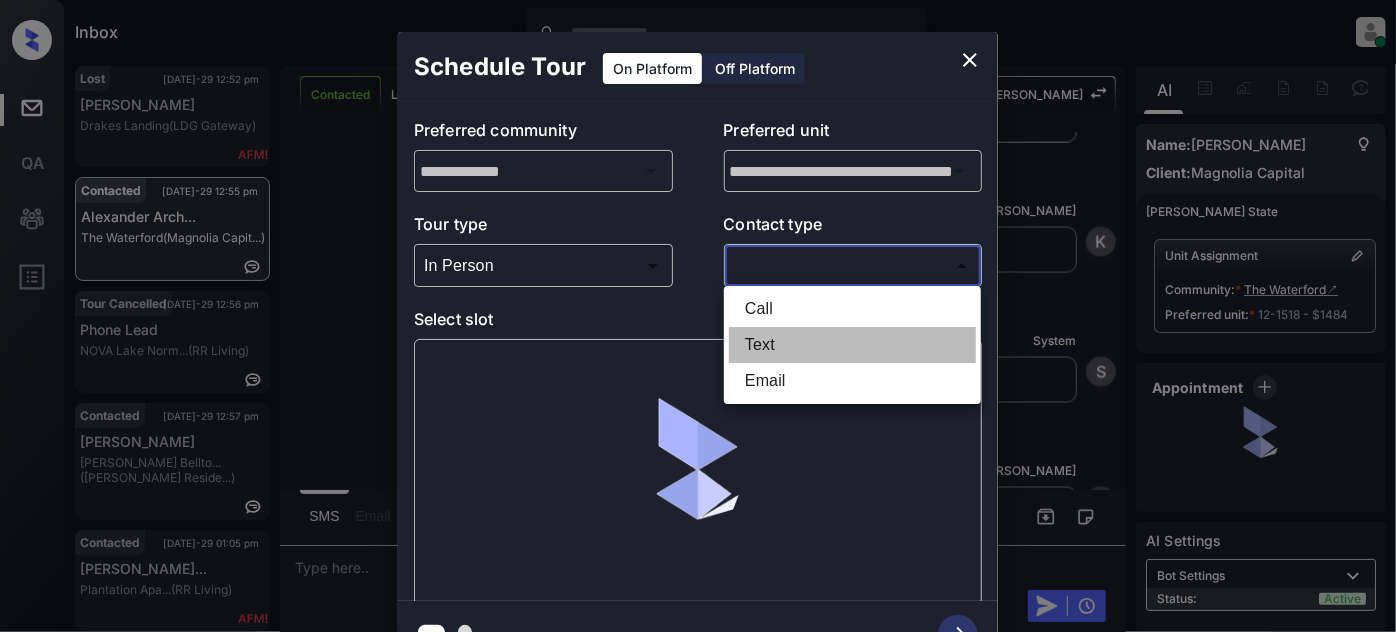 type on "****" 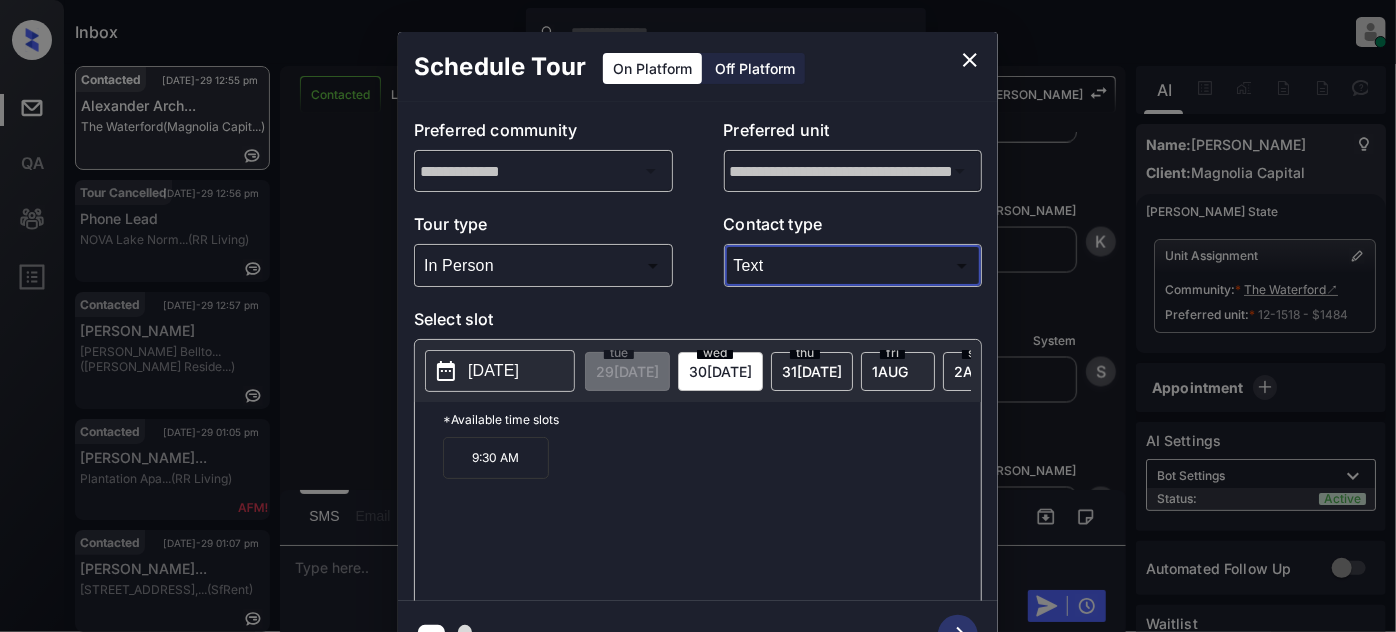 click on "1 AUG" at bounding box center [627, 371] 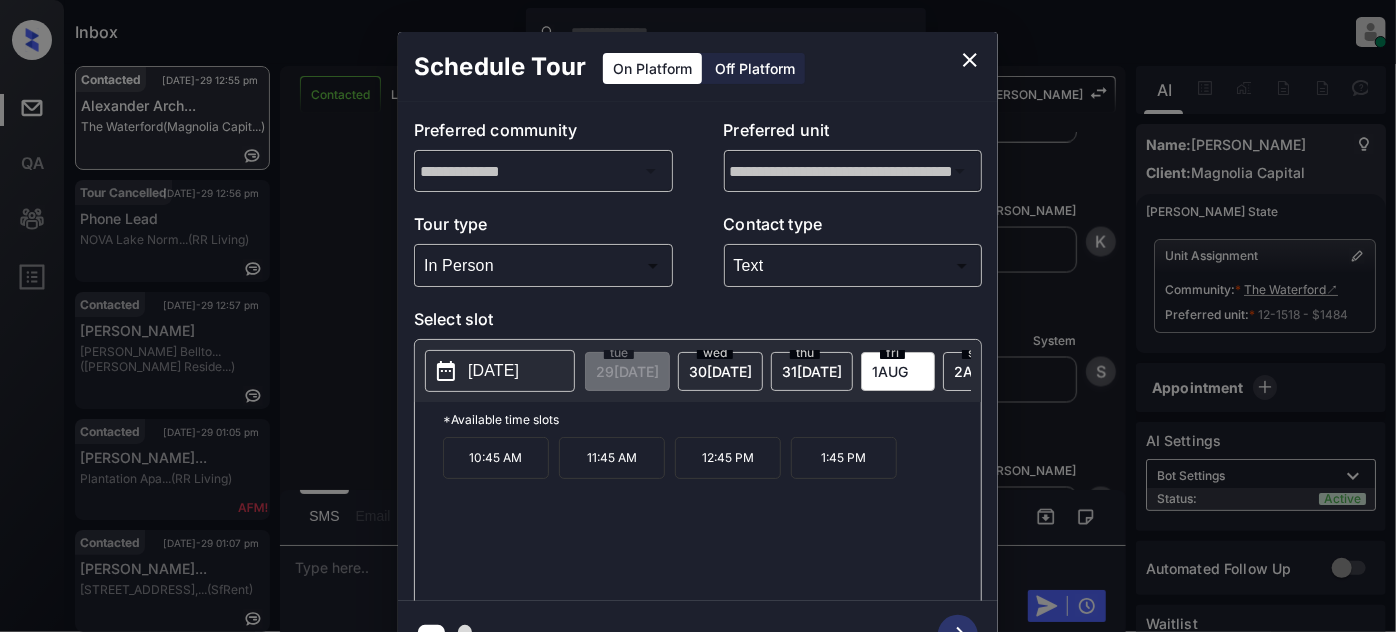 click on "2025-08-01" at bounding box center (493, 371) 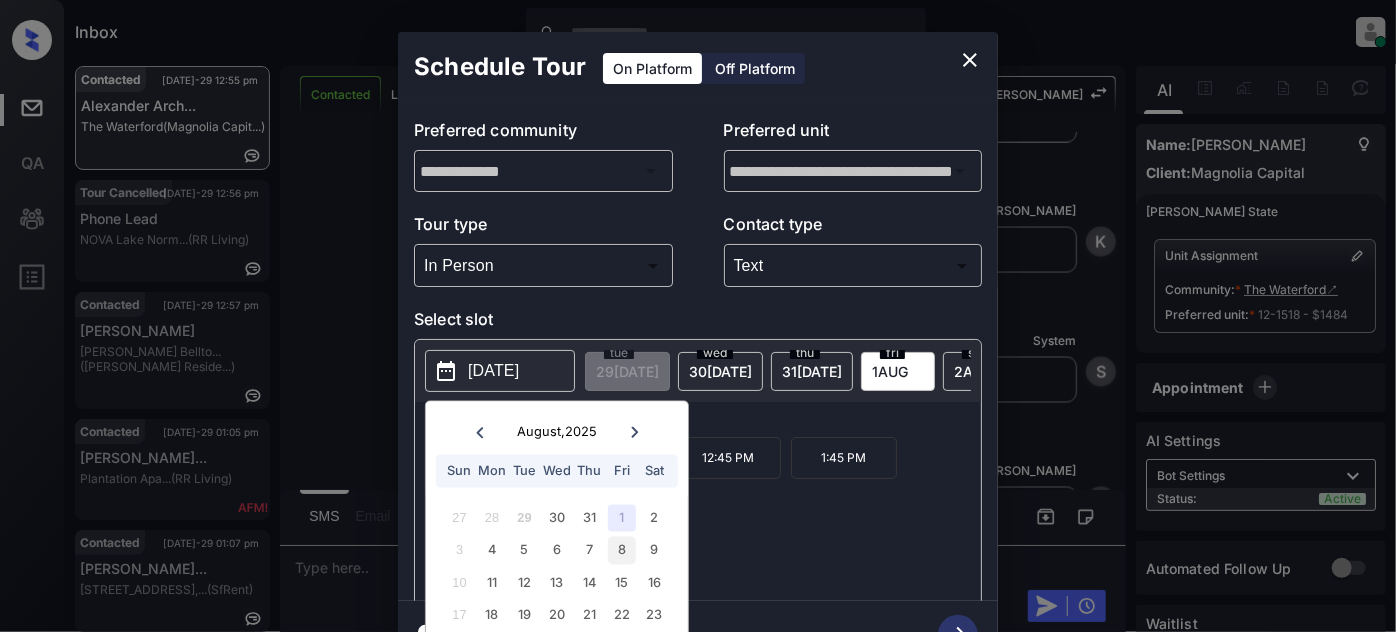 click on "8" at bounding box center (621, 550) 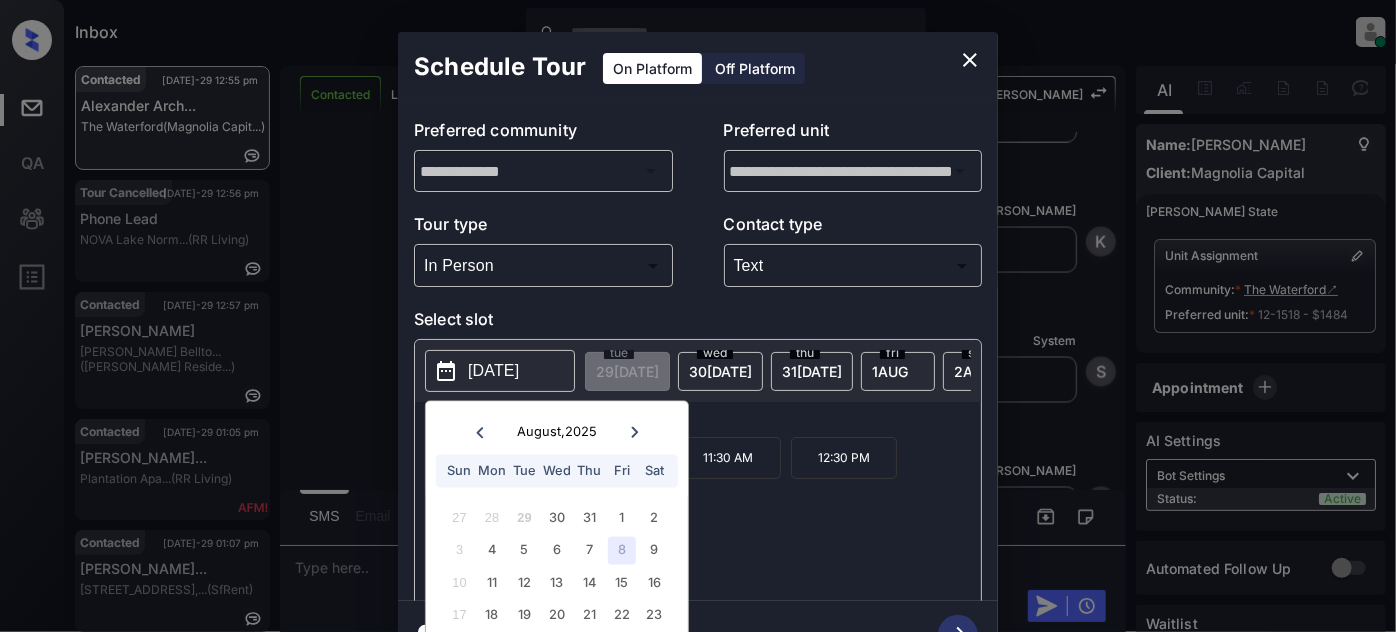 click on "9:30 AM 10:30 AM 11:30 AM 12:30 PM 3:15 PM" at bounding box center [712, 517] 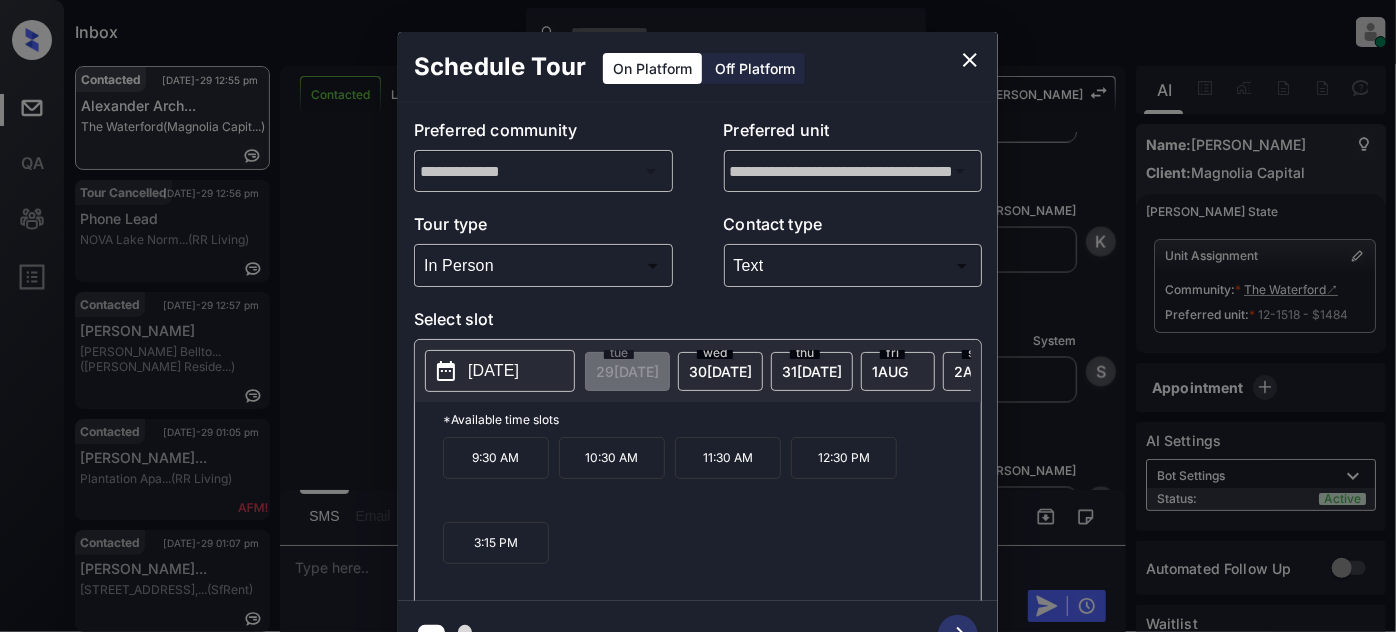 click on "2025-08-08" at bounding box center [493, 371] 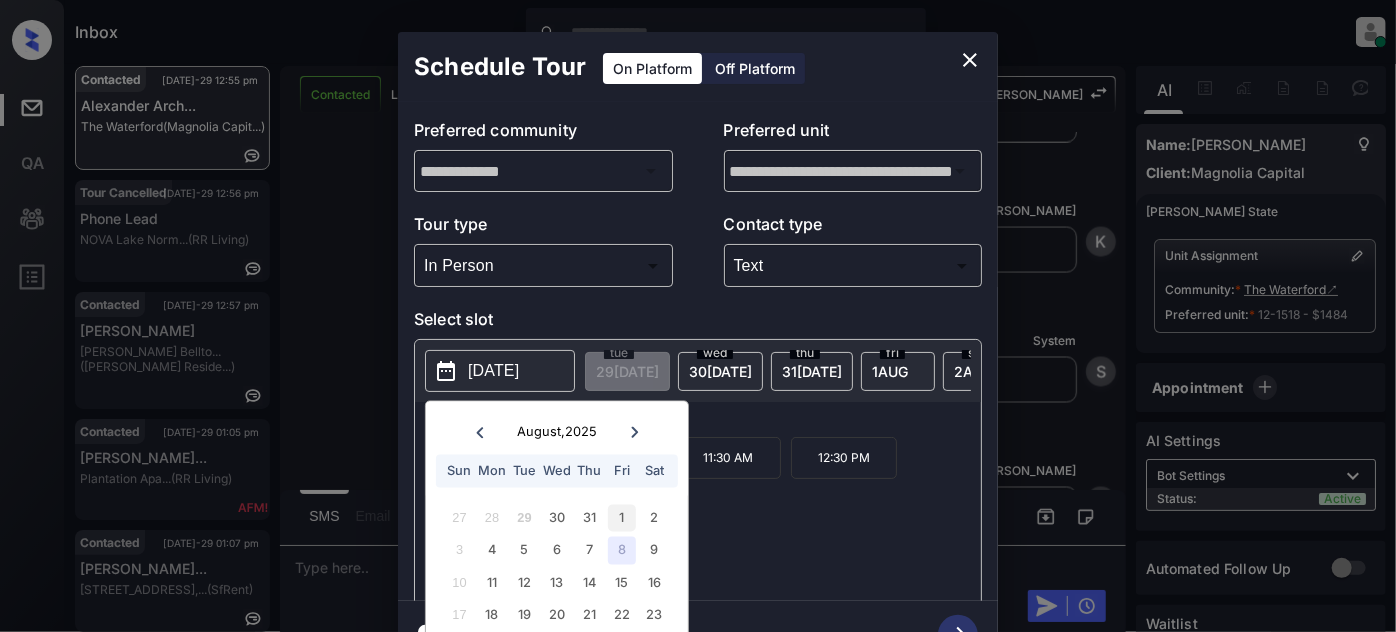 click on "1" at bounding box center [621, 517] 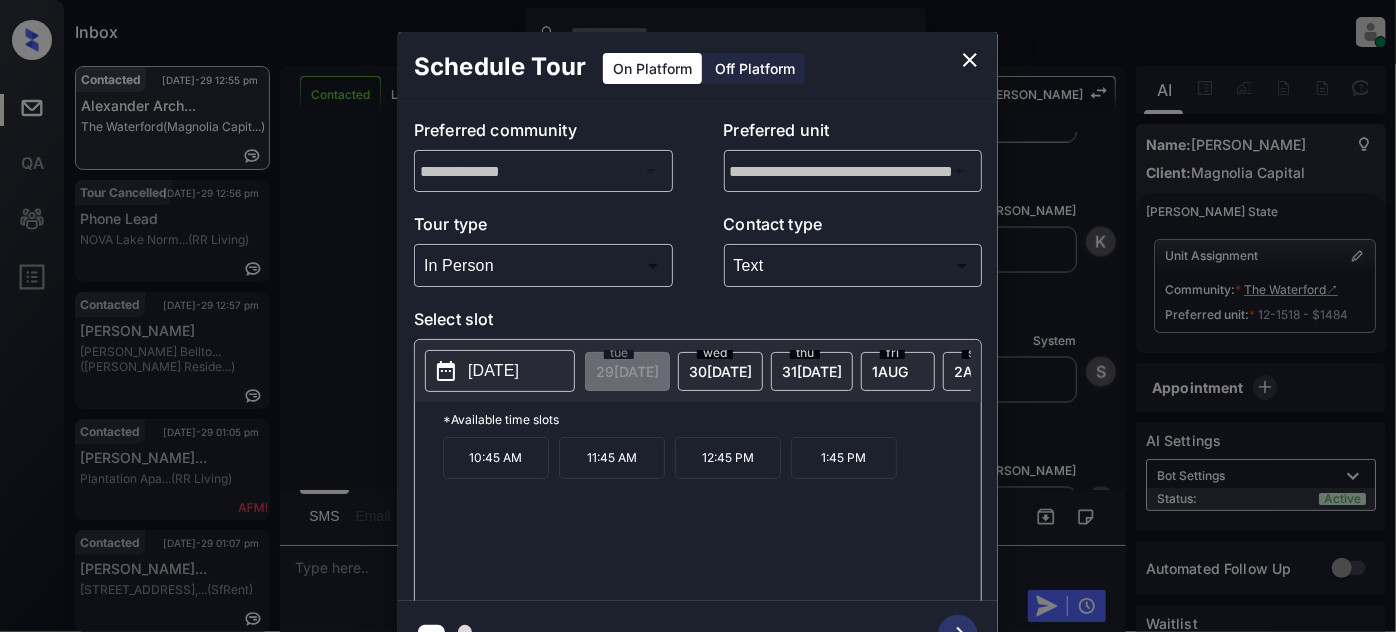 click on "10:45 AM 11:45 AM 12:45 PM 1:45 PM" at bounding box center [712, 517] 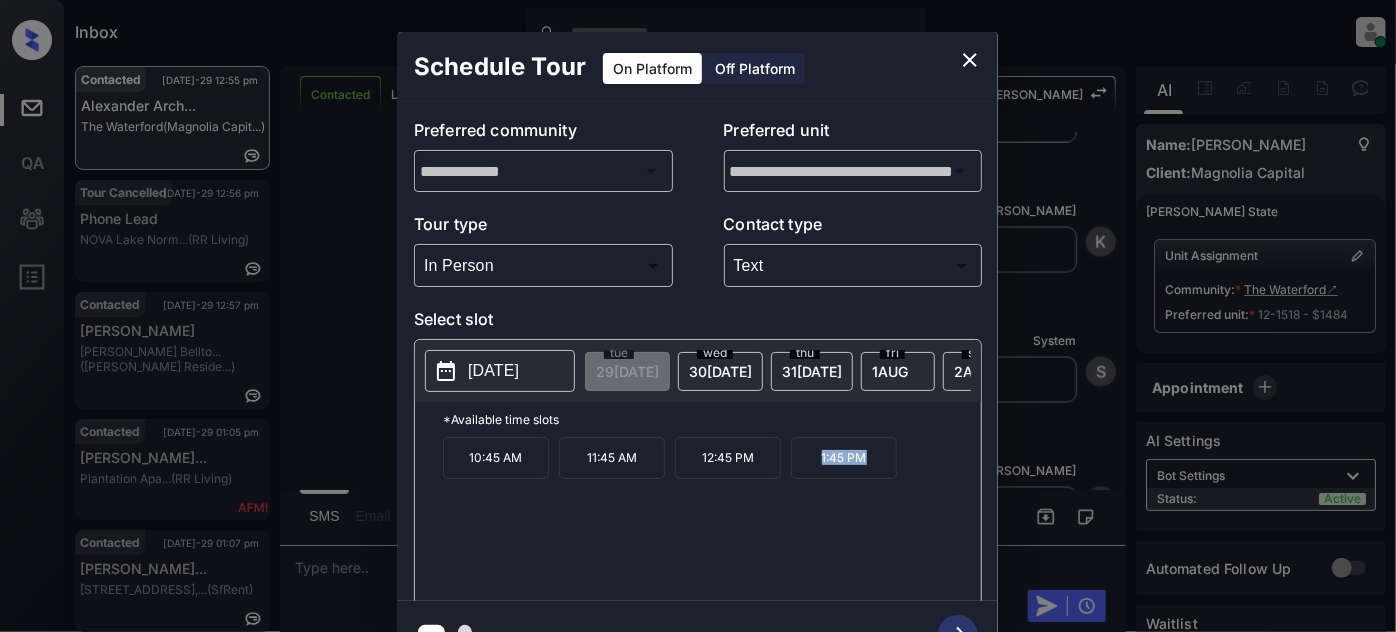 drag, startPoint x: 900, startPoint y: 469, endPoint x: 792, endPoint y: 470, distance: 108.00463 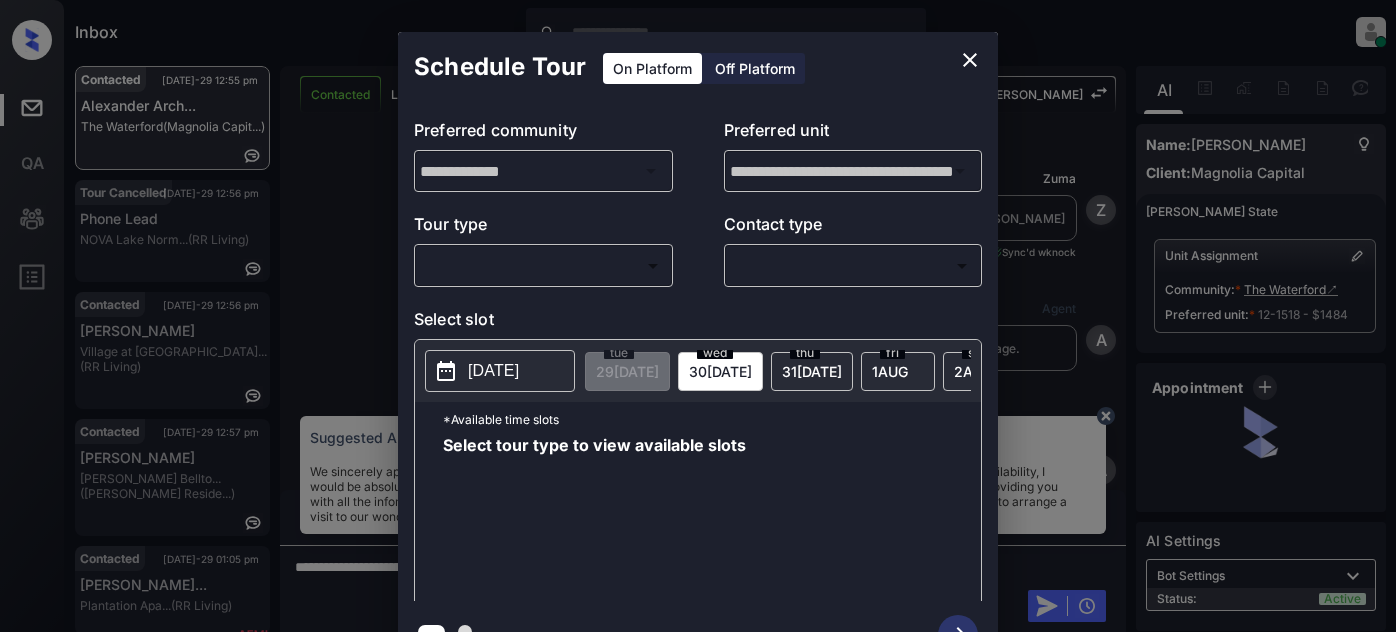 scroll, scrollTop: 0, scrollLeft: 0, axis: both 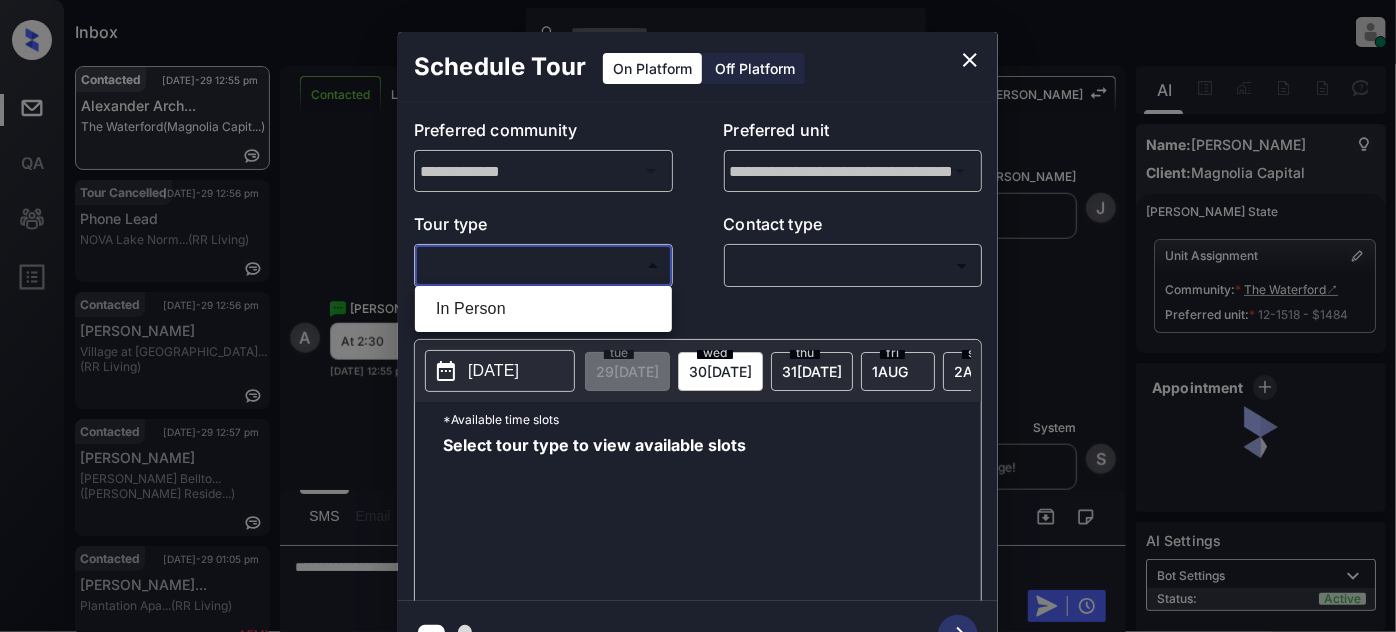 click on "Inbox [PERSON_NAME] Online Set yourself   offline Set yourself   on break Profile Switch to  light  mode Sign out Contacted [DATE]-29 12:55 pm   [PERSON_NAME]... The Waterford  (Magnolia Capit...) Tour Cancelled [DATE]-29 12:56 pm   Phone Lead NOVA Lake Norm...  (RR Living) Contacted [DATE]-29 12:56 pm   [PERSON_NAME] Village at [GEOGRAPHIC_DATA]...  (RR Living) Contacted [DATE]-29 12:57 pm   [PERSON_NAME] Bellto...  ([PERSON_NAME] Reside...) Contacted [DATE]-29 01:05 pm   [PERSON_NAME]... Plantation Apa...  (RR Living) Contacted [DATE]-29 01:07 pm   [PERSON_NAME]... [STREET_ADDRESS],...  (SfRent) Contacted Lost Lead Sentiment: Angry Upon sliding the acknowledgement:  Lead will move to lost stage. * ​ SMS and call option will be set to opt out. AFM will be turned off for the lead. [PERSON_NAME] New Message [PERSON_NAME] Lead transferred to leasing agent: [PERSON_NAME] [DATE] 03:26 pm  Sync'd w  knock Z New Message Agent Lead created via webhook in Inbound stage. [DATE] 03:26 pm A New Message Agent AFM Request sent to [PERSON_NAME]. A New Message A" at bounding box center [698, 316] 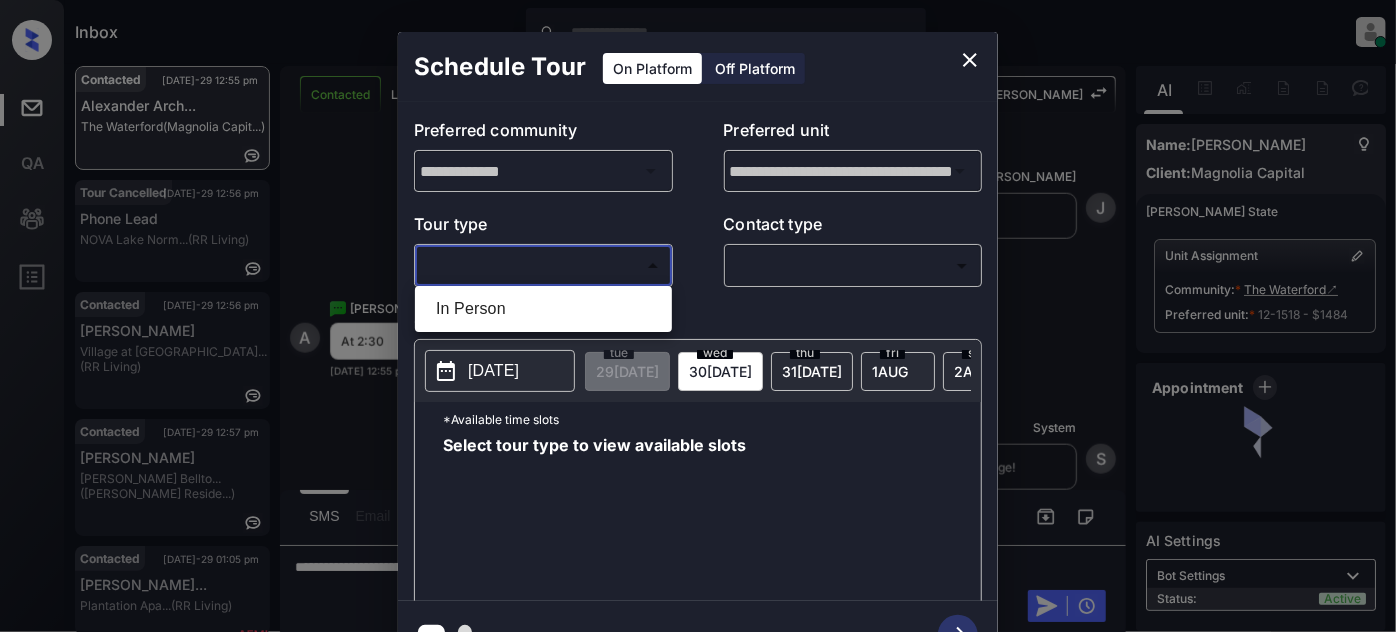 click on "In Person" at bounding box center [543, 309] 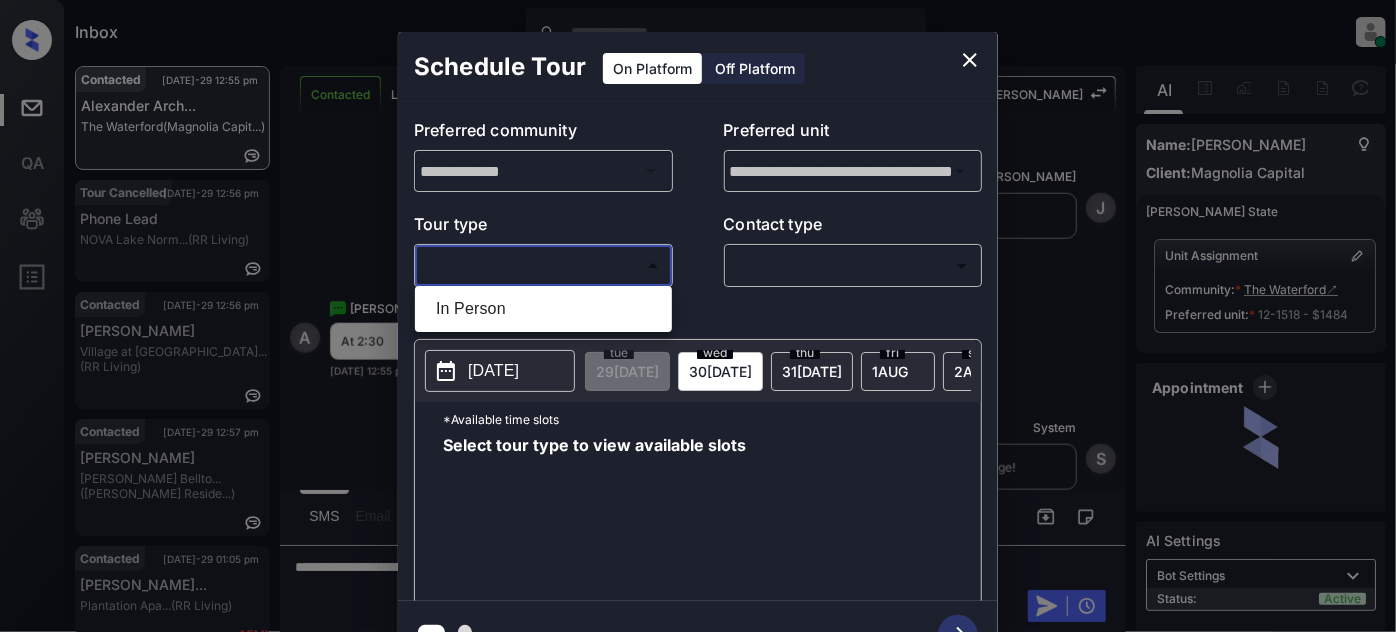 type on "********" 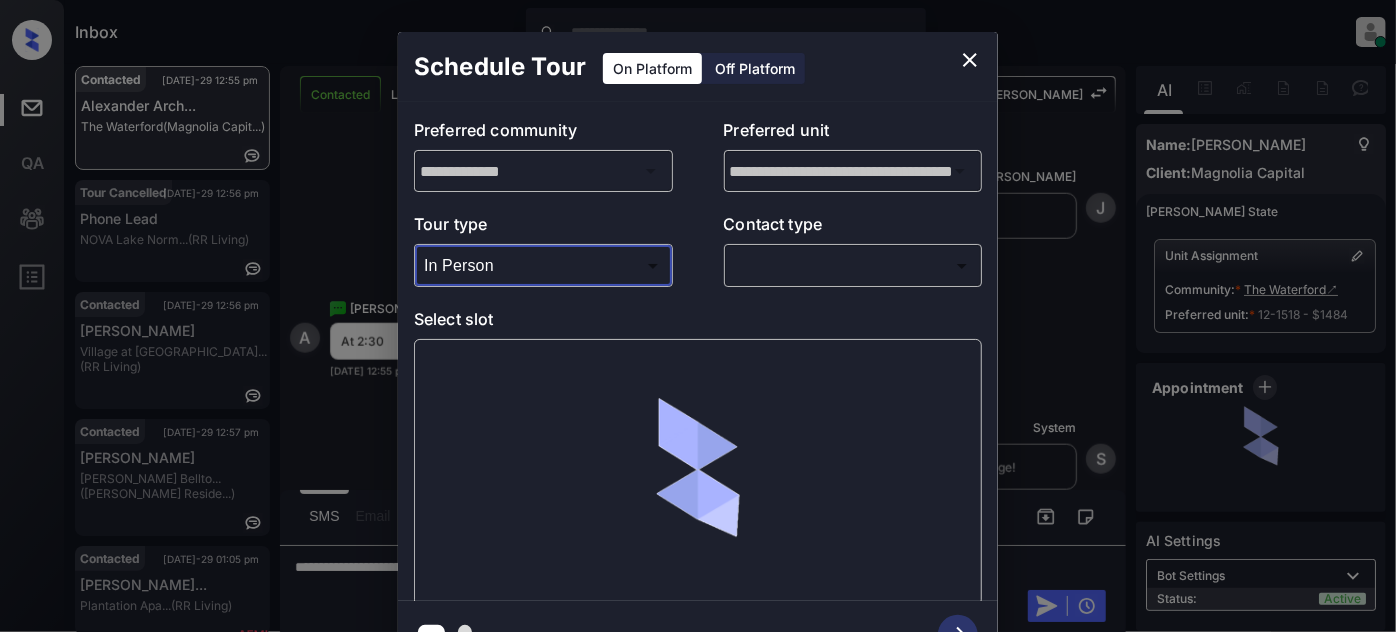click on "Inbox Juan Carlos Manantan Online Set yourself   offline Set yourself   on break Profile Switch to  light  mode Sign out Contacted Jul-29 12:55 pm   Alexander Arch... The Waterford  (Magnolia Capit...) Tour Cancelled Jul-29 12:56 pm   Phone Lead NOVA Lake Norm...  (RR Living) Contacted Jul-29 12:56 pm   Katie Denison Village at Mil...  (RR Living) Contacted Jul-29 12:57 pm   Romeo Garcia Griffis Bellto...  (Griffis Reside...) Contacted Jul-29 01:05 pm   Robert Rodrigu... Plantation Apa...  (RR Living) Contacted Jul-29 01:07 pm   Jennifer Caldw... 2210 10th Ave,...  (SfRent) Contacted Lost Lead Sentiment: Angry Upon sliding the acknowledgement:  Lead will move to lost stage. * ​ SMS and call option will be set to opt out. AFM will be turned off for the lead. Kelsey New Message Zuma Lead transferred to leasing agent: kelsey Jul 26, 2025 03:26 pm  Sync'd w  knock Z New Message Agent Lead created via webhook in Inbound stage. Jul 26, 2025 03:26 pm A New Message Agent AFM Request sent to Kelsey. A New Message A" at bounding box center [698, 316] 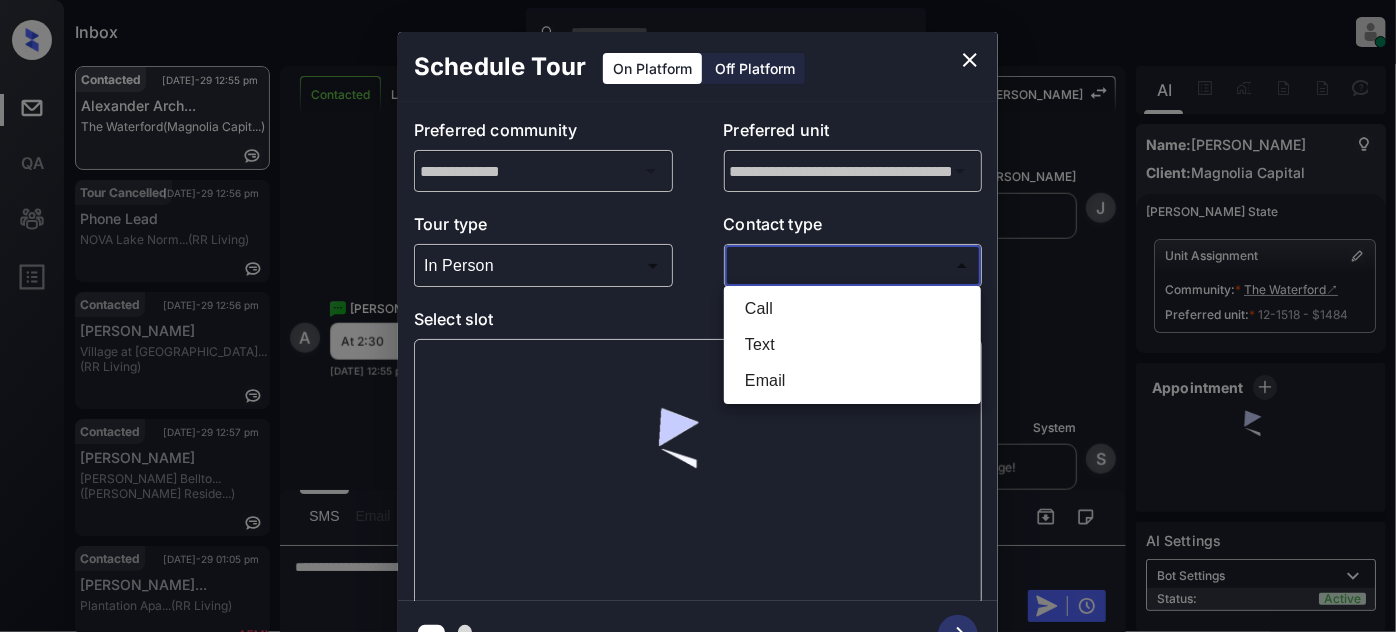 click on "Text" at bounding box center (852, 345) 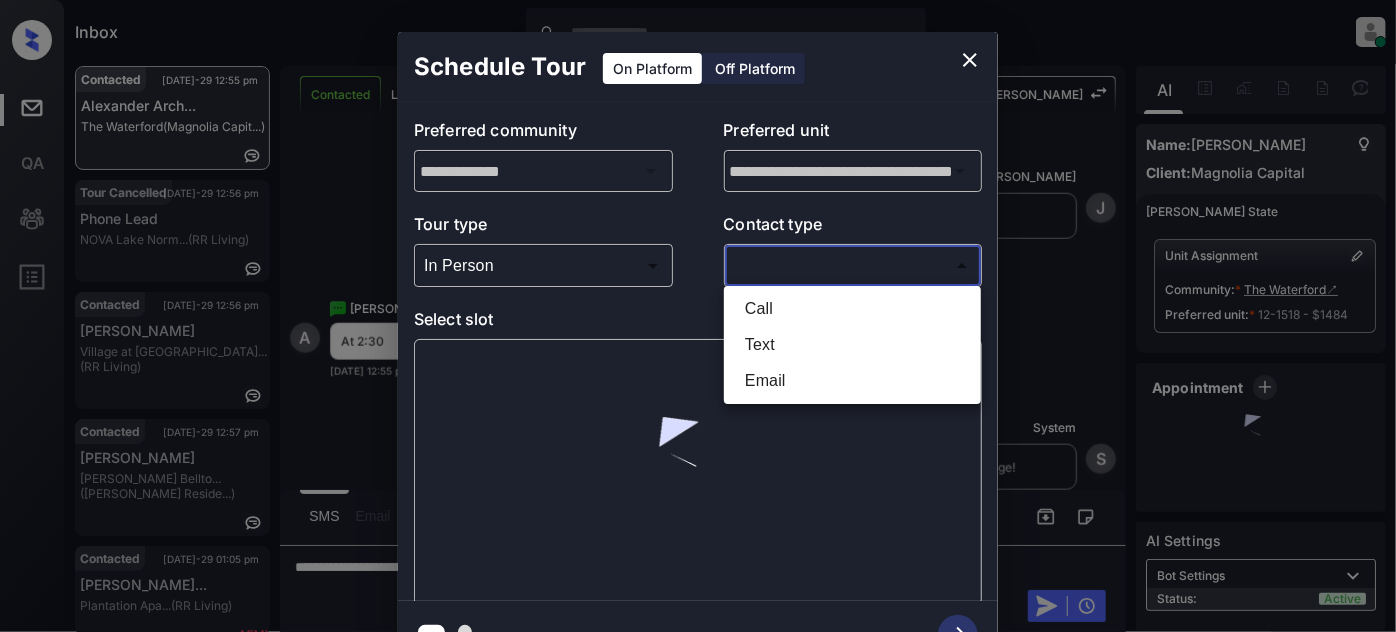 type on "****" 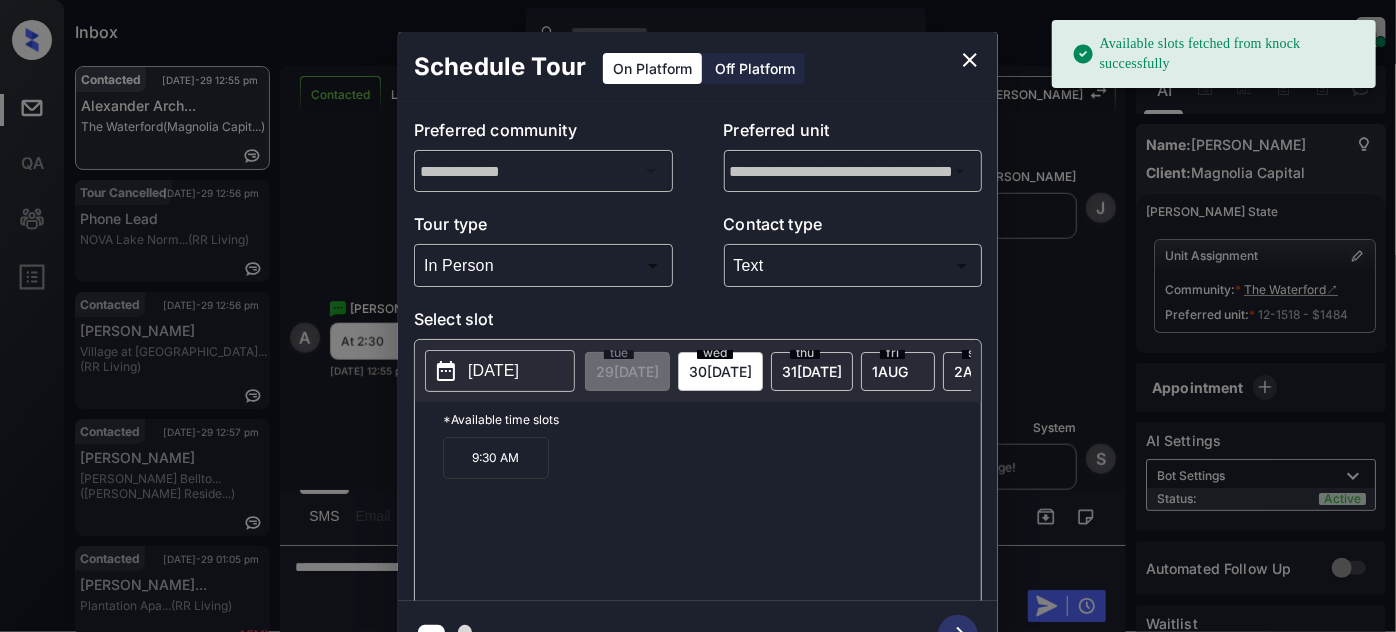 click on "[DATE]" at bounding box center (500, 371) 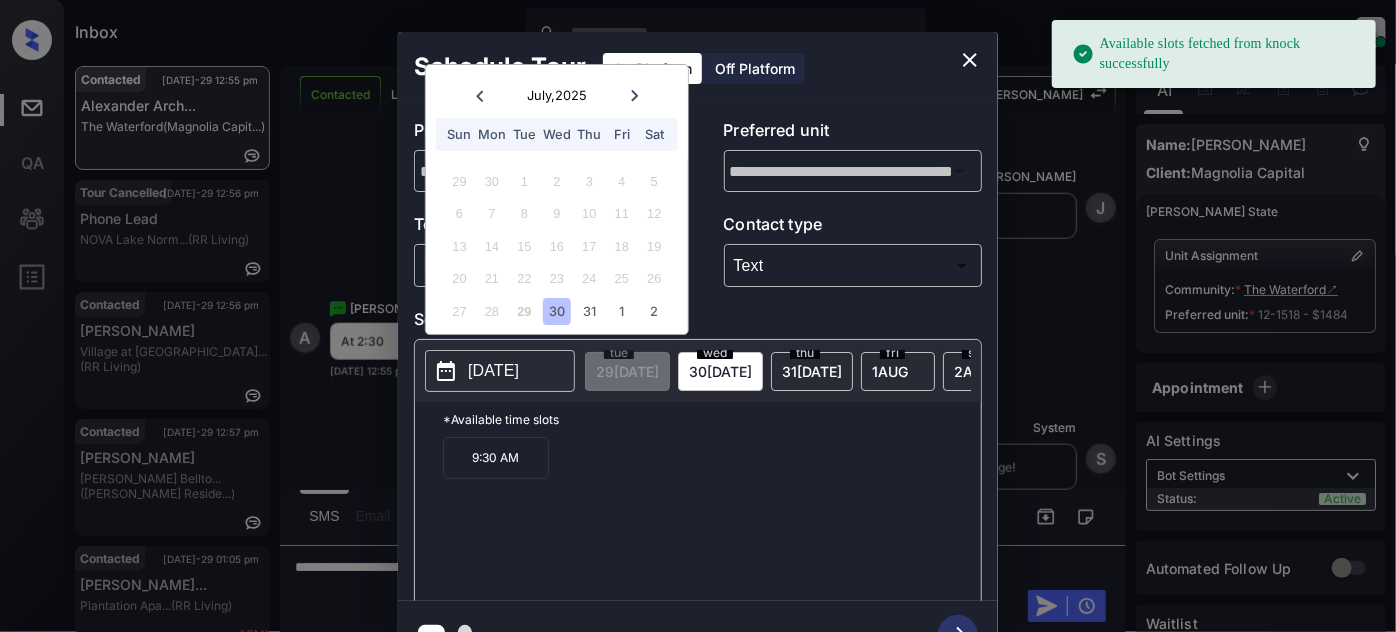 click 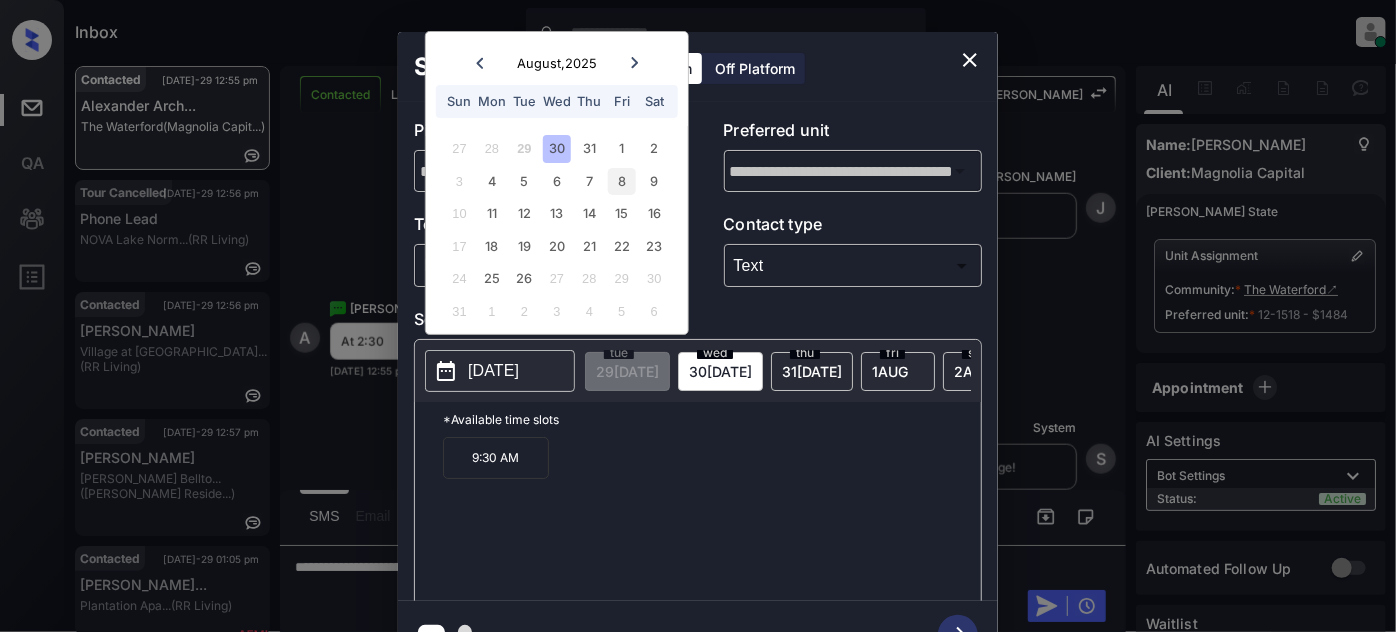 click on "8" at bounding box center [621, 181] 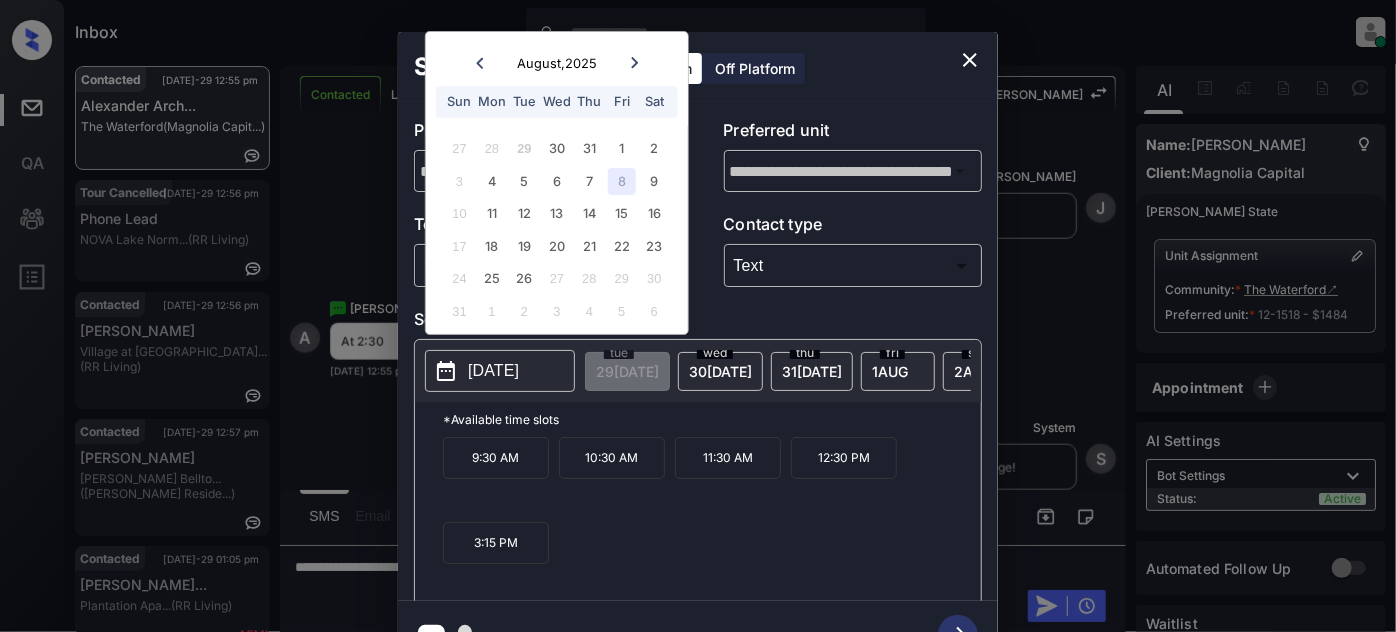 click 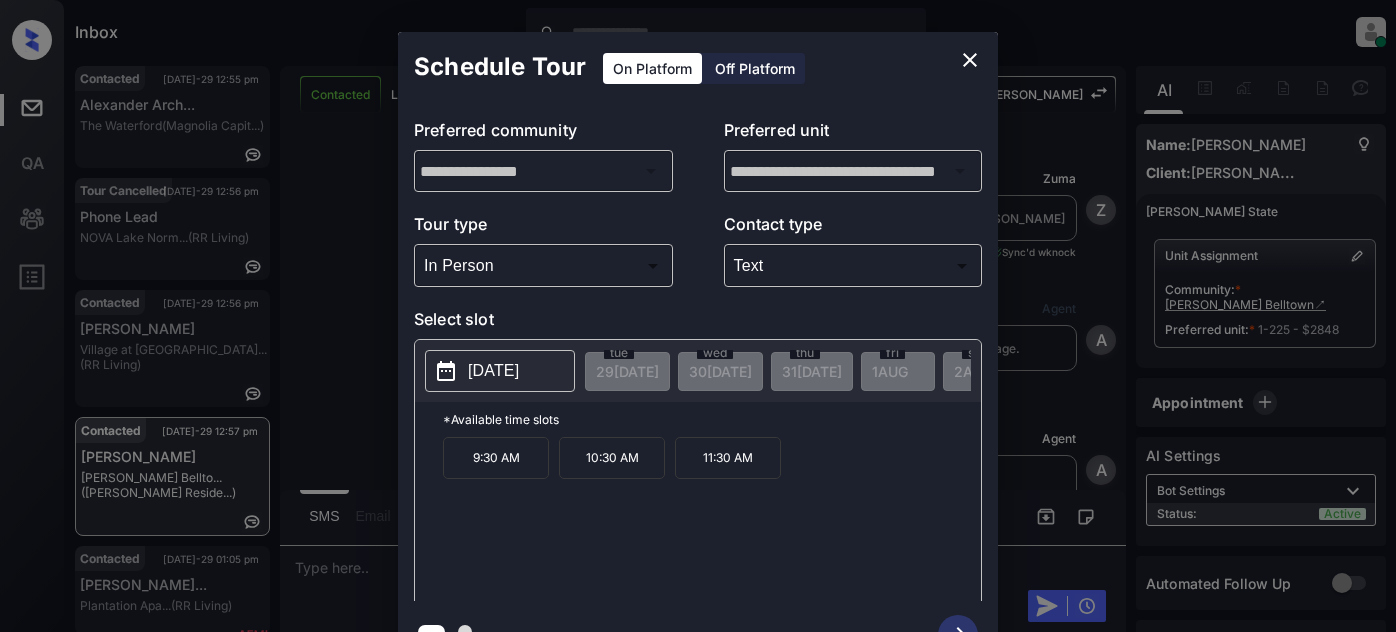 scroll, scrollTop: 0, scrollLeft: 0, axis: both 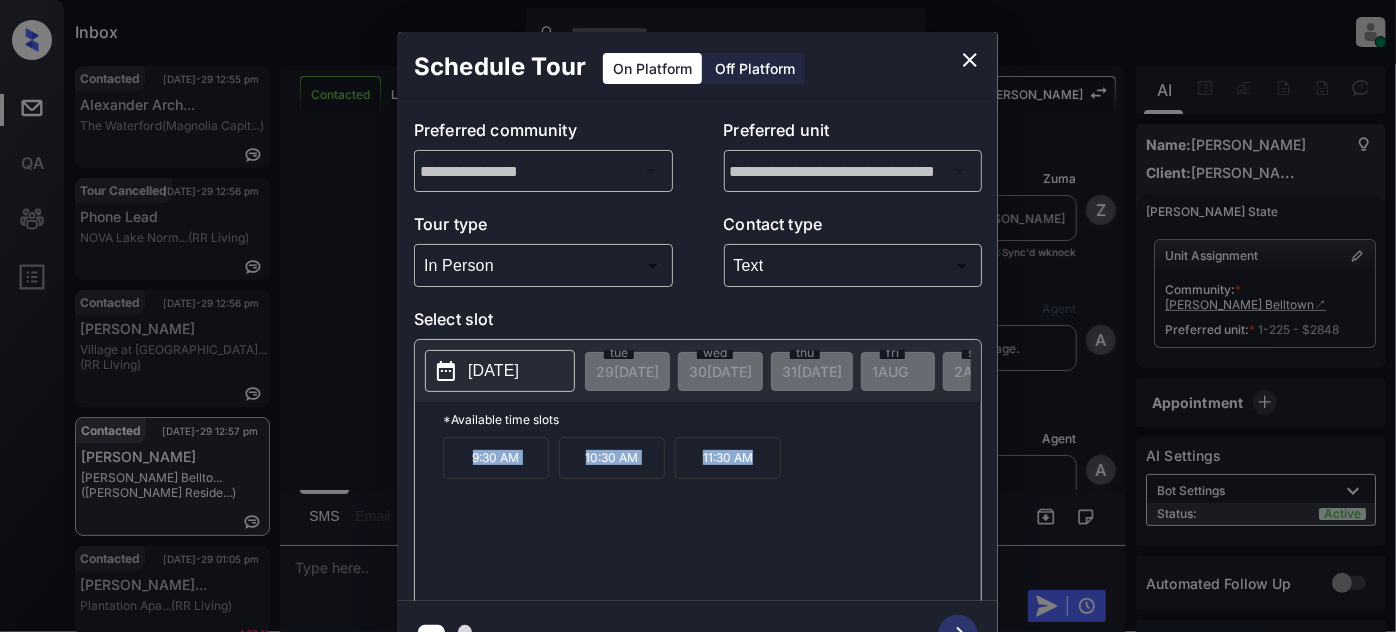 click on "9:30 AM 10:30 AM 11:30 AM" at bounding box center [712, 517] 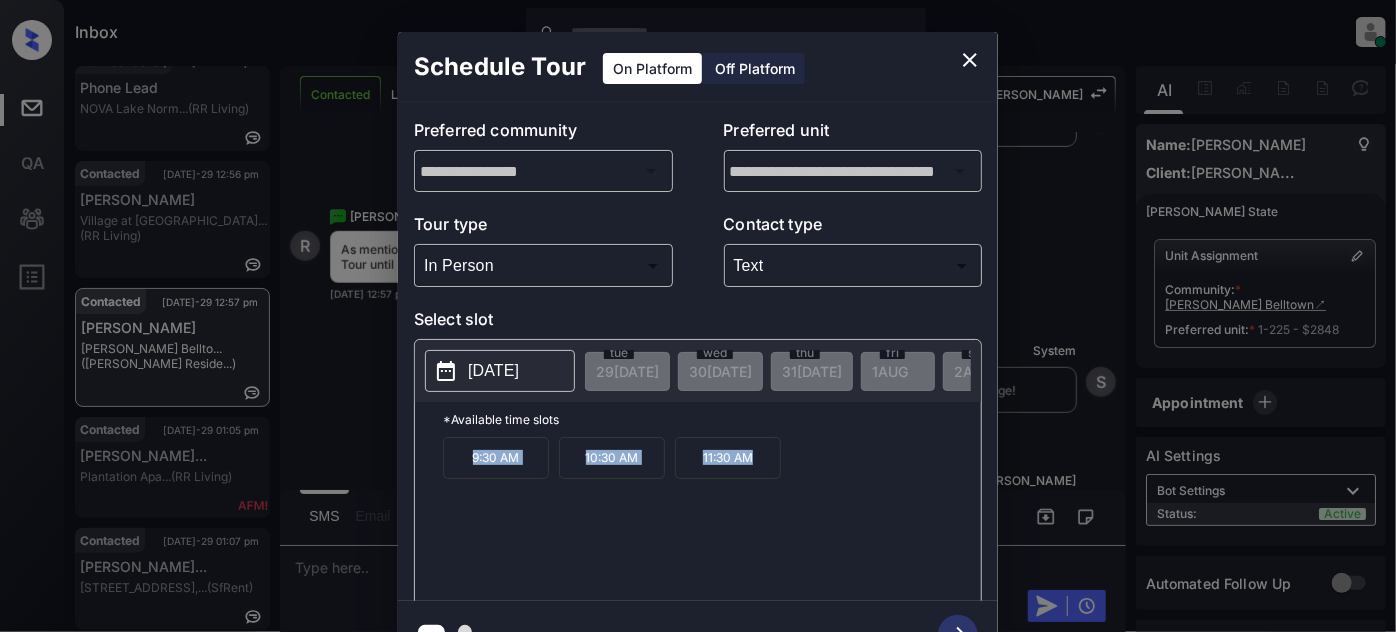 click 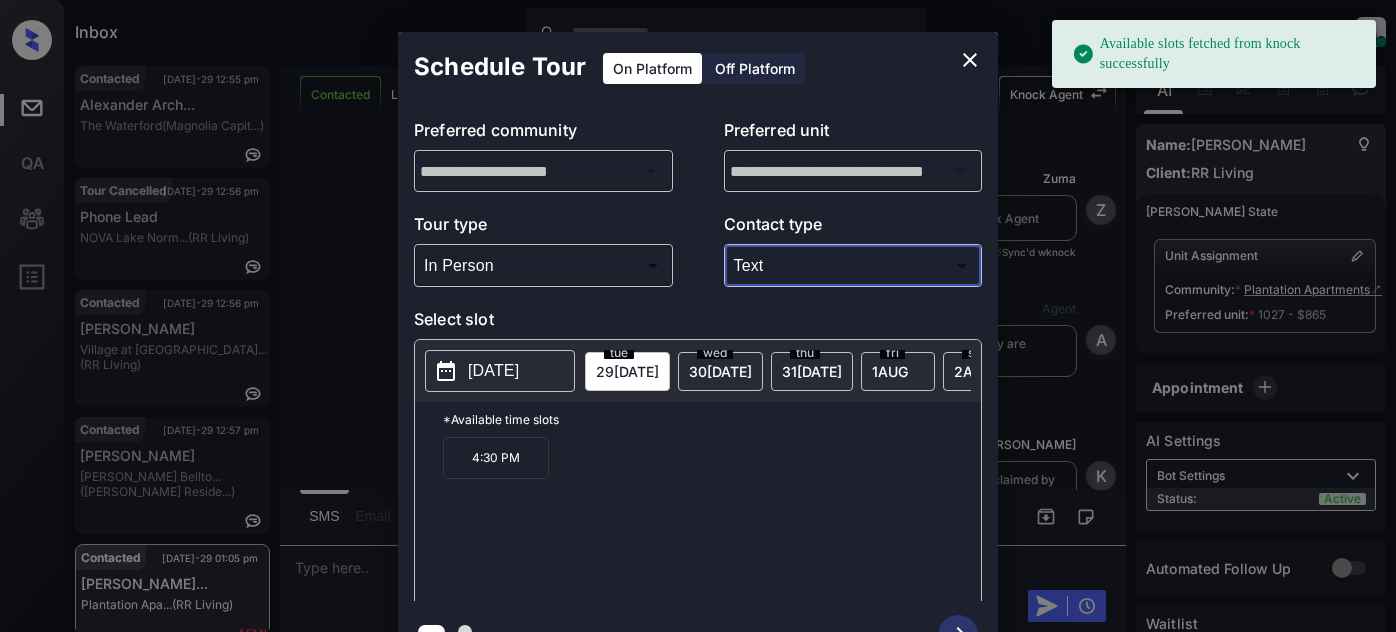 scroll, scrollTop: 0, scrollLeft: 0, axis: both 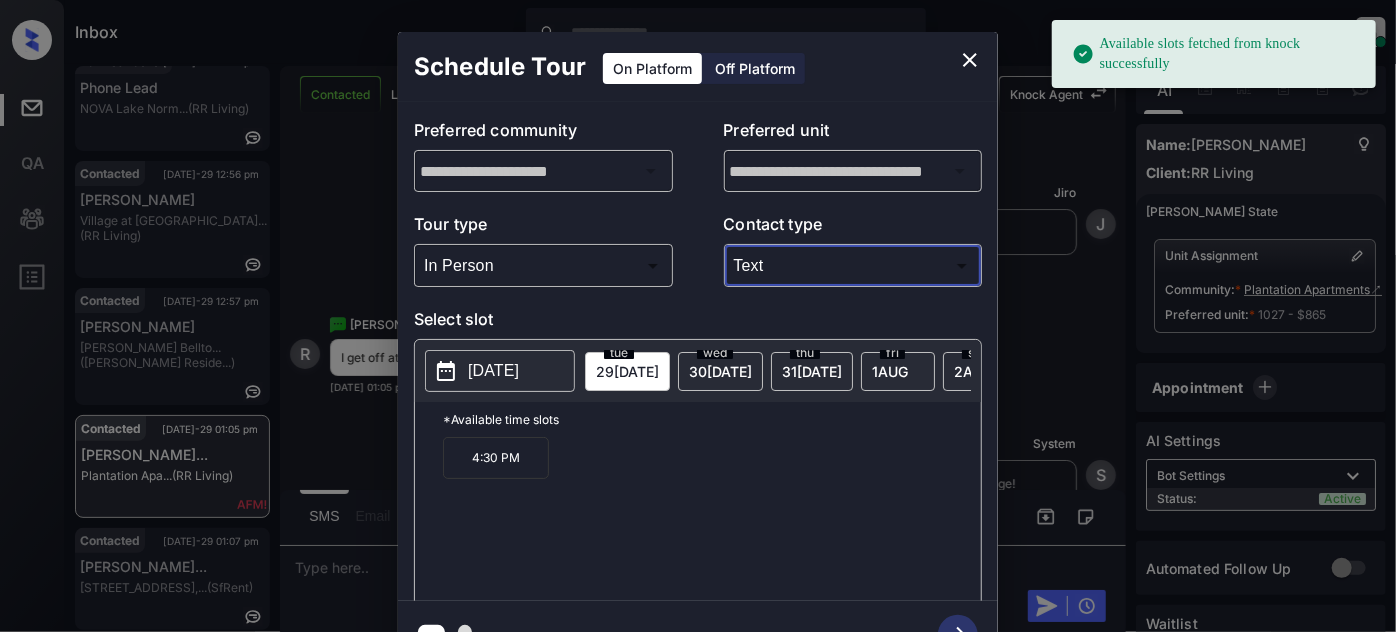 click on "tue 29 JUL wed 30 JUL thu 31 JUL fri 1 AUG sat 2 AUG sun 3 AUG mon 4 AUG tue 5 AUG wed 6 AUG thu 7 AUG fri 8 AUG sat 9 AUG sun 10 AUG mon 11 AUG tue 12 AUG wed 13 AUG thu 14 AUG fri 15 AUG sat 16 AUG sun 17 AUG mon 18 AUG tue 19 AUG wed 20 AUG thu 21 AUG fri 22 AUG sat 23 AUG sun 24 AUG mon 25 AUG tue 26 AUG wed 27 AUG thu 28 AUG fri 29 AUG sat 30 AUG sun 31 AUG mon 1 SEP tue 2 SEP wed 3 SEP thu 4 SEP fri 5 SEP sat 6 SEP sun 7 SEP mon 8 SEP tue 9 SEP wed 10 SEP thu 11 SEP fri 12 SEP sat 13 SEP sun 14 SEP mon 15 SEP tue 16 SEP wed 17 SEP thu 18 SEP fri 19 SEP sat 20 SEP sun 21 SEP mon 22 SEP tue 23 SEP wed 24 SEP thu 25 SEP fri 26 SEP" at bounding box center [3060, 371] 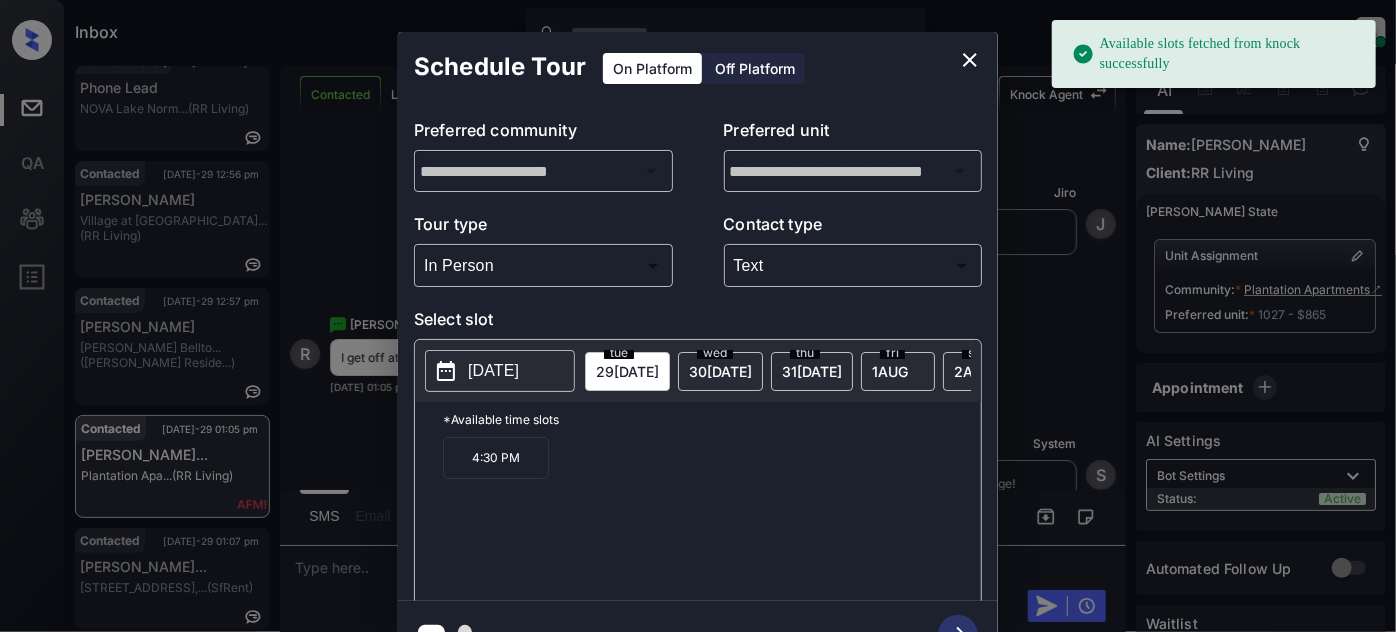 click on "30 JUL" at bounding box center (627, 371) 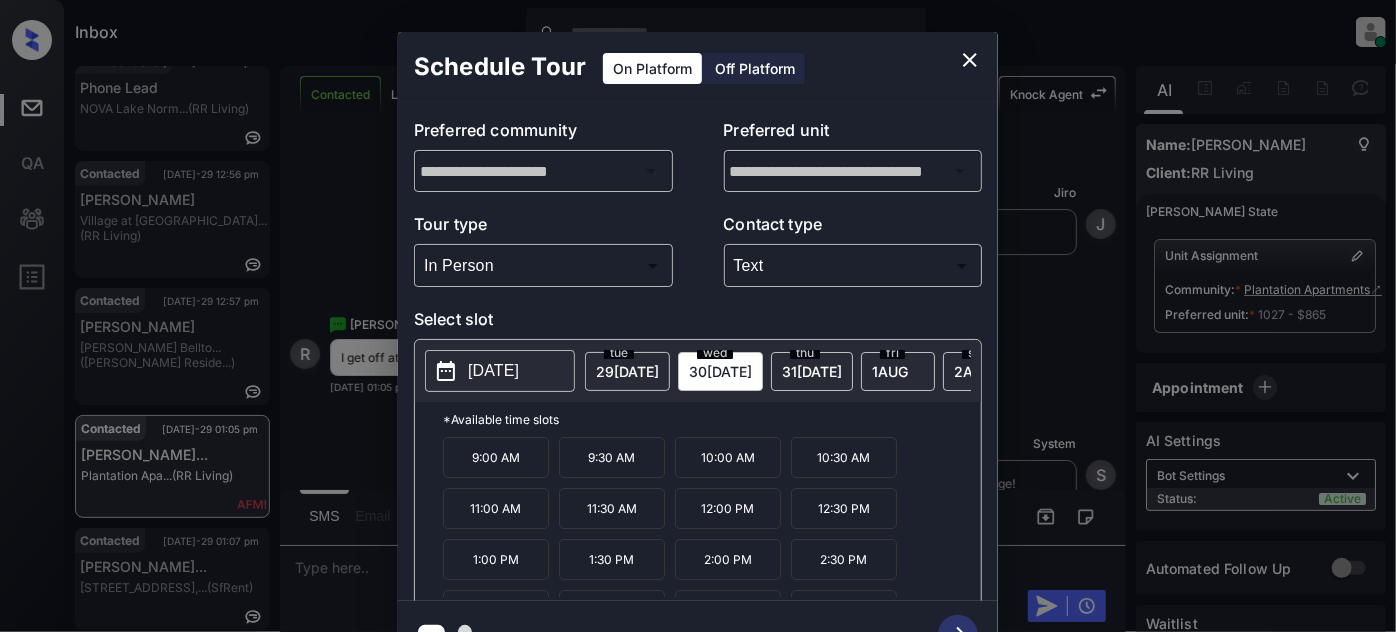scroll, scrollTop: 31, scrollLeft: 0, axis: vertical 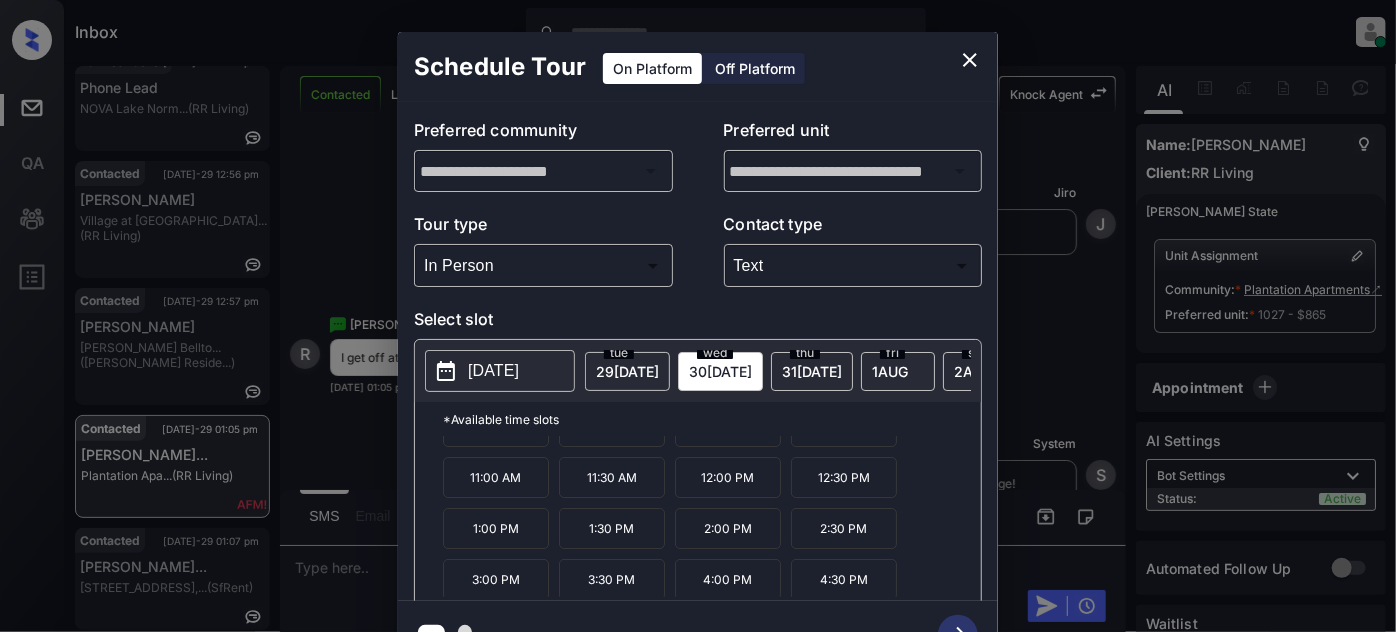 click on "31 JUL" at bounding box center (627, 371) 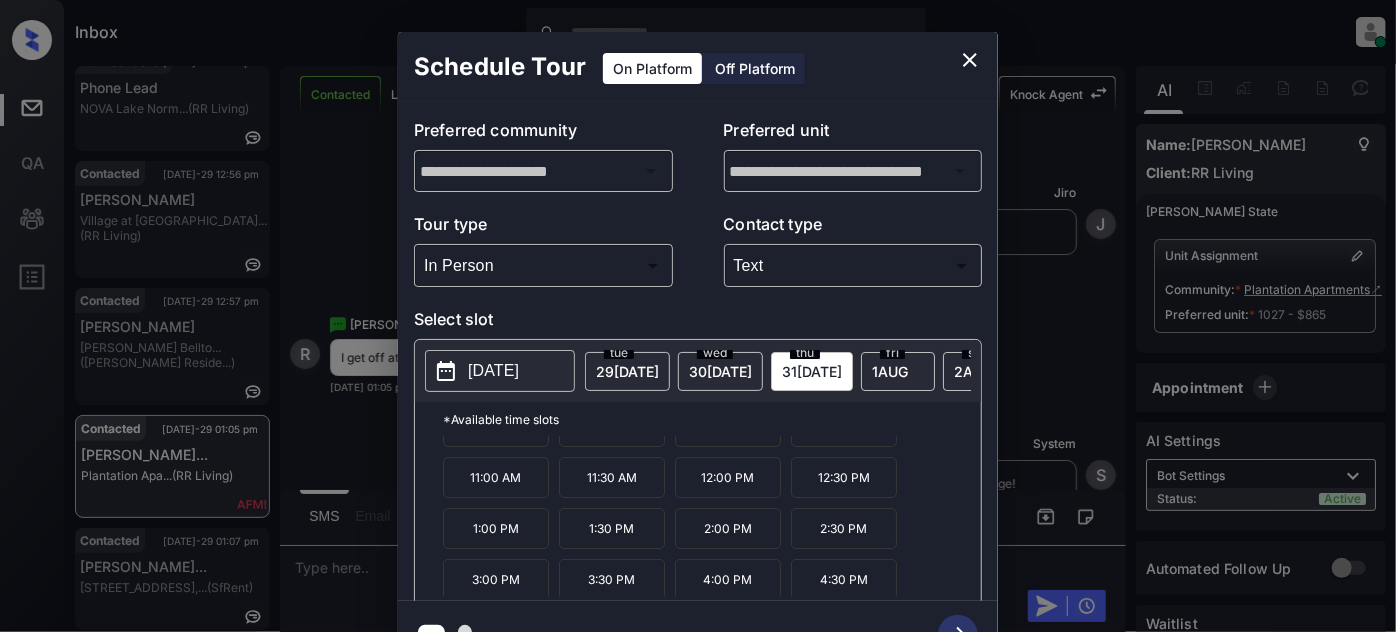click on "1 AUG" at bounding box center [627, 371] 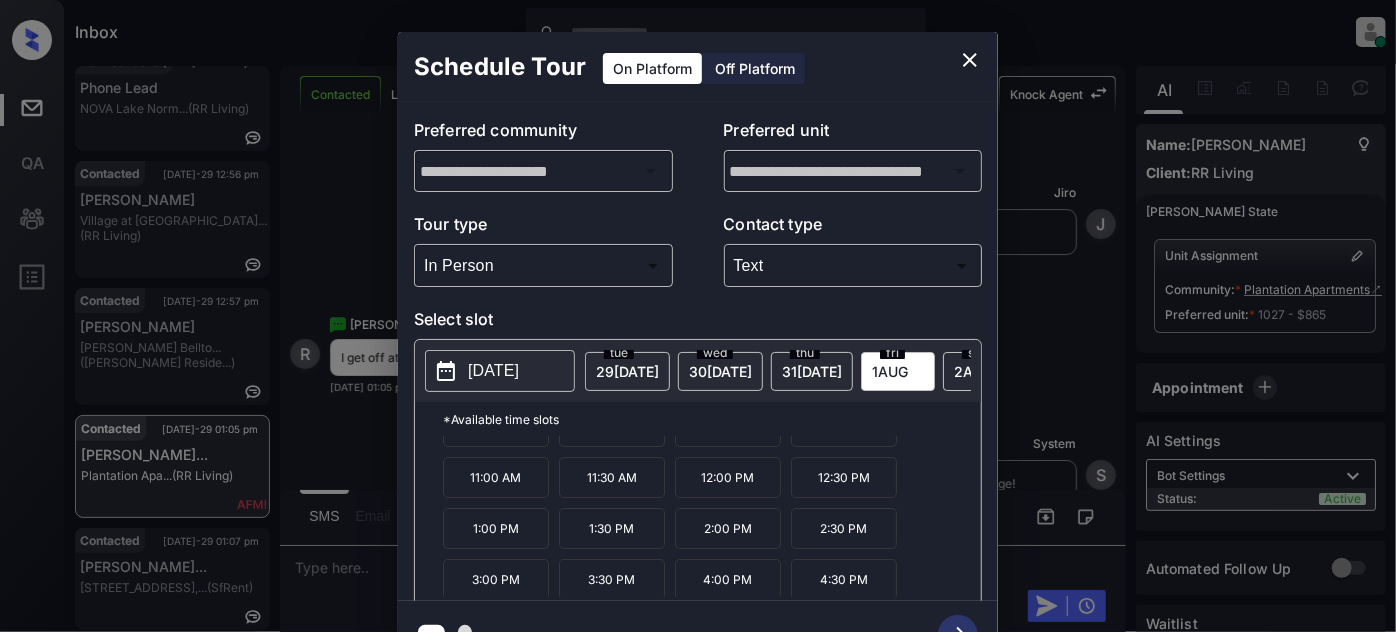 click on "2 AUG" at bounding box center [627, 371] 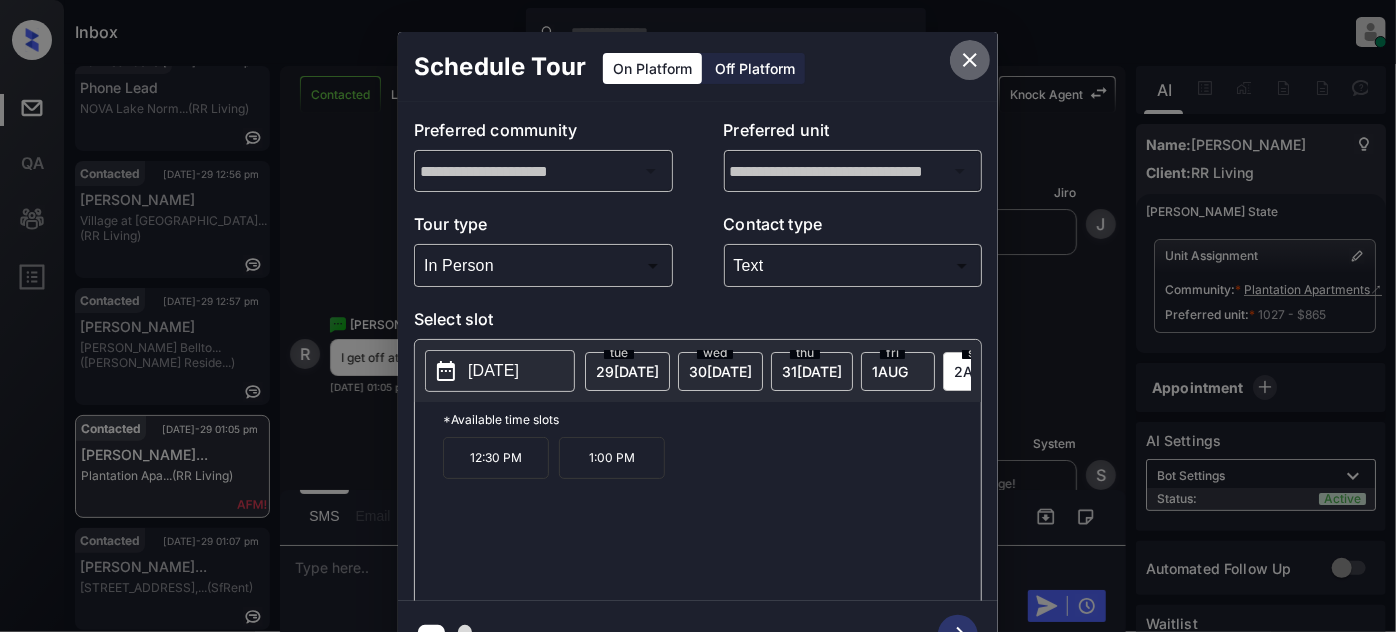 click 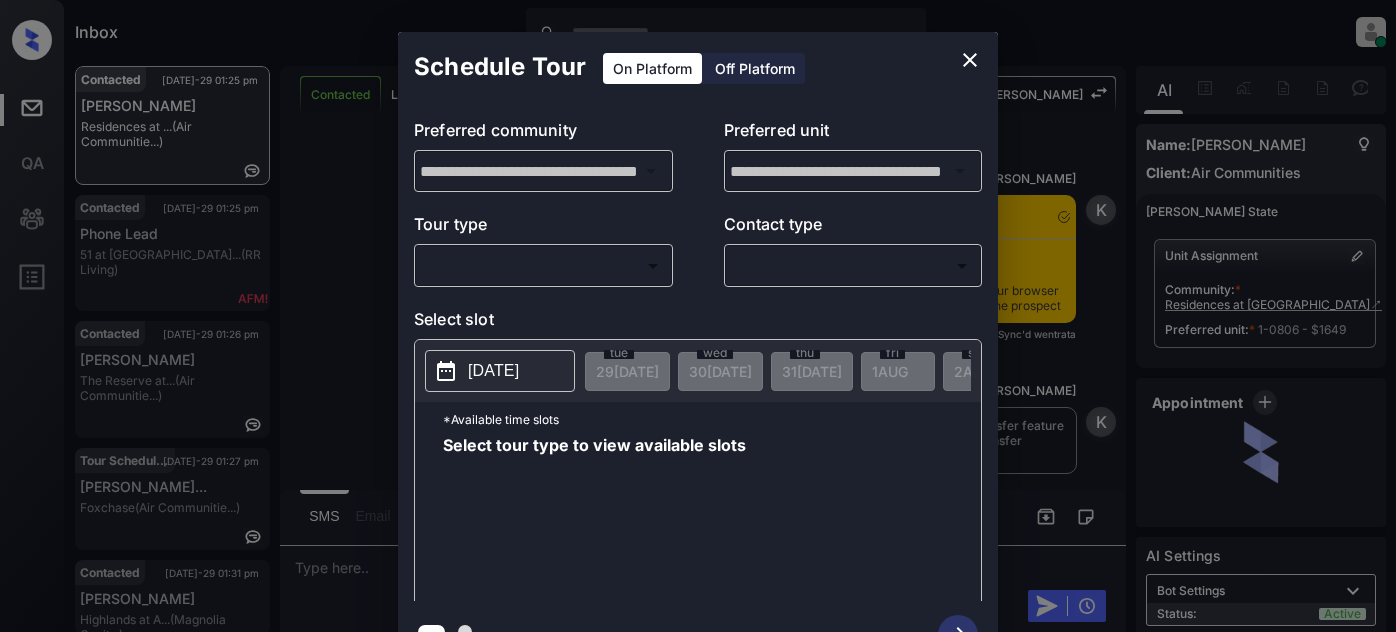 scroll, scrollTop: 0, scrollLeft: 0, axis: both 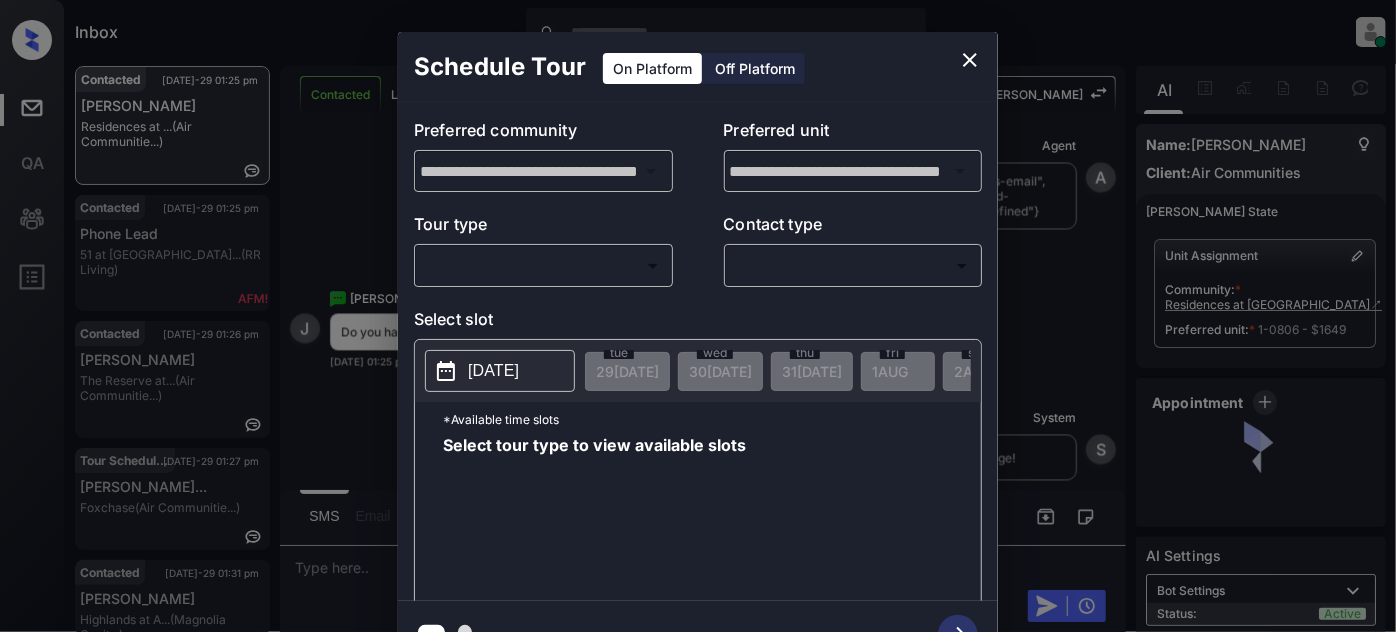 click on "Inbox [PERSON_NAME] Online Set yourself   offline Set yourself   on break Profile Switch to  light  mode Sign out Contacted [DATE]-29 01:25 pm   [PERSON_NAME] Residences at ...  (Air Communitie...) Contacted [DATE]-29 01:25 pm   Phone Lead 51 at Southave...  (RR Living) Contacted [DATE]-29 01:26 pm   [PERSON_NAME] The Reserve at...  (Air Communitie...) Tour Scheduled [DATE]-29 01:27 pm   [PERSON_NAME]... Foxchase  (Air Communitie...) Contacted [DATE]-29 01:31 pm   Emaiya [PERSON_NAME][GEOGRAPHIC_DATA] at A...  (Magnolia Capit...) Contacted [DATE]-29 01:31 pm   [PERSON_NAME] at [GEOGRAPHIC_DATA]...  (Magnolia Capit...) Contacted Lost Lead Sentiment: Angry Upon sliding the acknowledgement:  Lead will move to lost stage. * ​ SMS and call option will be set to opt out. AFM will be turned off for the lead. Kelsey New Message Kelsey Notes Note: [DATE] 03:36 pm  Sync'd w  entrata K New Message [PERSON_NAME] Due to the activation of disableLeadTransfer feature flag, [PERSON_NAME] will no longer transfer ownership of this CRM guest card K New Message Z A" at bounding box center (698, 316) 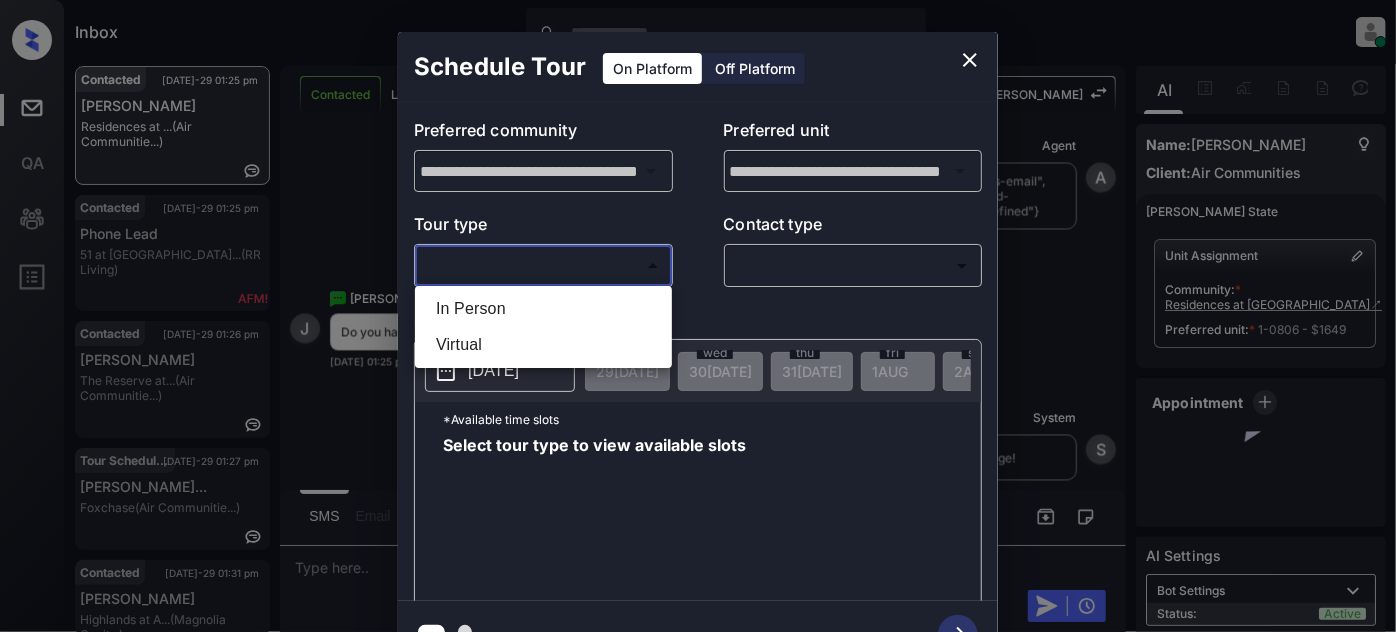 drag, startPoint x: 526, startPoint y: 278, endPoint x: 514, endPoint y: 303, distance: 27.730848 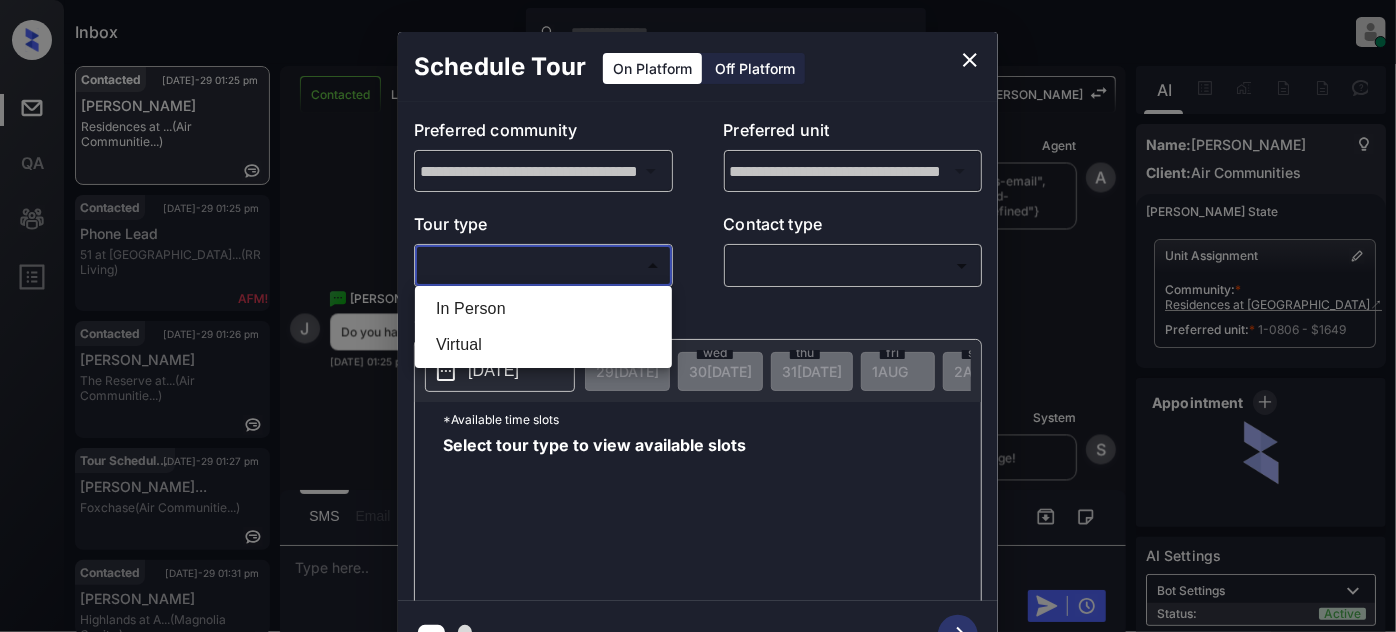 click at bounding box center (698, 316) 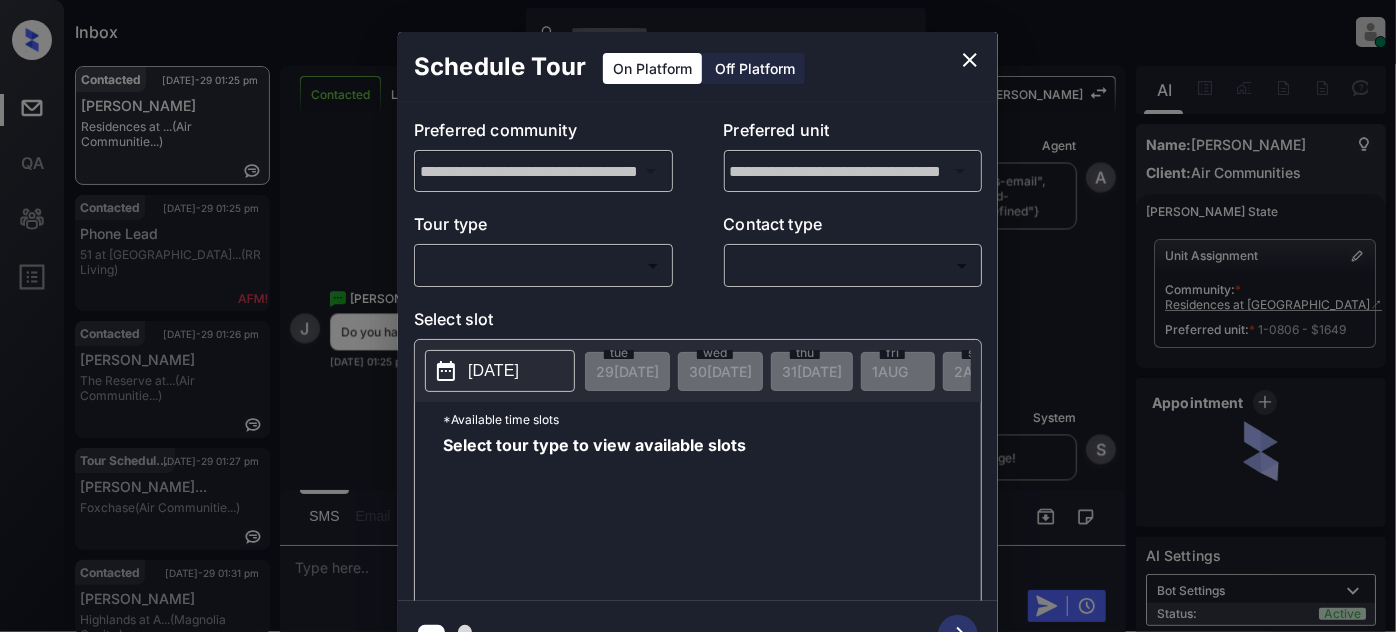 click on "In Person" at bounding box center [543, 299] 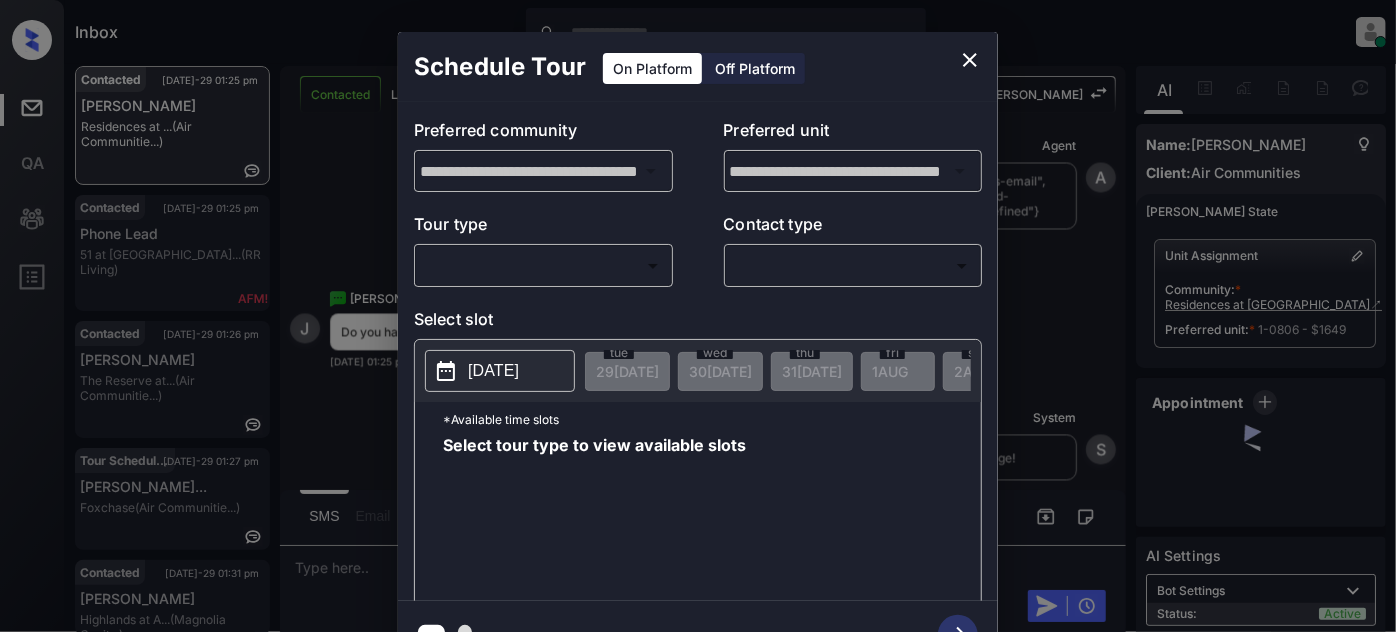type on "********" 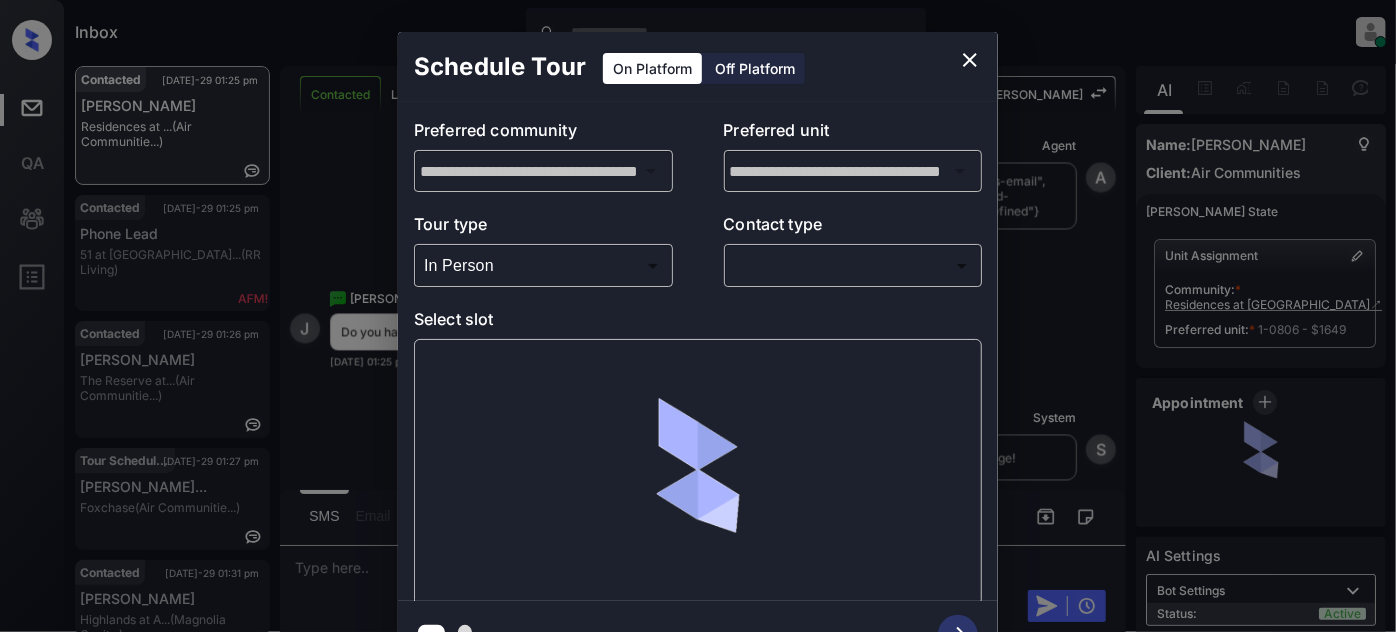 click on "Inbox [PERSON_NAME] Online Set yourself   offline Set yourself   on break Profile Switch to  light  mode Sign out Contacted [DATE]-29 01:25 pm   [PERSON_NAME] Residences at ...  (Air Communitie...) Contacted [DATE]-29 01:25 pm   Phone Lead 51 at Southave...  (RR Living) Contacted [DATE]-29 01:26 pm   [PERSON_NAME] The Reserve at...  (Air Communitie...) Tour Scheduled [DATE]-29 01:27 pm   [PERSON_NAME]... Foxchase  (Air Communitie...) Contacted [DATE]-29 01:31 pm   Emaiya [PERSON_NAME][GEOGRAPHIC_DATA] at A...  (Magnolia Capit...) Contacted [DATE]-29 01:31 pm   [PERSON_NAME] at [GEOGRAPHIC_DATA]...  (Magnolia Capit...) Contacted Lost Lead Sentiment: Angry Upon sliding the acknowledgement:  Lead will move to lost stage. * ​ SMS and call option will be set to opt out. AFM will be turned off for the lead. Kelsey New Message Kelsey Notes Note: [DATE] 03:36 pm  Sync'd w  entrata K New Message [PERSON_NAME] Due to the activation of disableLeadTransfer feature flag, [PERSON_NAME] will no longer transfer ownership of this CRM guest card K New Message Z A" at bounding box center (698, 316) 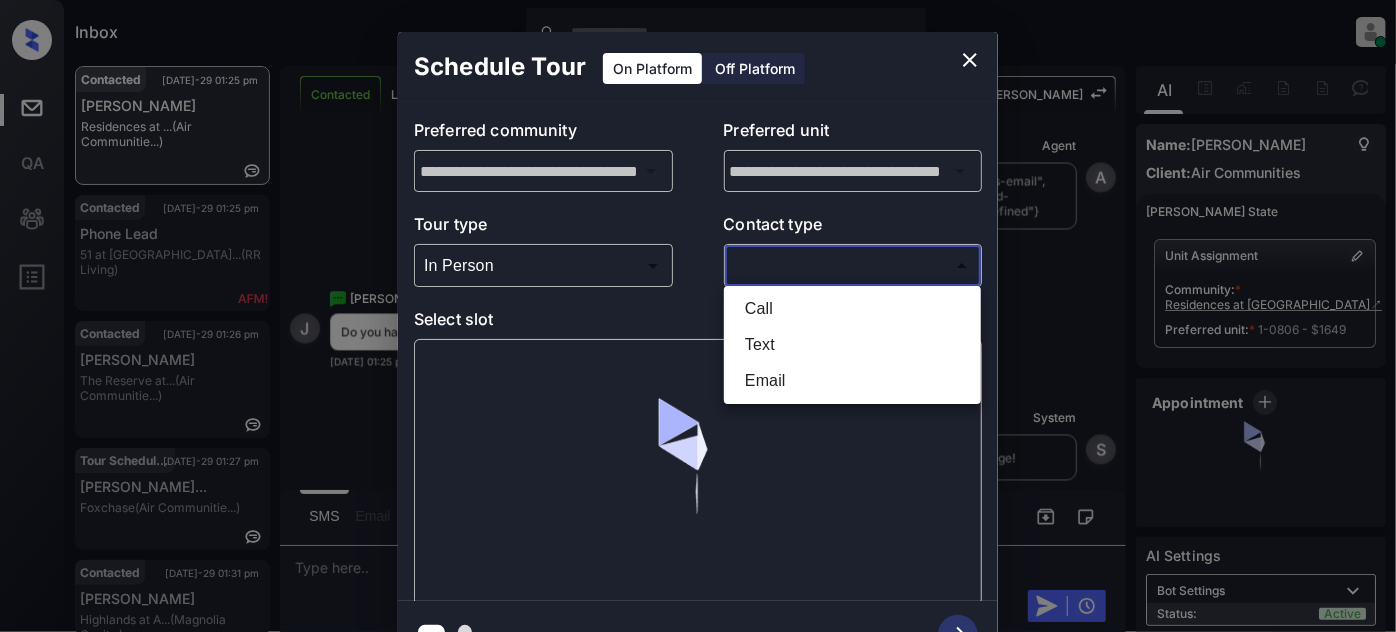 click on "Text" at bounding box center [852, 345] 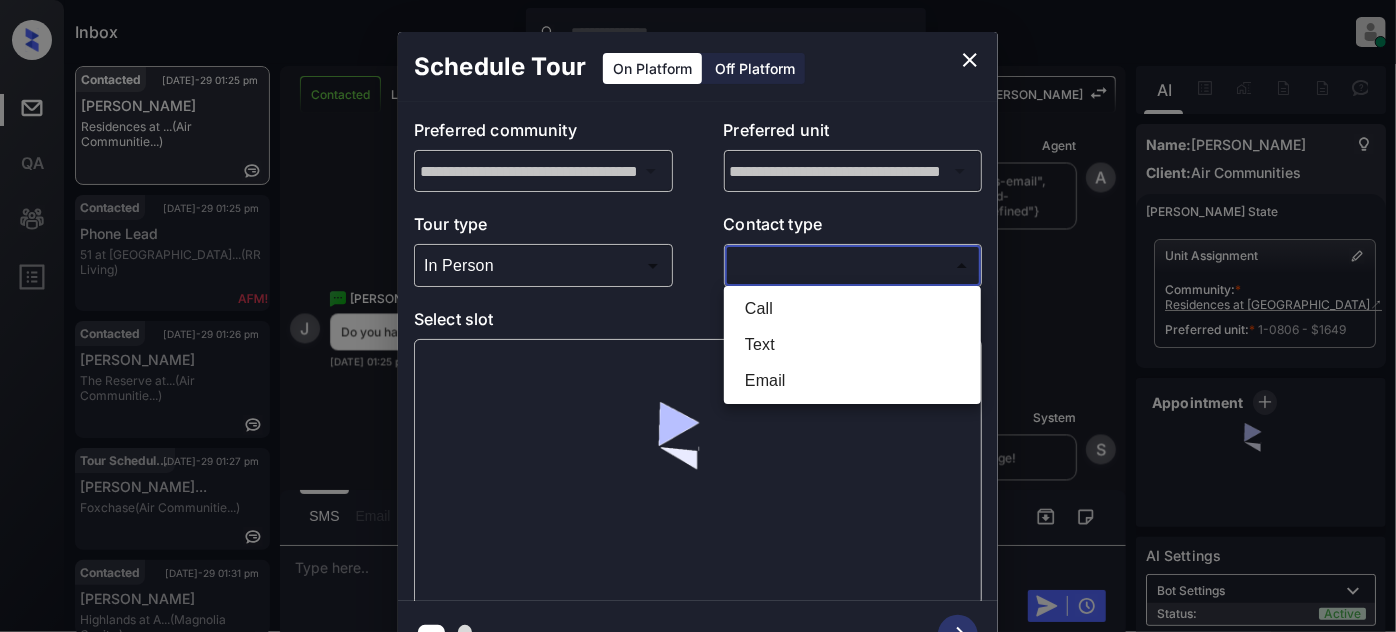 type on "****" 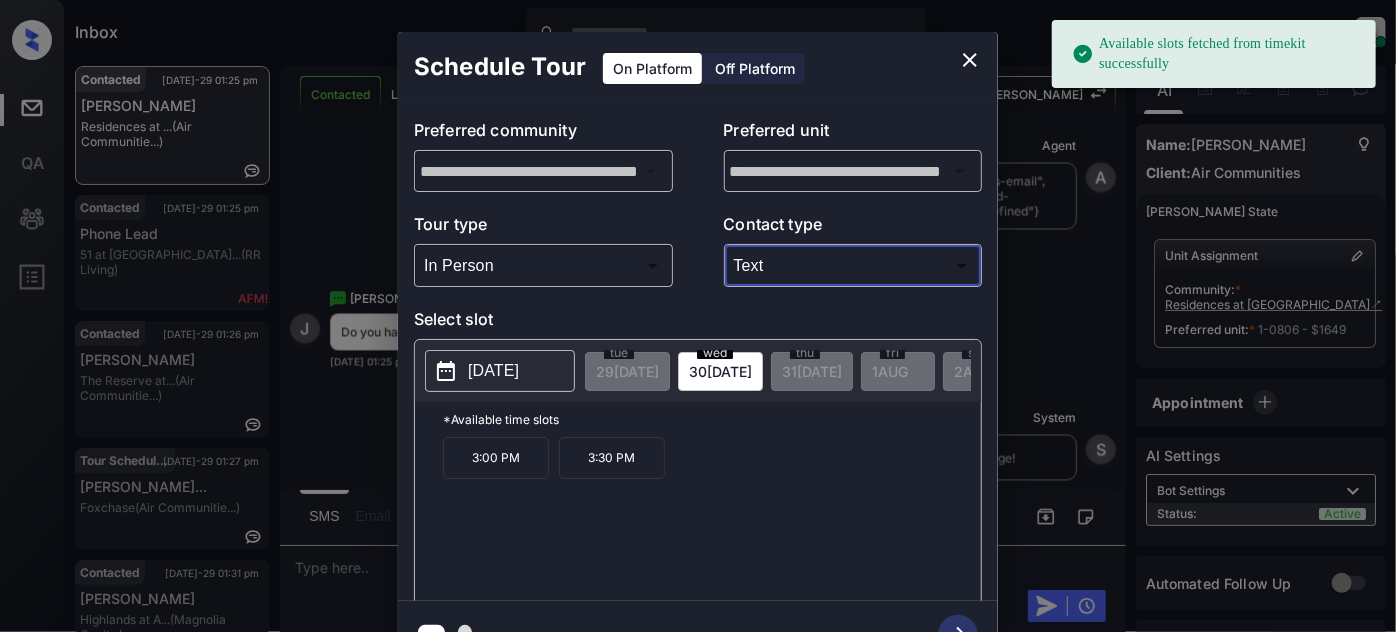 click on "[DATE]" at bounding box center (493, 371) 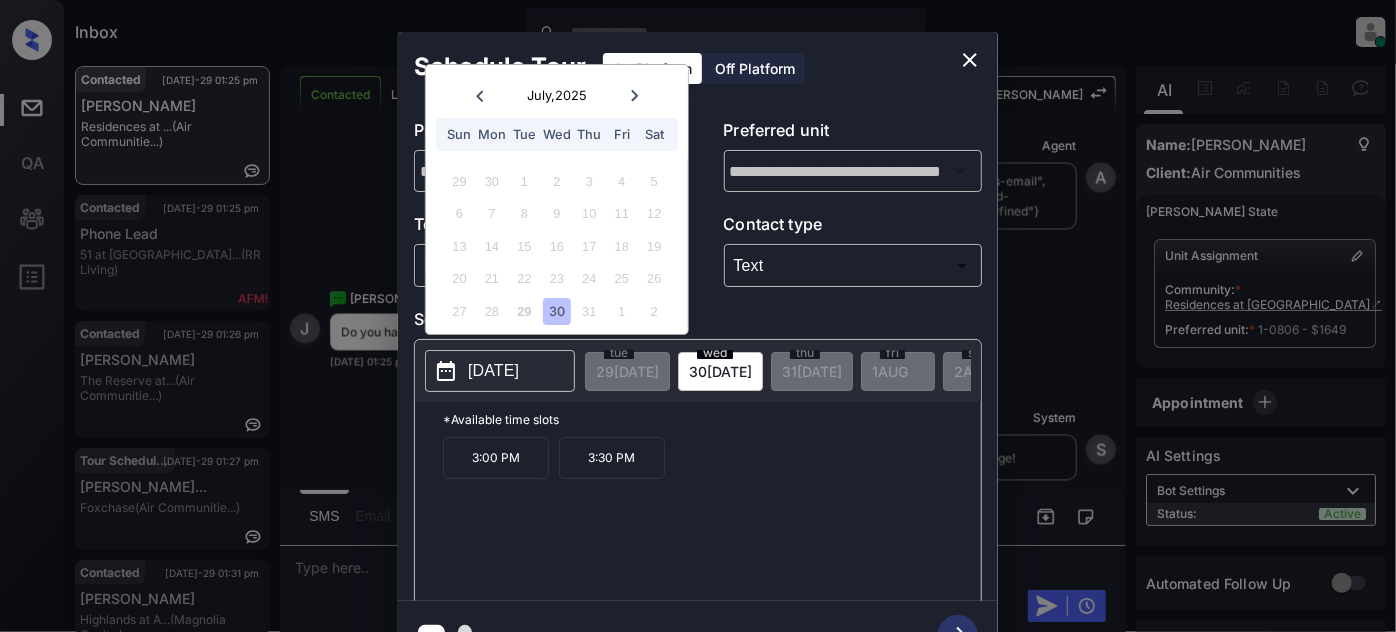click at bounding box center [634, 95] 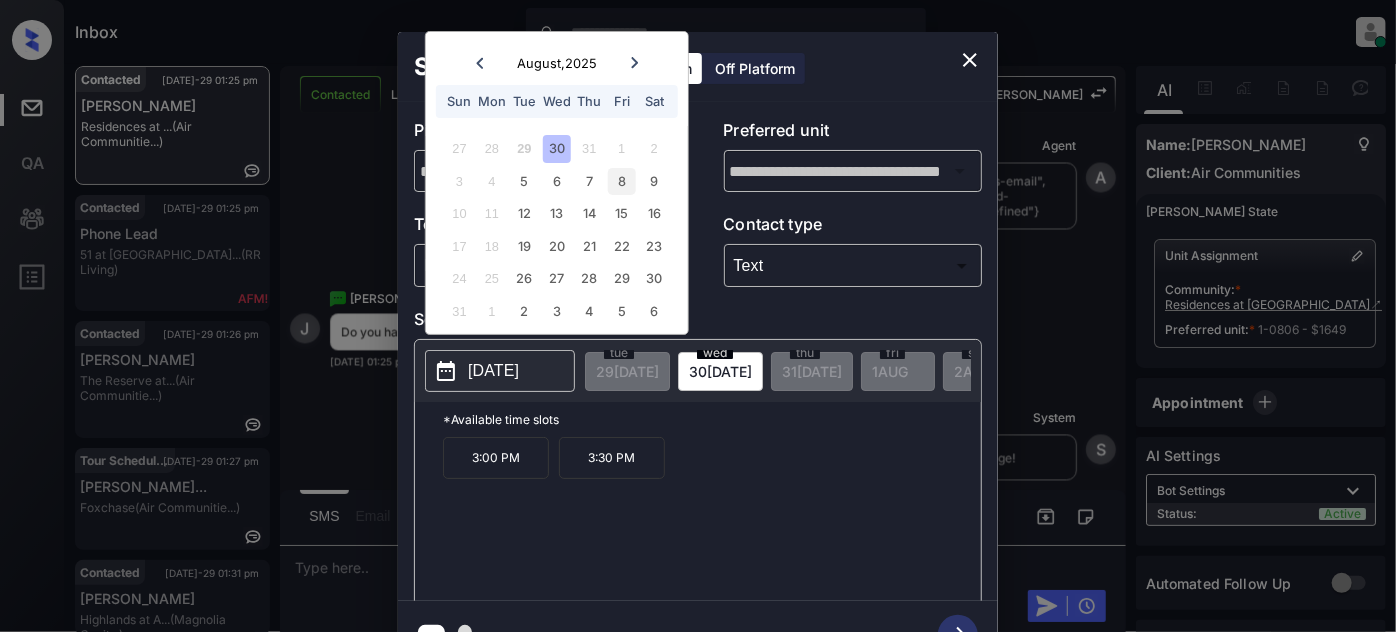 click on "8" at bounding box center [621, 181] 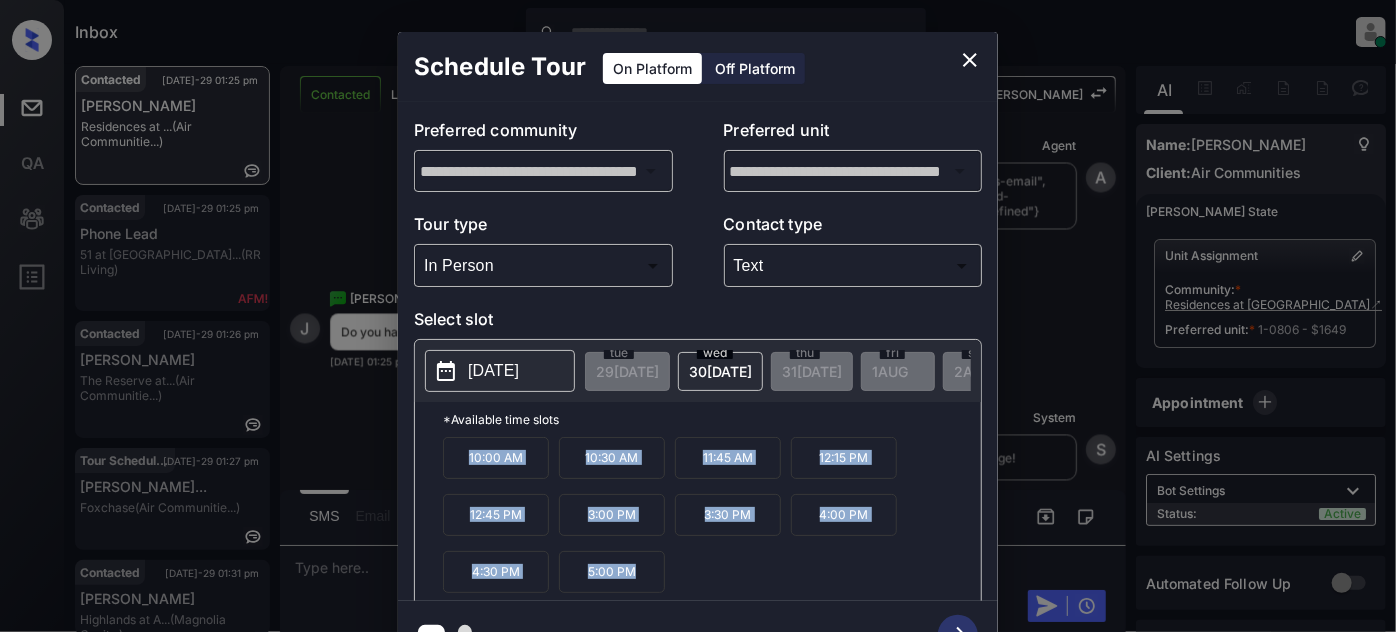 drag, startPoint x: 459, startPoint y: 466, endPoint x: 658, endPoint y: 588, distance: 233.42023 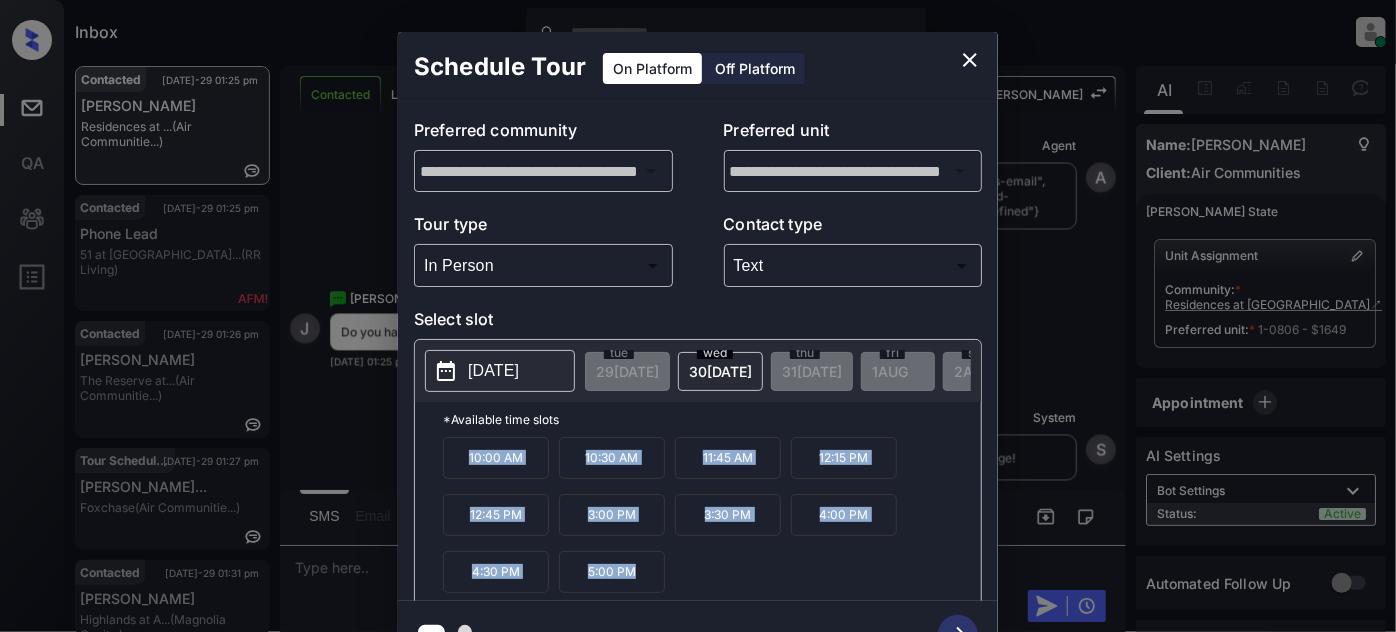 copy on "10:00 AM 10:30 AM 11:45 AM 12:15 PM 12:45 PM 3:00 PM 3:30 PM 4:00 PM 4:30 PM 5:00 PM" 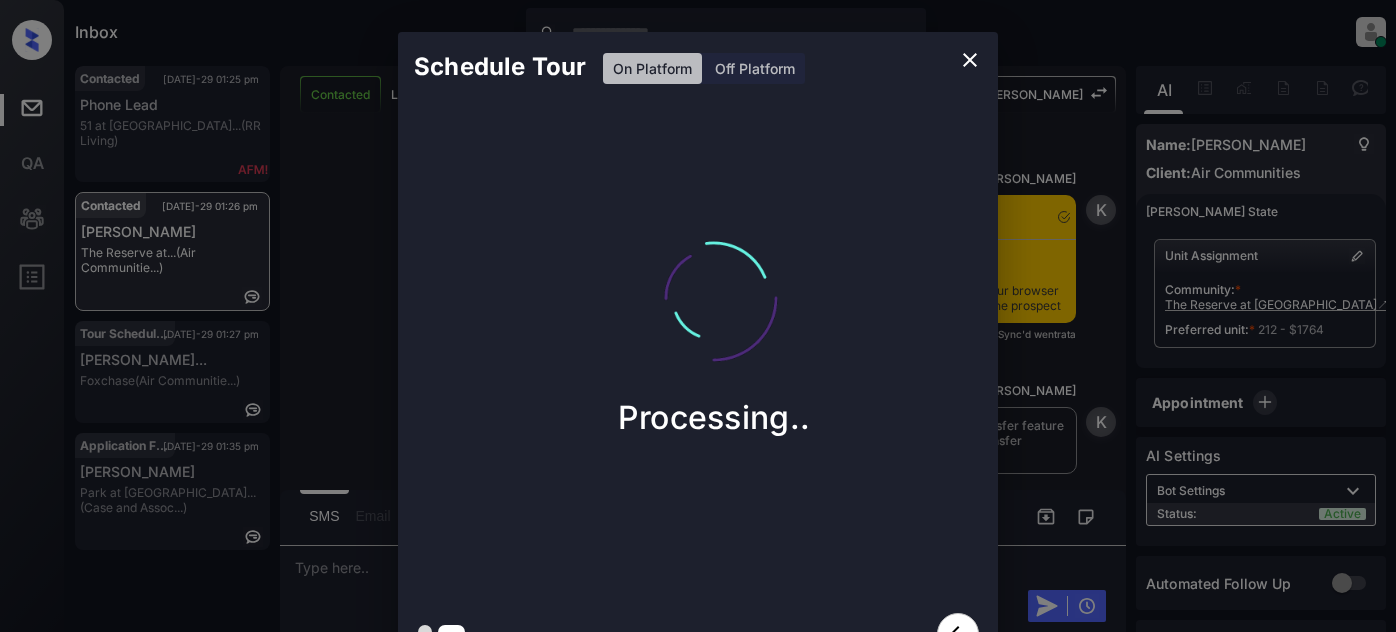 scroll, scrollTop: 0, scrollLeft: 0, axis: both 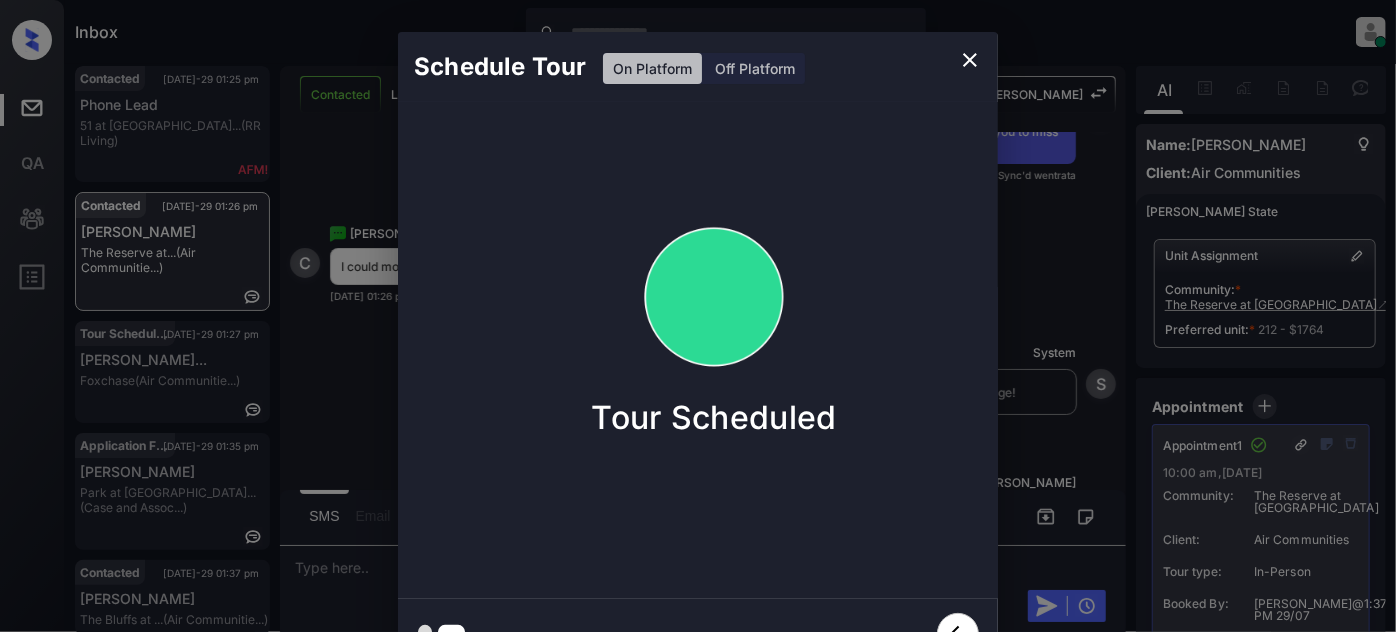 click 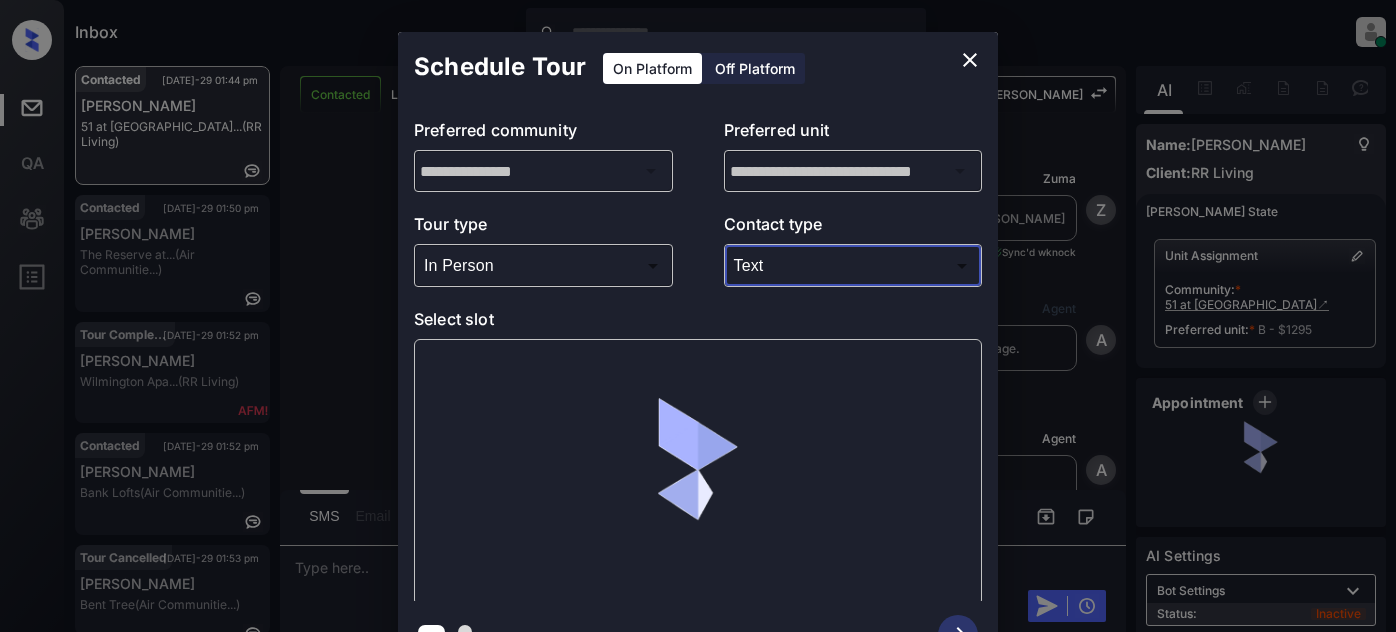 scroll, scrollTop: 0, scrollLeft: 0, axis: both 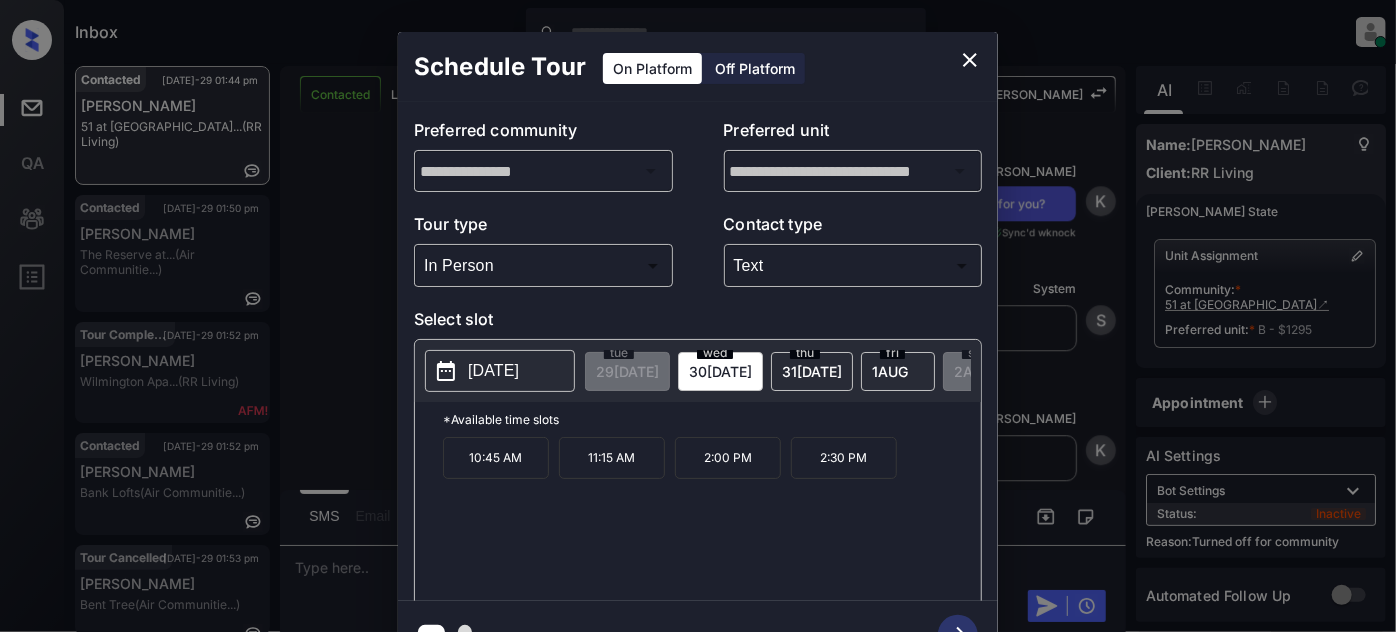 click on "[DATE]" at bounding box center (500, 371) 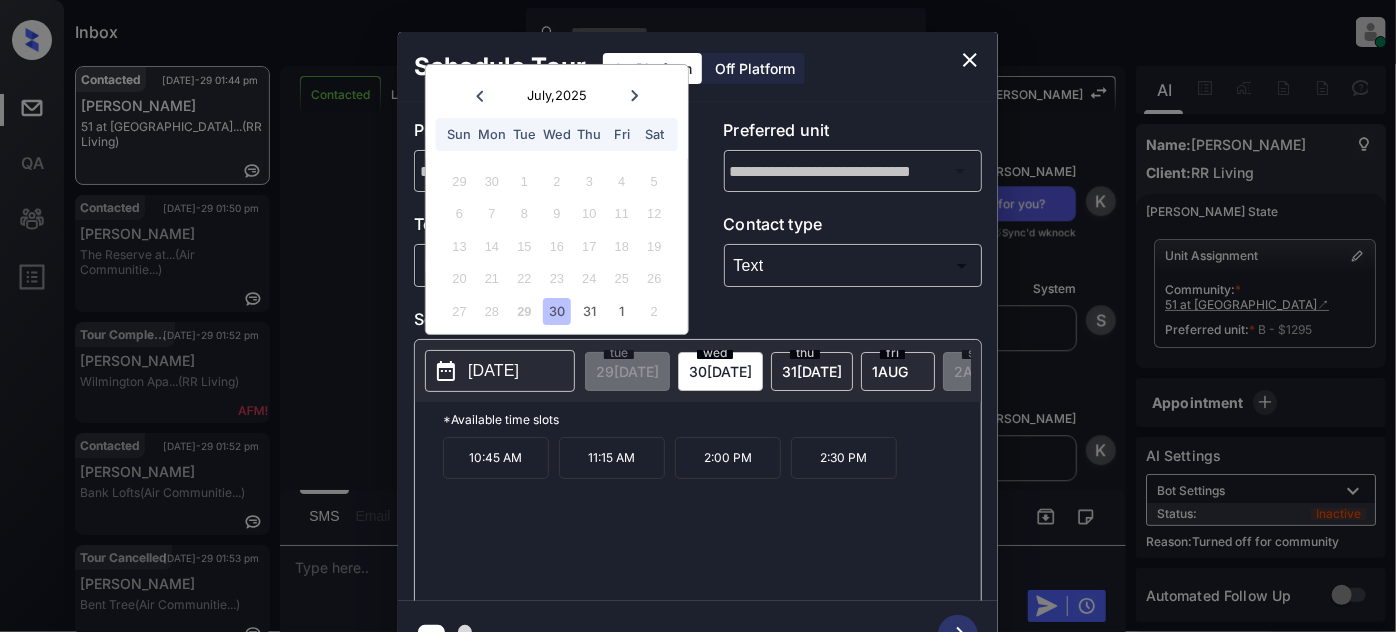 click at bounding box center (634, 95) 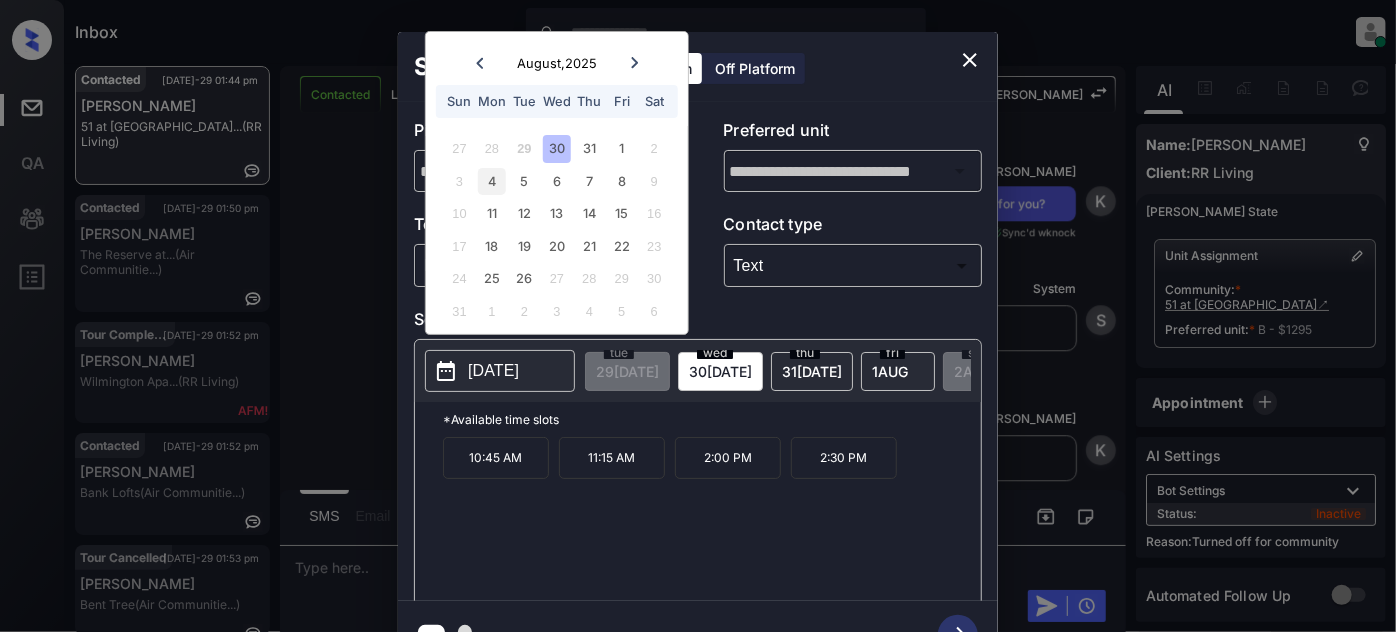 click on "4" at bounding box center (491, 181) 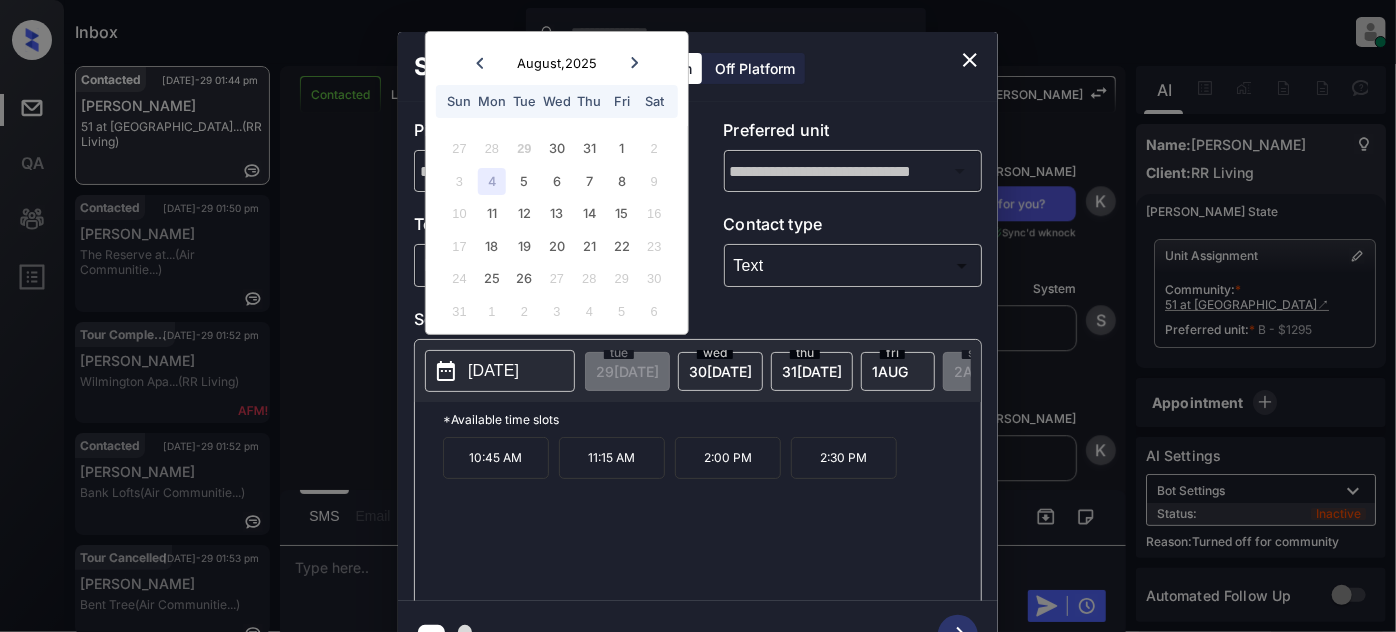 click on "10:45 AM 11:15 AM 2:00 PM 2:30 PM" at bounding box center (712, 517) 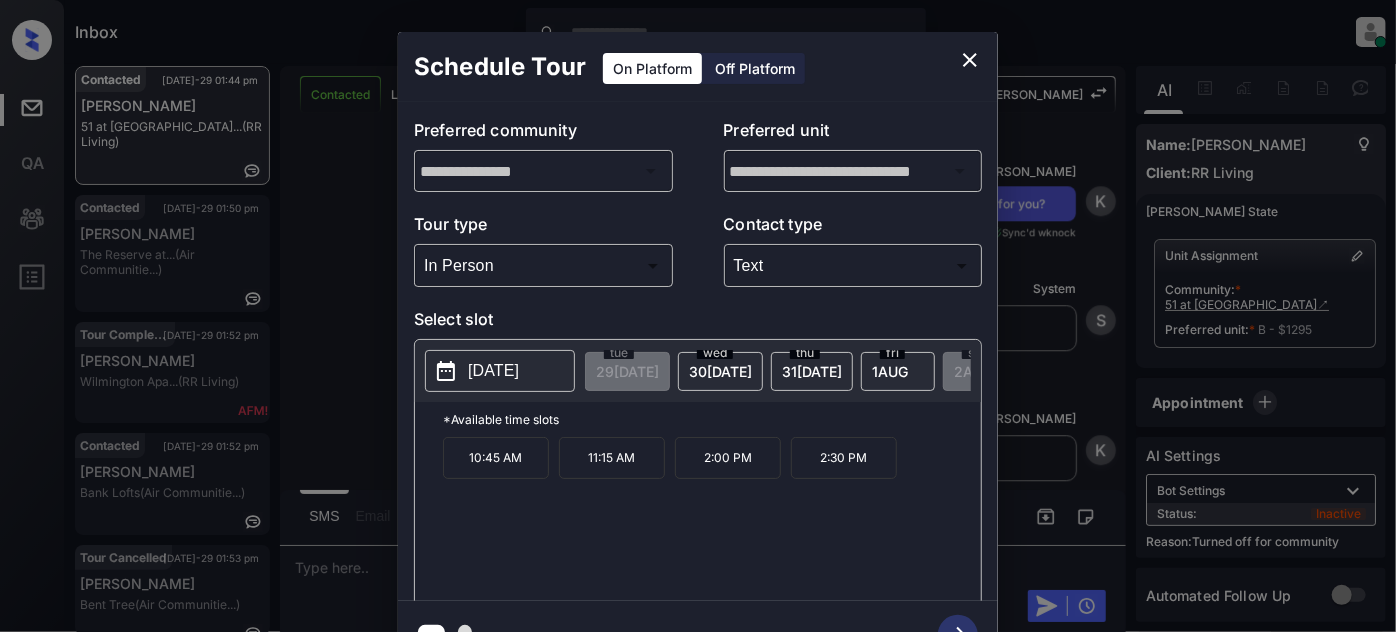 click on "10:45 AM" at bounding box center (496, 458) 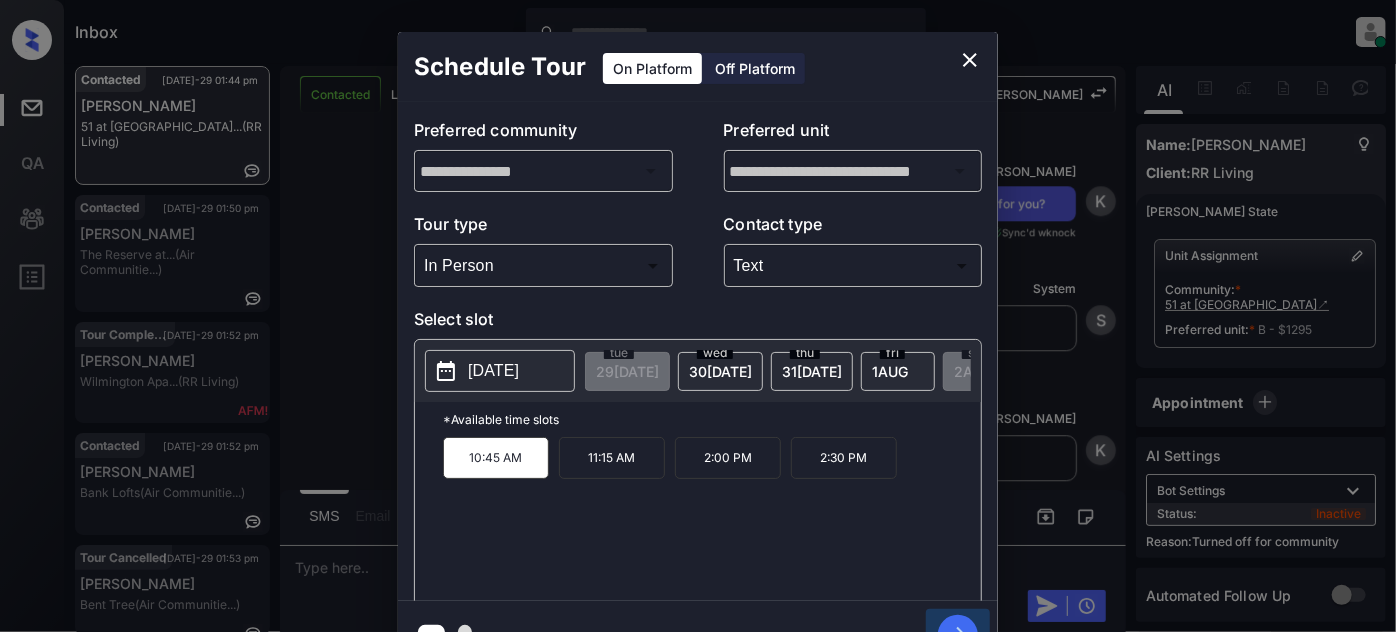 click 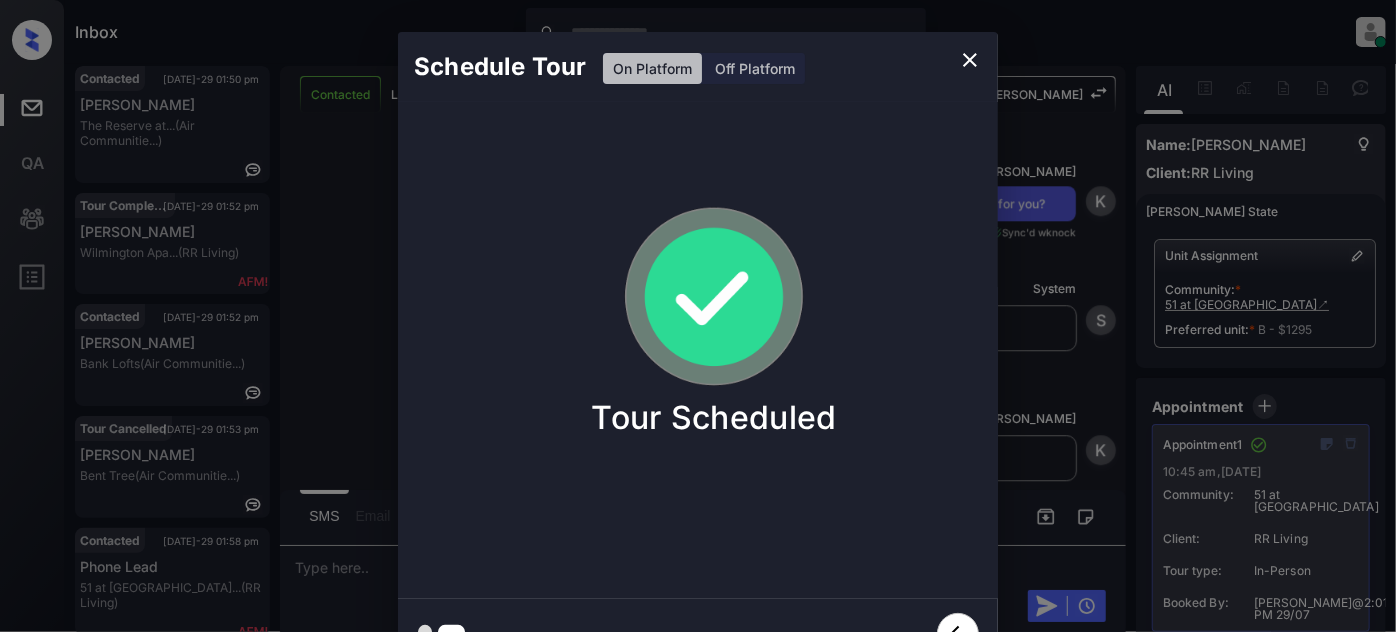 click 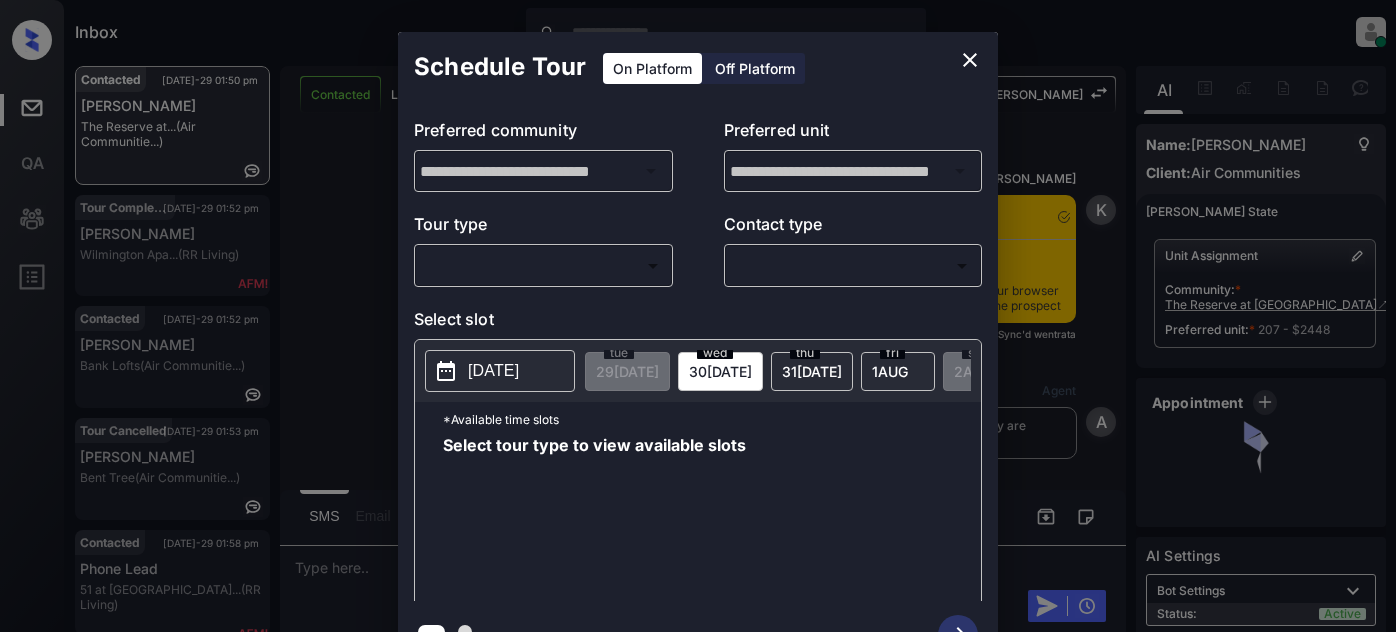 scroll, scrollTop: 0, scrollLeft: 0, axis: both 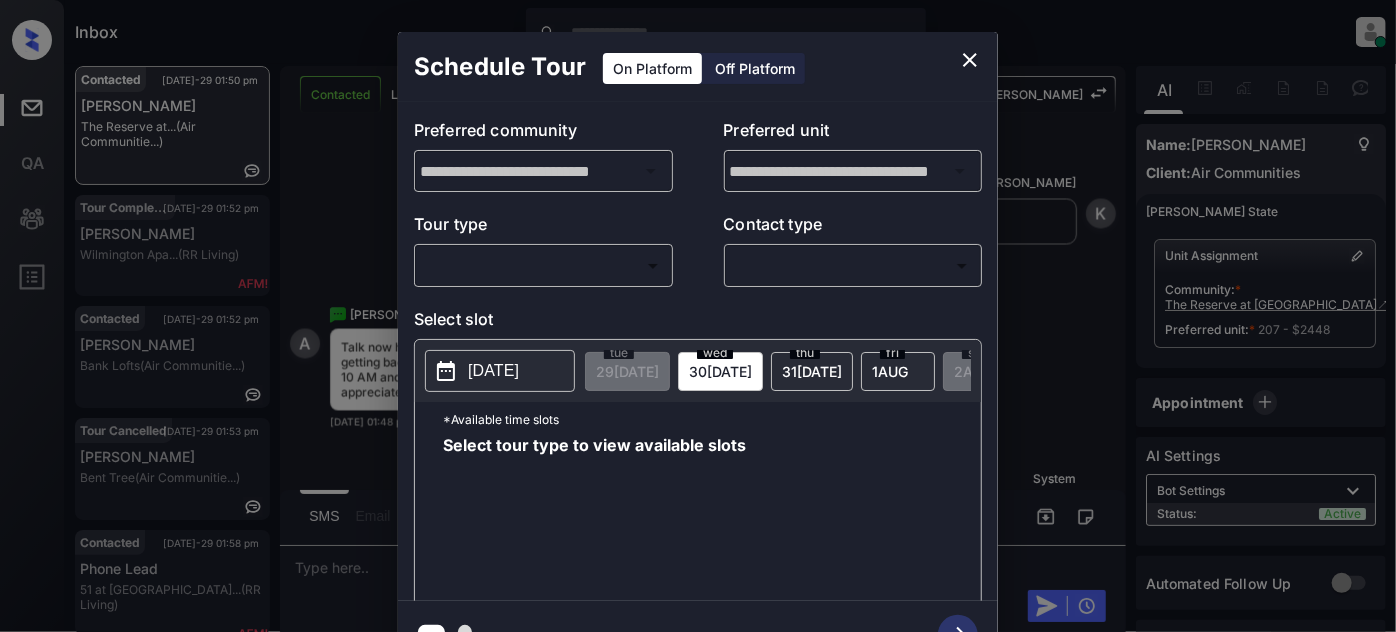 click on "​ ​" at bounding box center (543, 265) 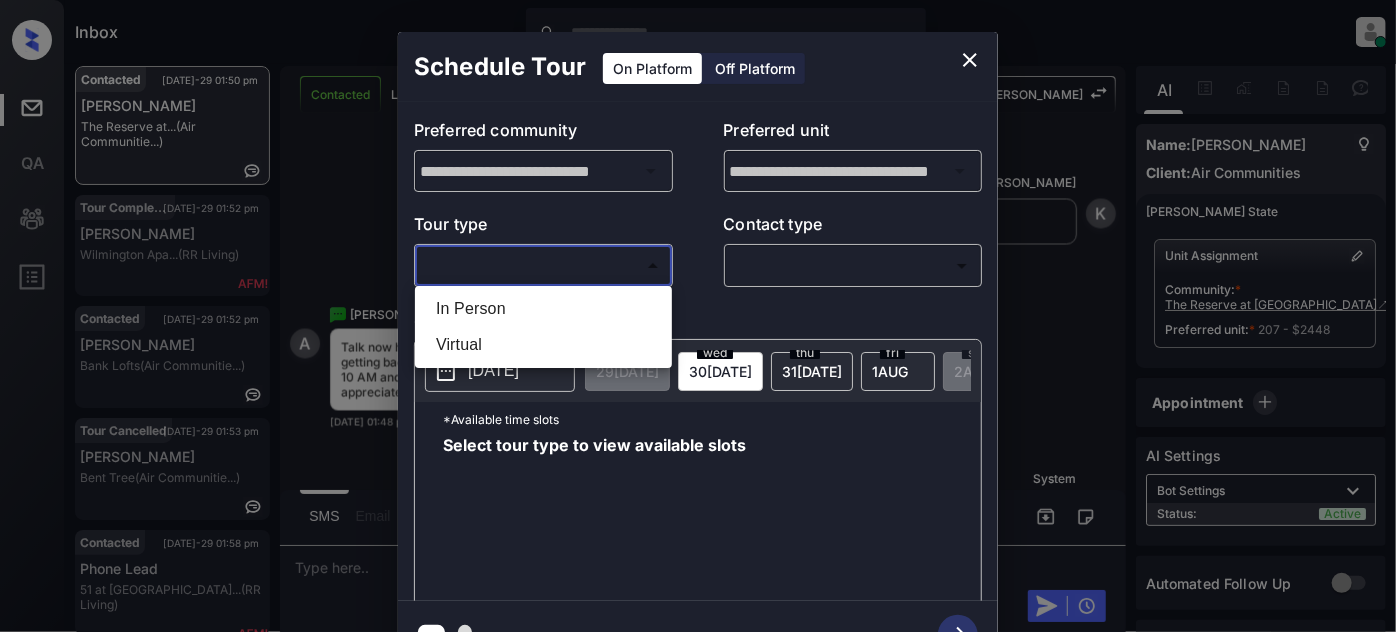 click on "Inbox Juan Carlos Manantan Online Set yourself   offline Set yourself   on break Profile Switch to  light  mode Sign out Contacted Jul-29 01:50 pm   Armen Benson The Reserve at...  (Air Communitie...) Tour Completed Jul-29 01:52 pm   Shuronda Wilmington Apa...  (RR Living) Contacted Jul-29 01:52 pm   Conor Kelleher Bank Lofts  (Air Communitie...) Tour Cancelled Jul-29 01:53 pm   Venkatreddy Bent Tree  (Air Communitie...) Contacted Jul-29 01:58 pm   Phone Lead 51 at Southave...  (RR Living) Contacted Jul-29 01:59 pm   Ian Griffis East V...  (Griffis Reside...) Contacted Lost Lead Sentiment: Angry Upon sliding the acknowledgement:  Lead will move to lost stage. * ​ SMS and call option will be set to opt out. AFM will be turned off for the lead. Kelsey New Message Kelsey Notes Note: <a href="https://conversation.getzuma.com/68893323cacbc02d3c724879">https://conversation.getzuma.com/68893323cacbc02d3c724879</a> - Paste this link into your browser to view Kelsey’s conversation with the prospect  Sync'd w  K A" at bounding box center [698, 316] 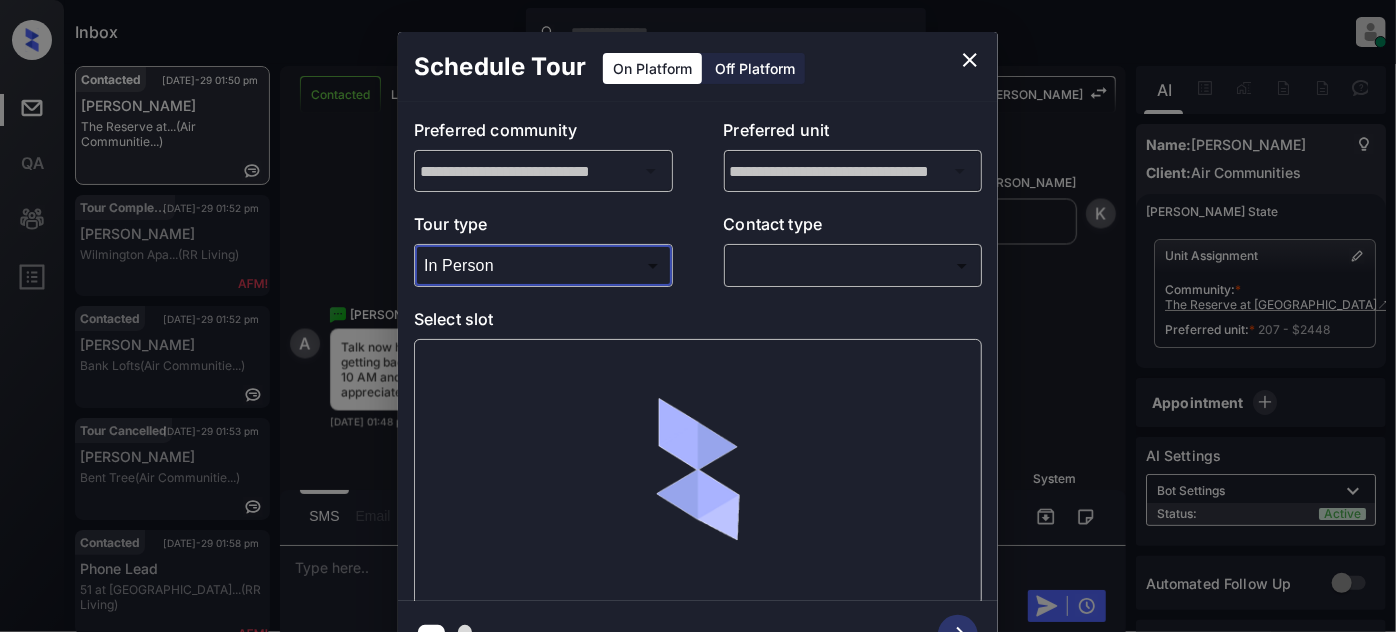 click on "Inbox Juan Carlos Manantan Online Set yourself   offline Set yourself   on break Profile Switch to  light  mode Sign out Contacted Jul-29 01:50 pm   Armen Benson The Reserve at...  (Air Communitie...) Tour Completed Jul-29 01:52 pm   Shuronda Wilmington Apa...  (RR Living) Contacted Jul-29 01:52 pm   Conor Kelleher Bank Lofts  (Air Communitie...) Tour Cancelled Jul-29 01:53 pm   Venkatreddy Bent Tree  (Air Communitie...) Contacted Jul-29 01:58 pm   Phone Lead 51 at Southave...  (RR Living) Contacted Jul-29 01:59 pm   Ian Griffis East V...  (Griffis Reside...) Contacted Lost Lead Sentiment: Angry Upon sliding the acknowledgement:  Lead will move to lost stage. * ​ SMS and call option will be set to opt out. AFM will be turned off for the lead. Kelsey New Message Kelsey Notes Note: <a href="https://conversation.getzuma.com/68893323cacbc02d3c724879">https://conversation.getzuma.com/68893323cacbc02d3c724879</a> - Paste this link into your browser to view Kelsey’s conversation with the prospect  Sync'd w  K A" at bounding box center (698, 316) 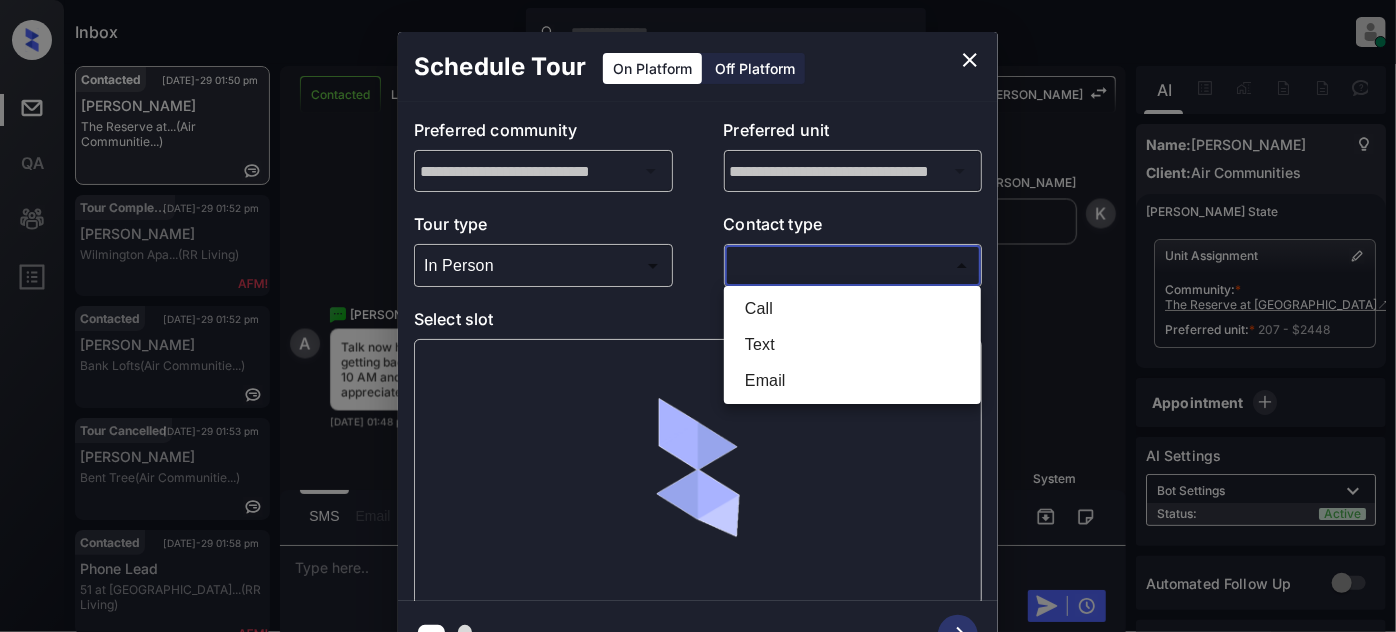 click on "Text" at bounding box center (852, 345) 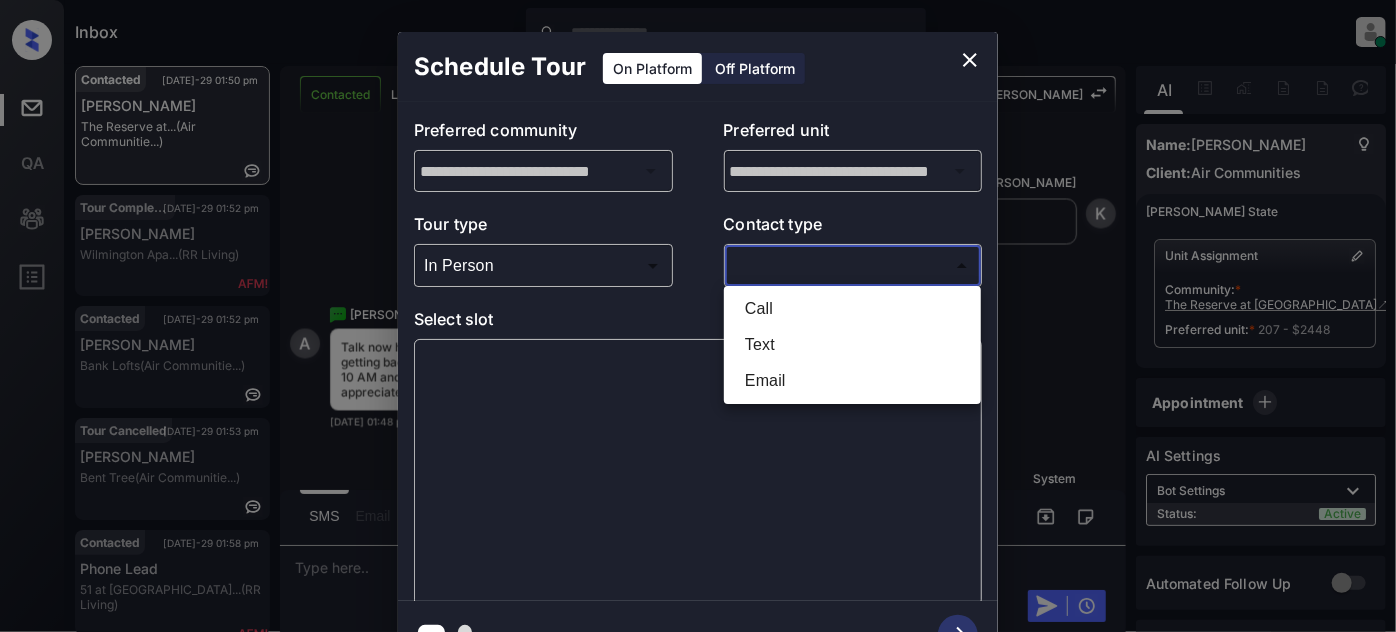 type on "****" 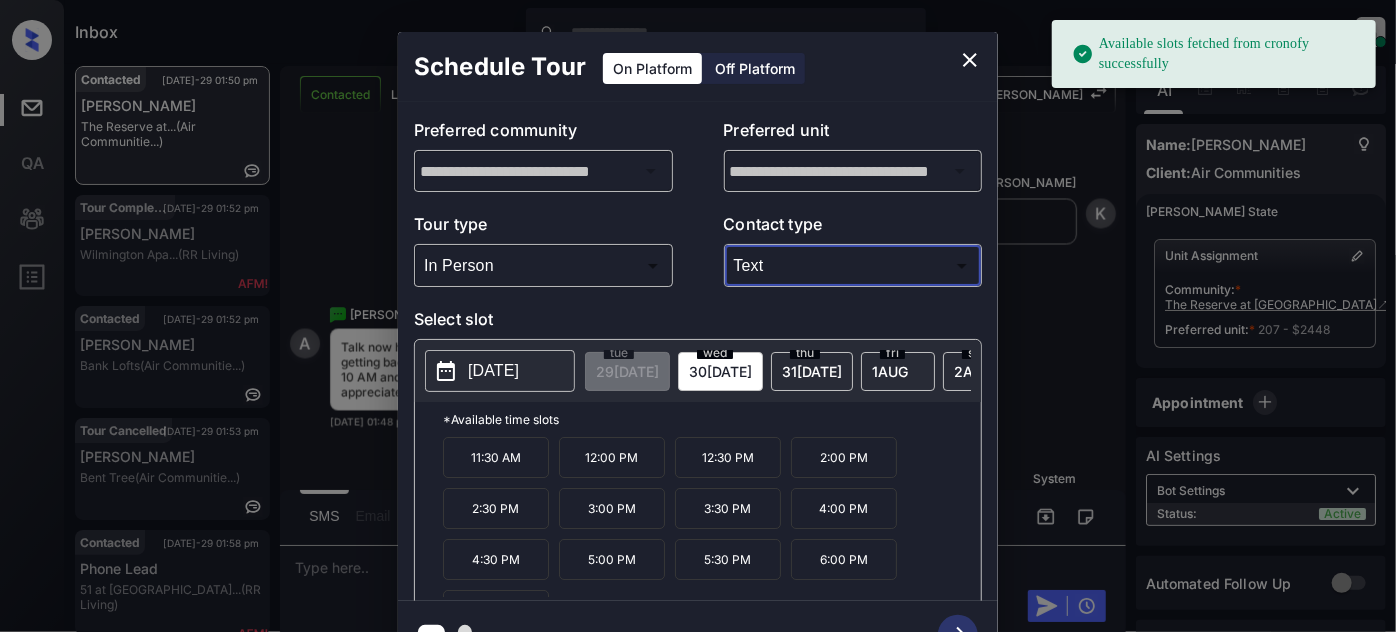 click on "wed 30 JUL" at bounding box center (720, 371) 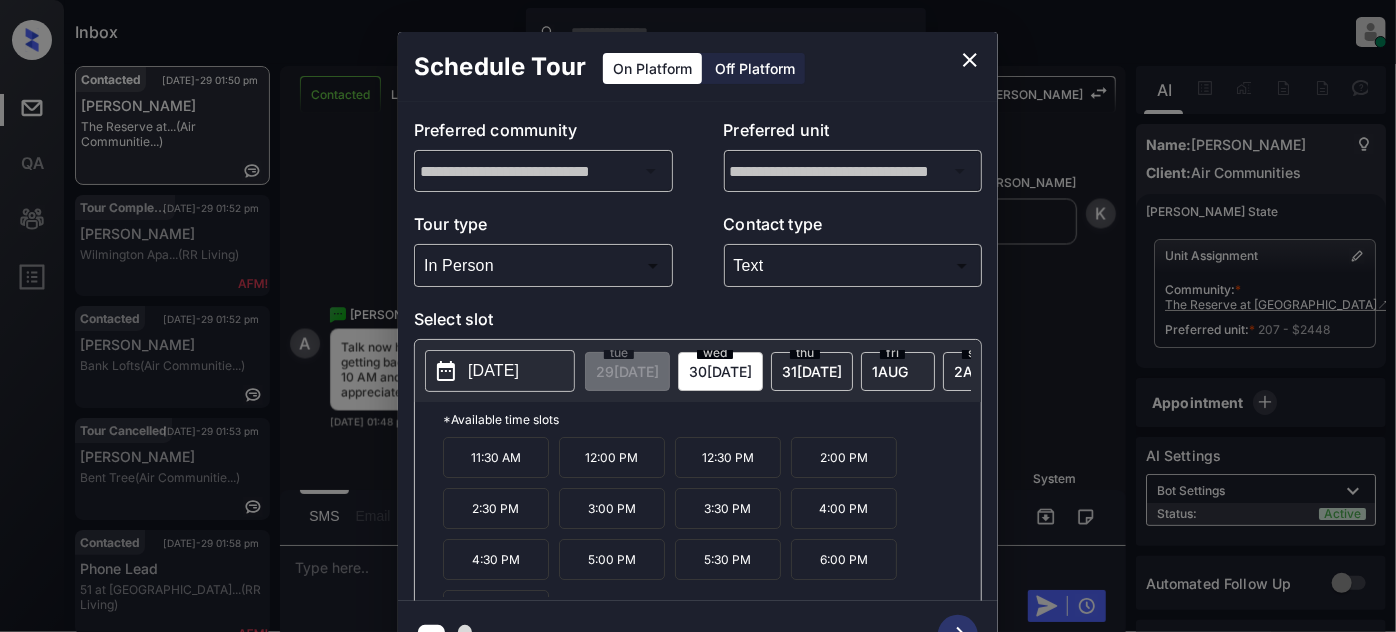 click 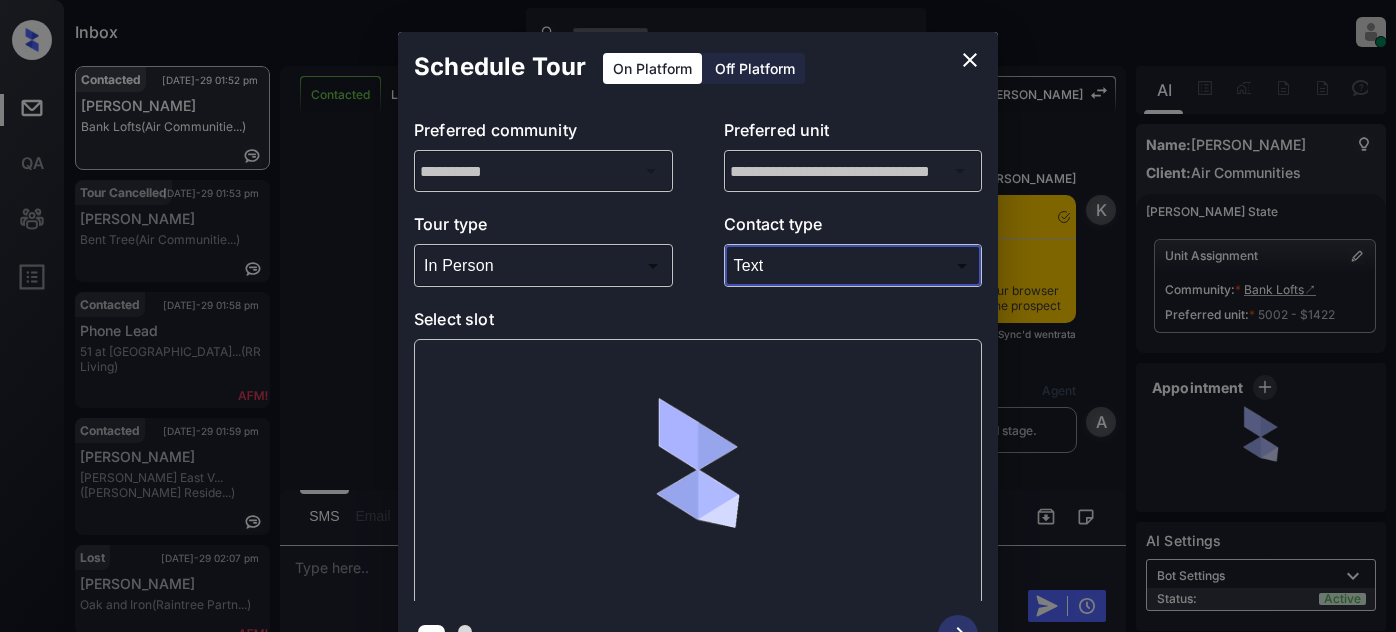 scroll, scrollTop: 0, scrollLeft: 0, axis: both 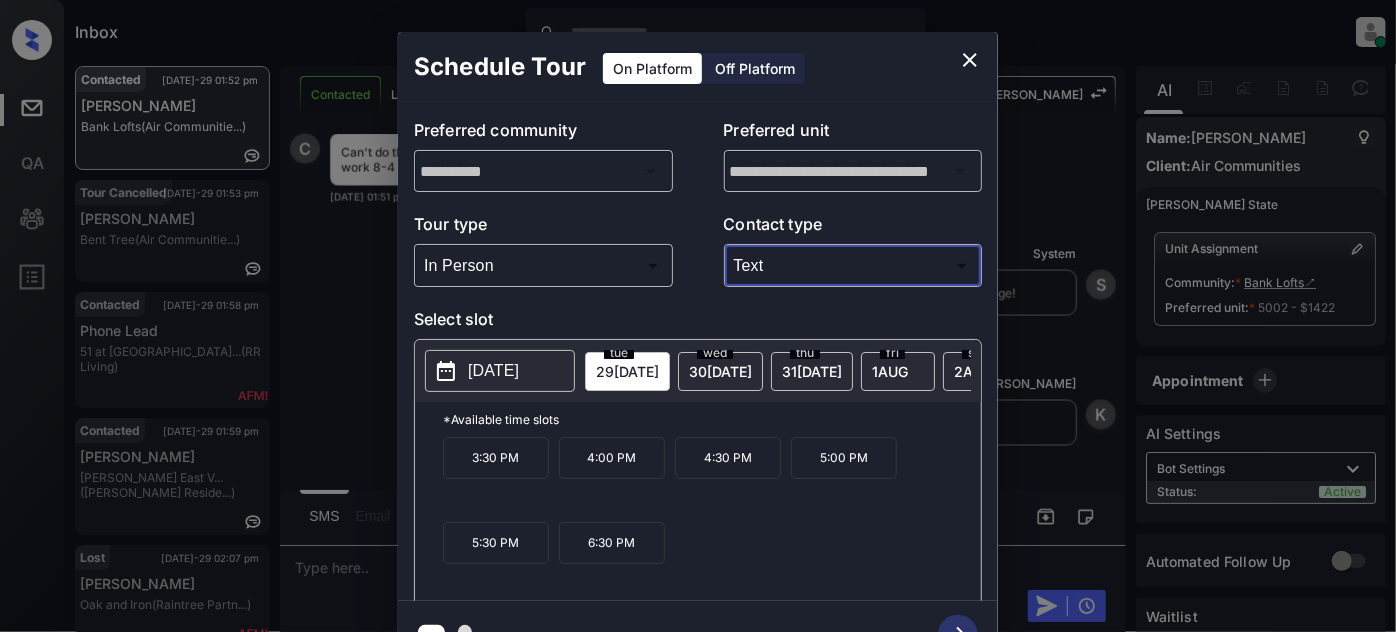 click on "[DATE]" at bounding box center (627, 371) 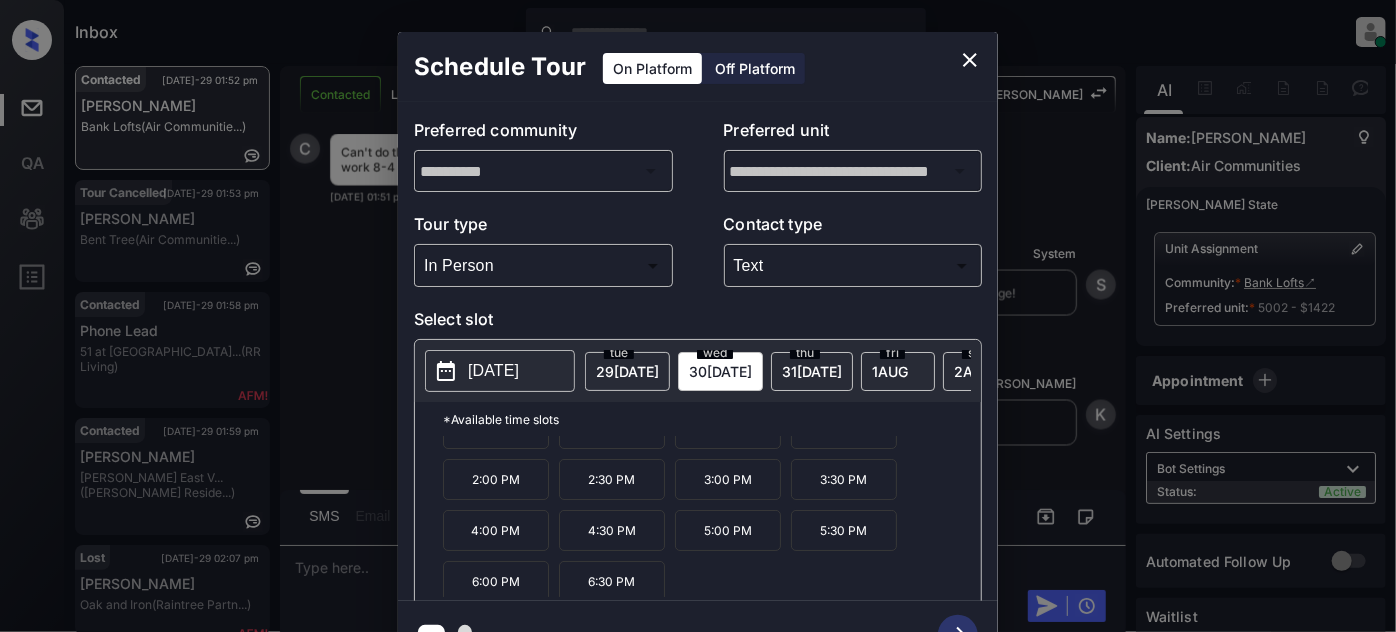 scroll, scrollTop: 82, scrollLeft: 0, axis: vertical 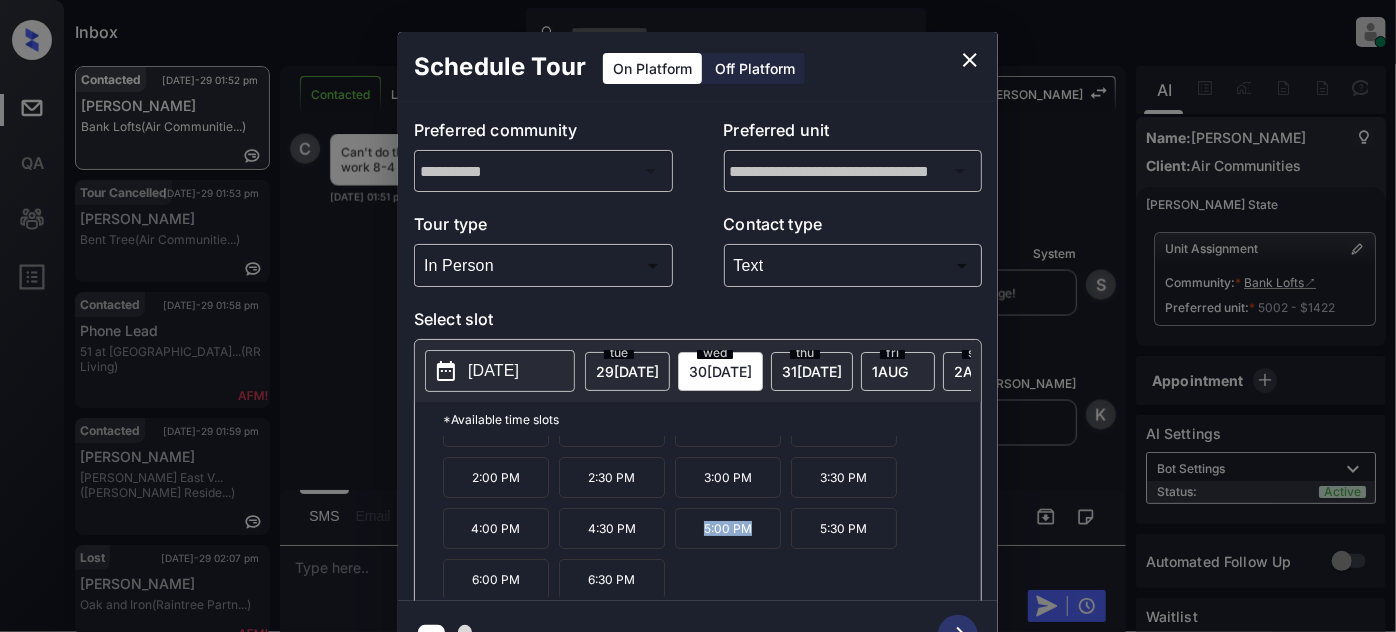 drag, startPoint x: 670, startPoint y: 540, endPoint x: 761, endPoint y: 540, distance: 91 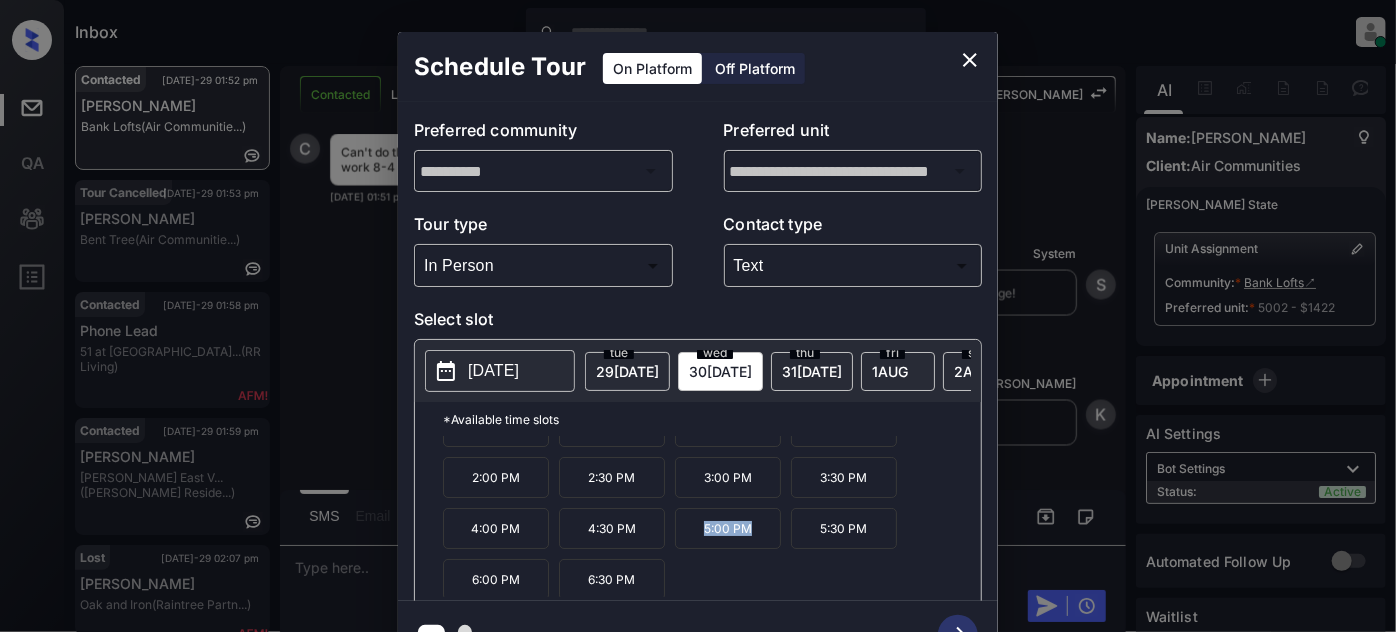 copy on "5:00 PM" 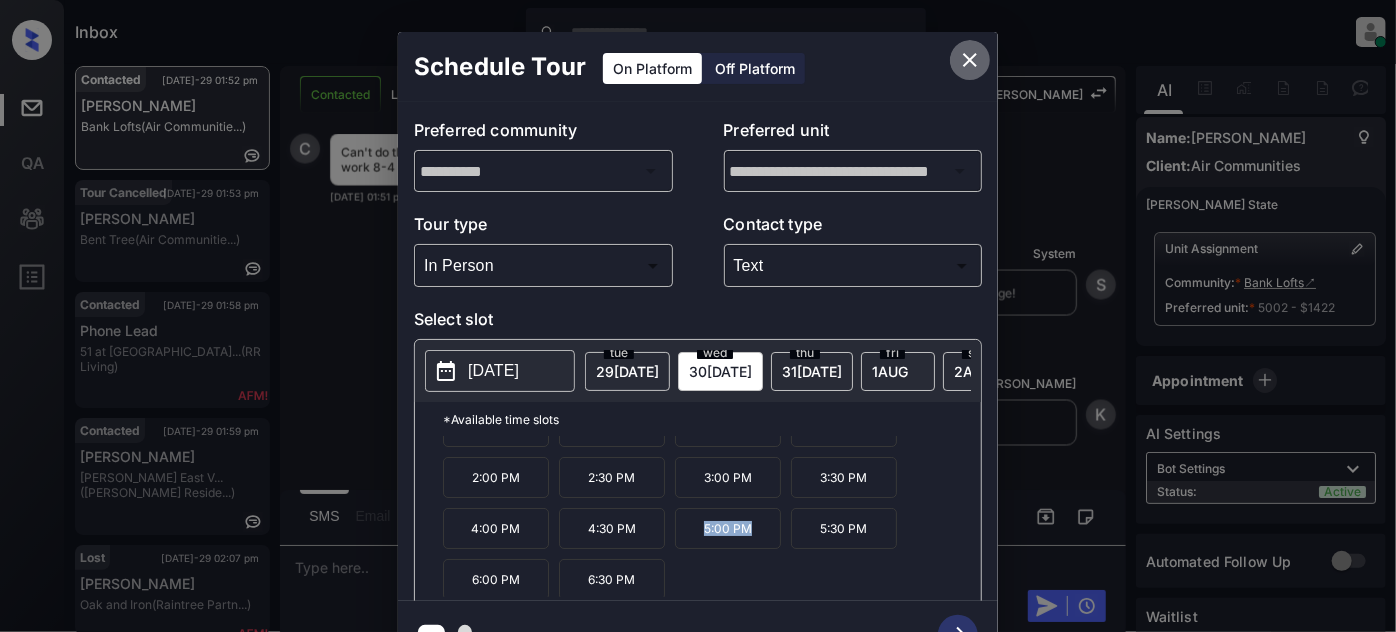 click 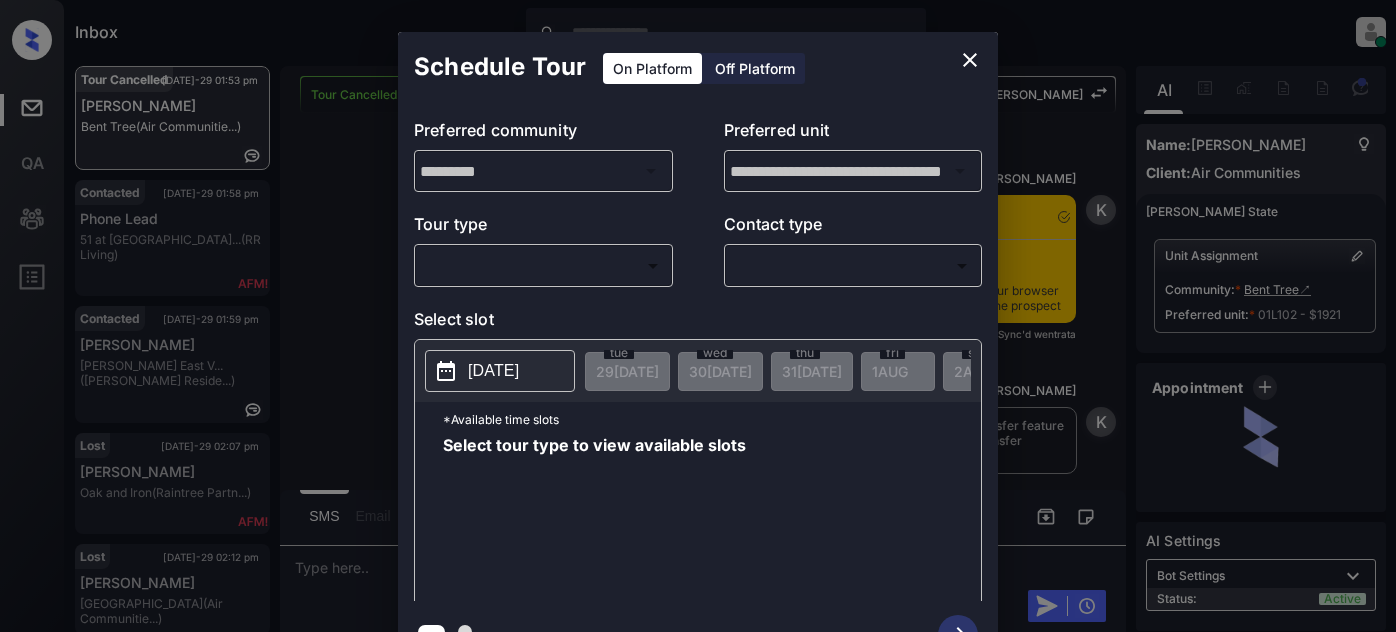 scroll, scrollTop: 0, scrollLeft: 0, axis: both 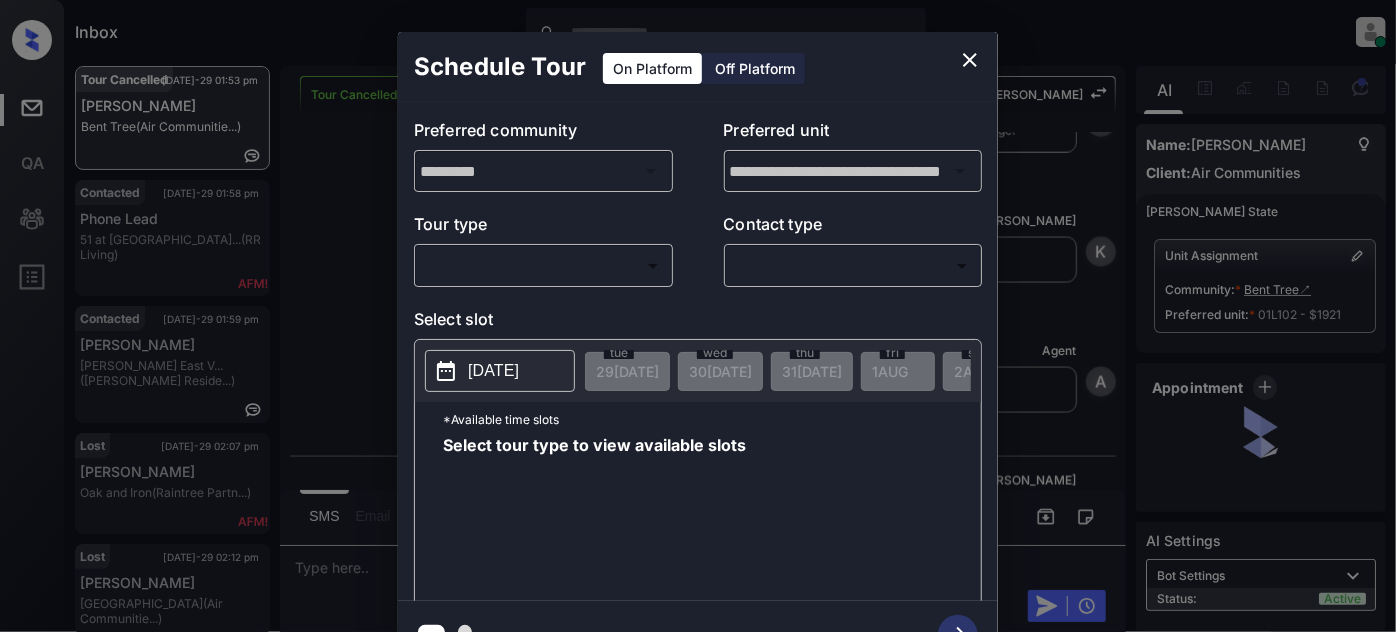 click on "Inbox [PERSON_NAME] Online Set yourself   offline Set yourself   on break Profile Switch to  light  mode Sign out Tour Cancelled [DATE]-29 01:53 pm   [PERSON_NAME] Tree  (Air Communitie...) Contacted [DATE]-29 01:58 pm   Phone Lead 51 at Southave...  (RR Living) Contacted [DATE]-29 01:59 pm   [PERSON_NAME] East V...  ([PERSON_NAME] Reside...) Lost [DATE]-29 02:07 pm   [PERSON_NAME] Oak and Iron   (Raintree Partn...) Lost [DATE]-29 02:12 pm   [PERSON_NAME] Place  (Air Communitie...) Tour Cancelled Lost Lead Sentiment: Angry Upon sliding the acknowledgement:  Lead will move to lost stage. * ​ SMS and call option will be set to opt out. AFM will be turned off for the lead. Kelsey New Message [PERSON_NAME] Notes Note: <a href="[URL][DOMAIN_NAME]">[URL][DOMAIN_NAME]</a> - Paste this link into your browser to view [PERSON_NAME] conversation with the prospect [DATE] 01:24 pm  Sync'd w  entrata K New Message [PERSON_NAME] [DATE] 01:24 pm K Zuma Z A" at bounding box center [698, 316] 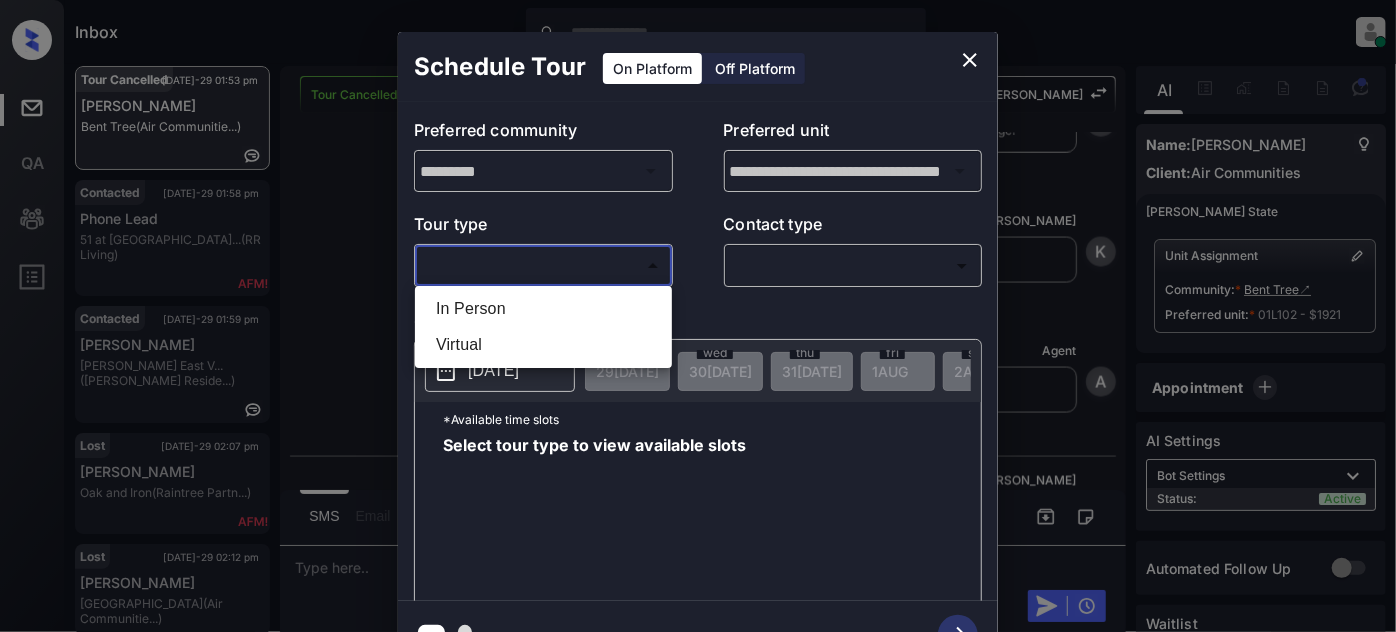 click on "Virtual" at bounding box center [543, 345] 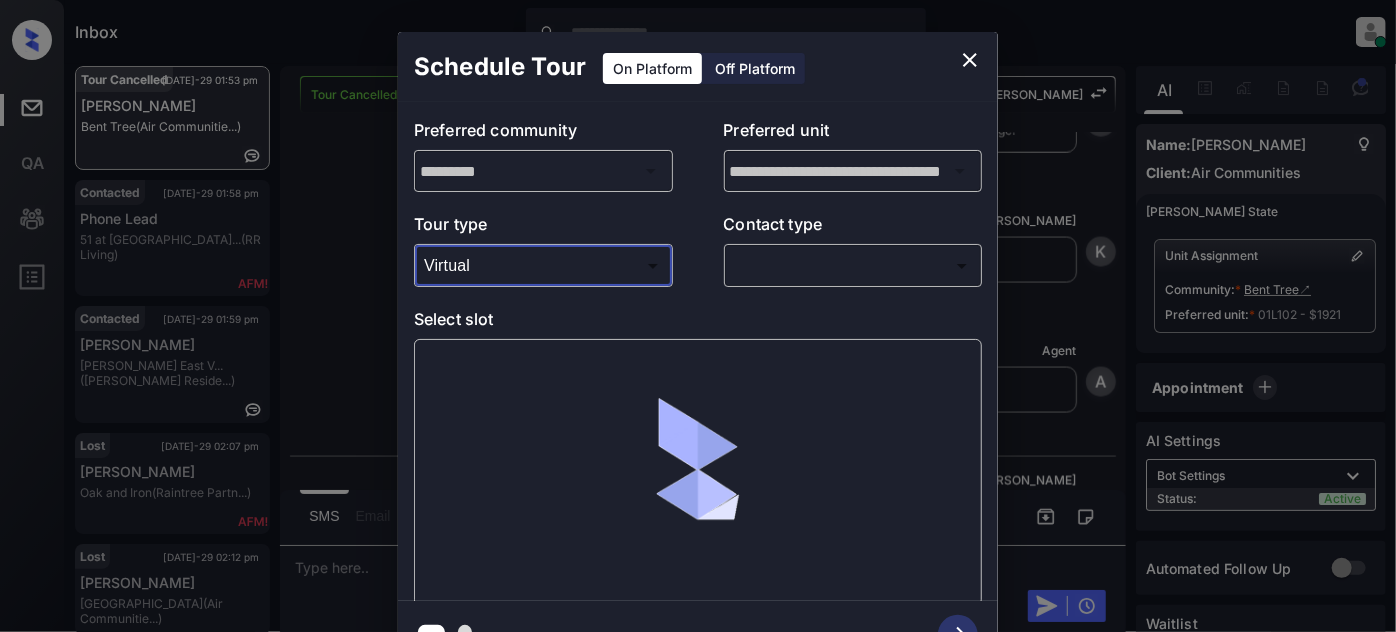 click on "Inbox [PERSON_NAME] Online Set yourself   offline Set yourself   on break Profile Switch to  light  mode Sign out Tour Cancelled [DATE]-29 01:53 pm   [PERSON_NAME] Tree  (Air Communitie...) Contacted [DATE]-29 01:58 pm   Phone Lead 51 at Southave...  (RR Living) Contacted [DATE]-29 01:59 pm   [PERSON_NAME] East V...  ([PERSON_NAME] Reside...) Lost [DATE]-29 02:07 pm   [PERSON_NAME] Oak and Iron   (Raintree Partn...) Lost [DATE]-29 02:12 pm   [PERSON_NAME] Place  (Air Communitie...) Tour Cancelled Lost Lead Sentiment: Angry Upon sliding the acknowledgement:  Lead will move to lost stage. * ​ SMS and call option will be set to opt out. AFM will be turned off for the lead. Kelsey New Message [PERSON_NAME] Notes Note: <a href="[URL][DOMAIN_NAME]">[URL][DOMAIN_NAME]</a> - Paste this link into your browser to view [PERSON_NAME] conversation with the prospect [DATE] 01:24 pm  Sync'd w  entrata K New Message [PERSON_NAME] [DATE] 01:24 pm K Zuma Z A" at bounding box center (698, 316) 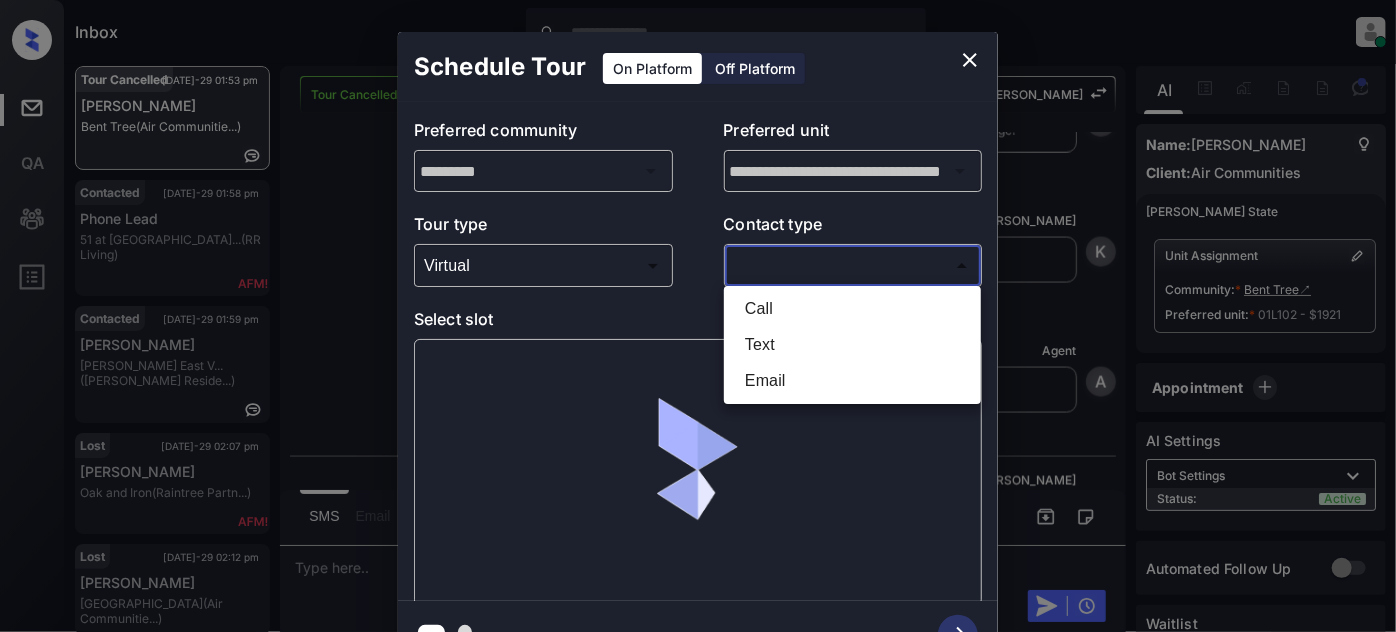 click on "Text" at bounding box center (852, 345) 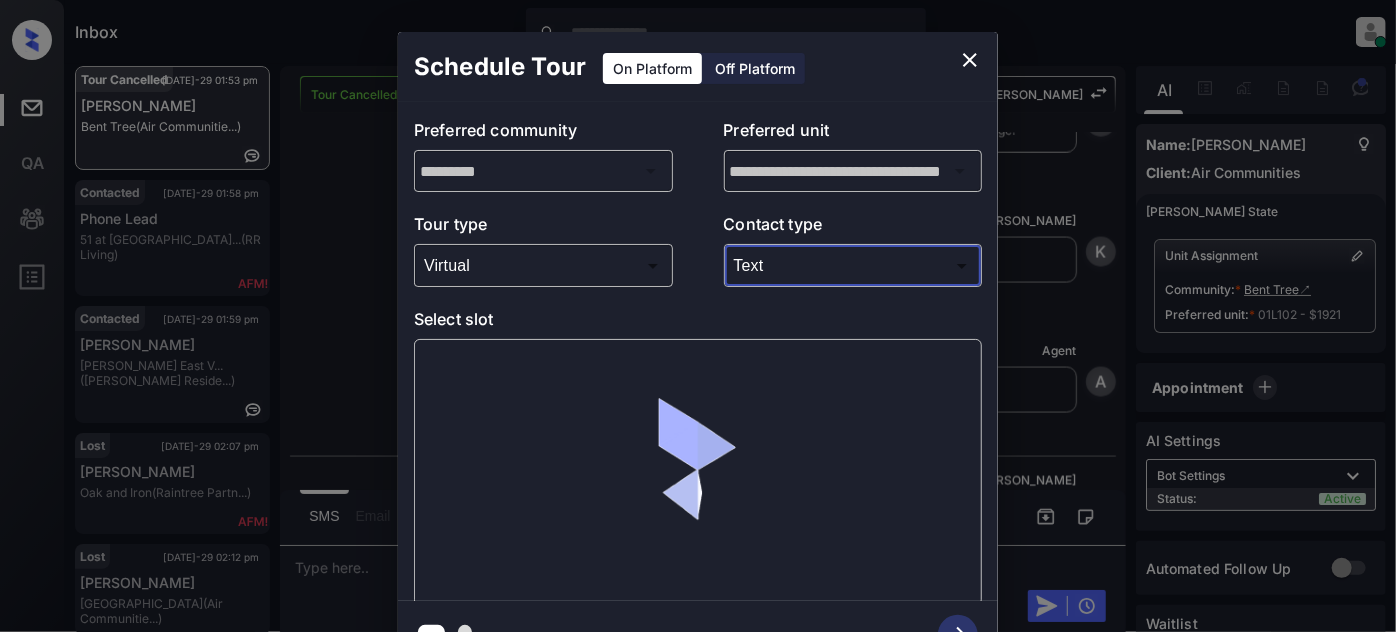 type on "****" 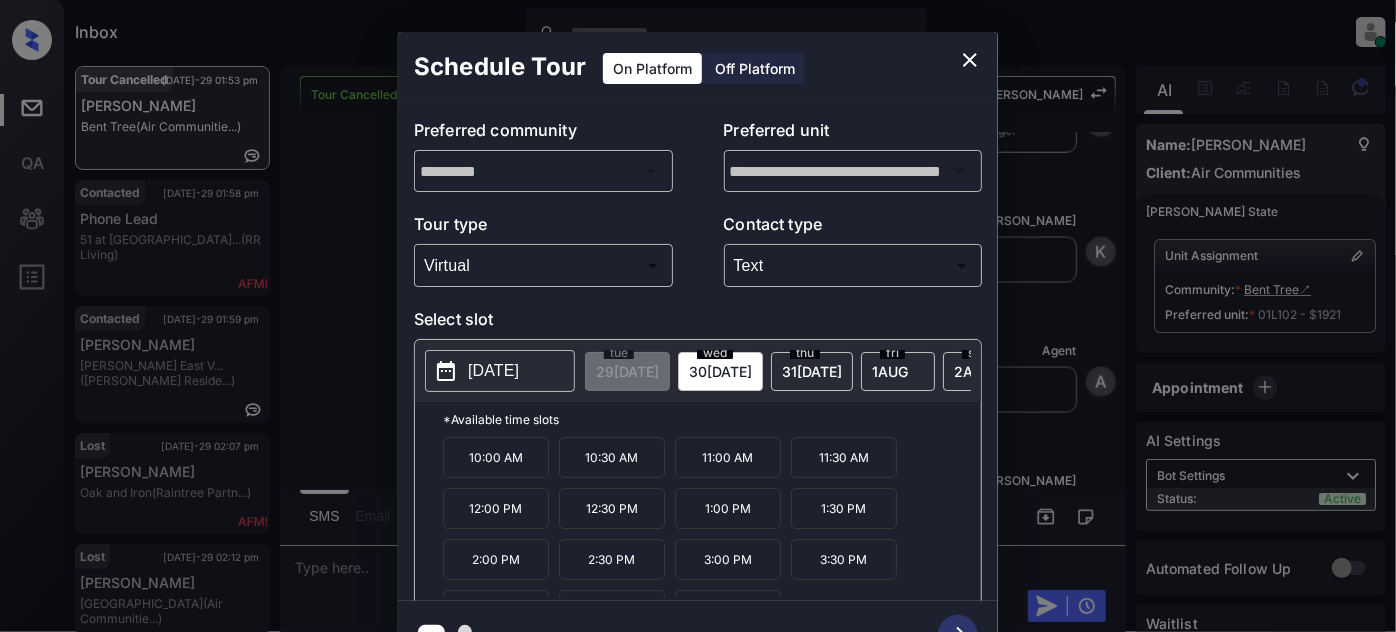 click on "12:00 PM" at bounding box center [496, 508] 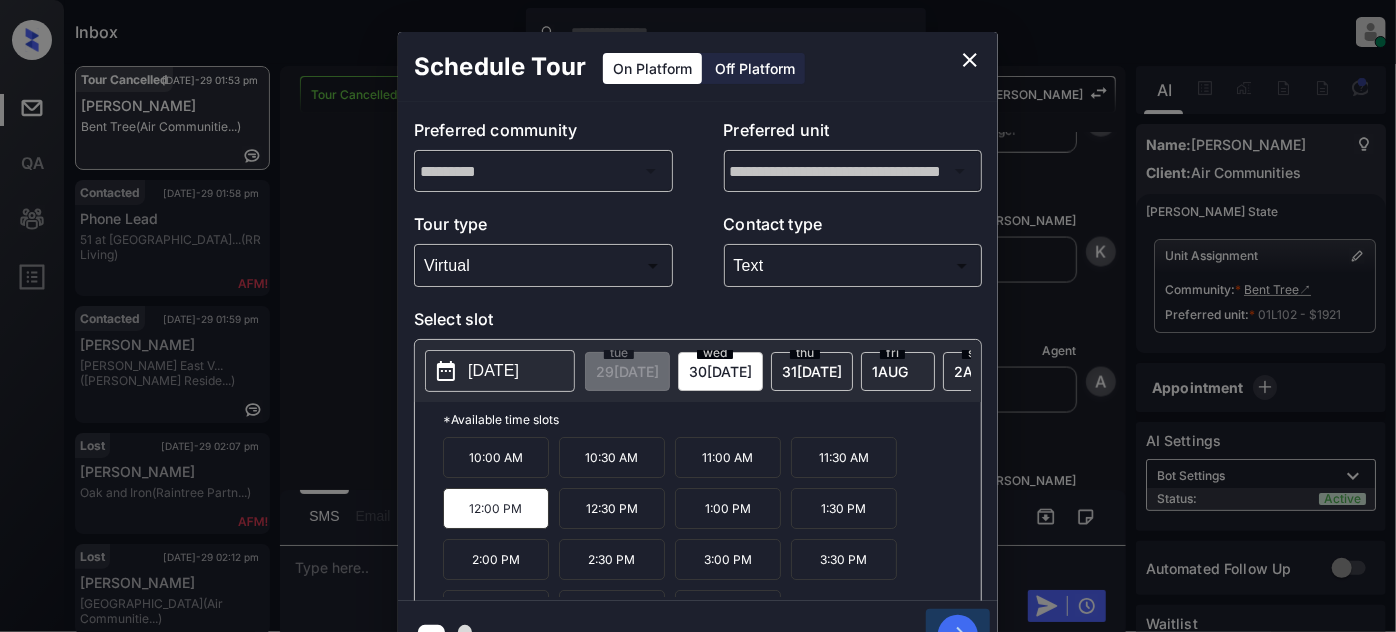 click 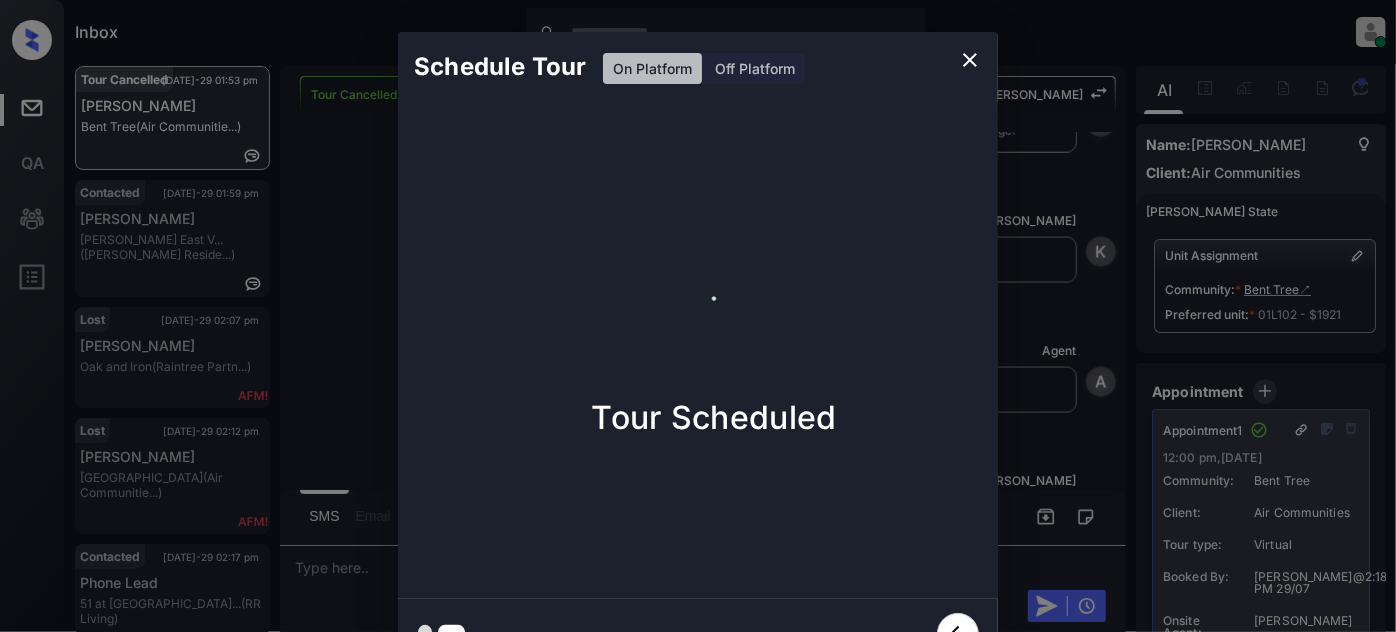 click 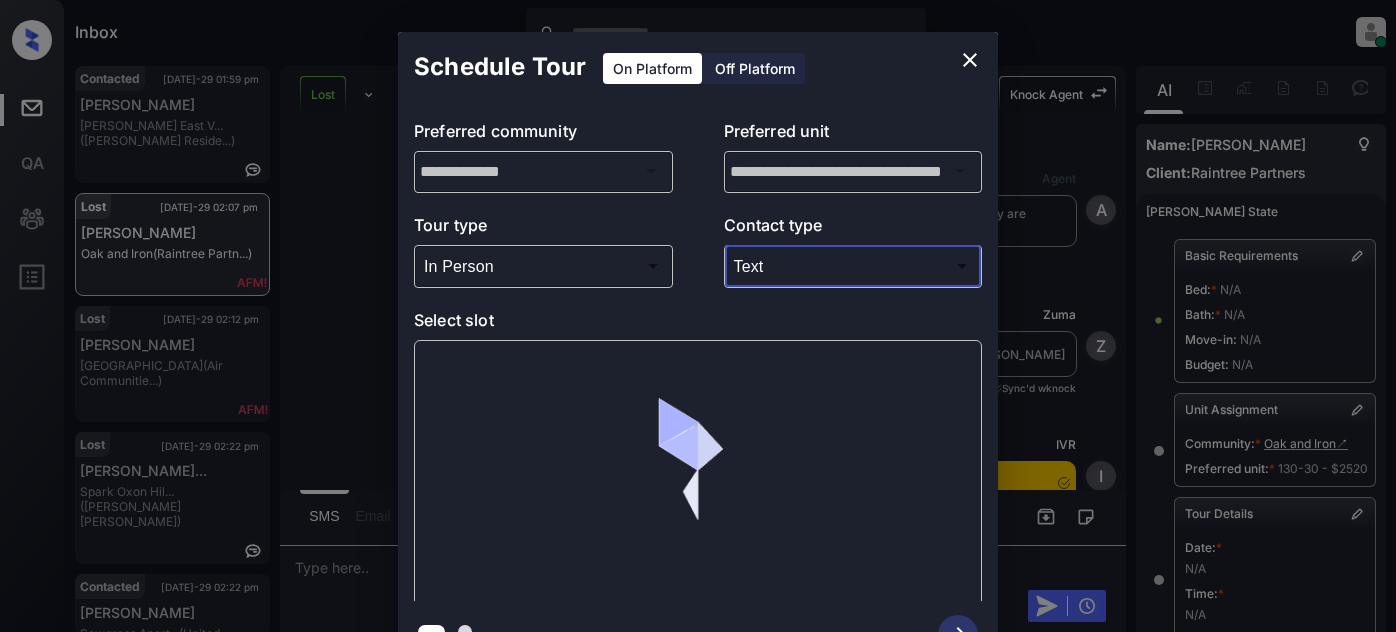 scroll, scrollTop: 0, scrollLeft: 0, axis: both 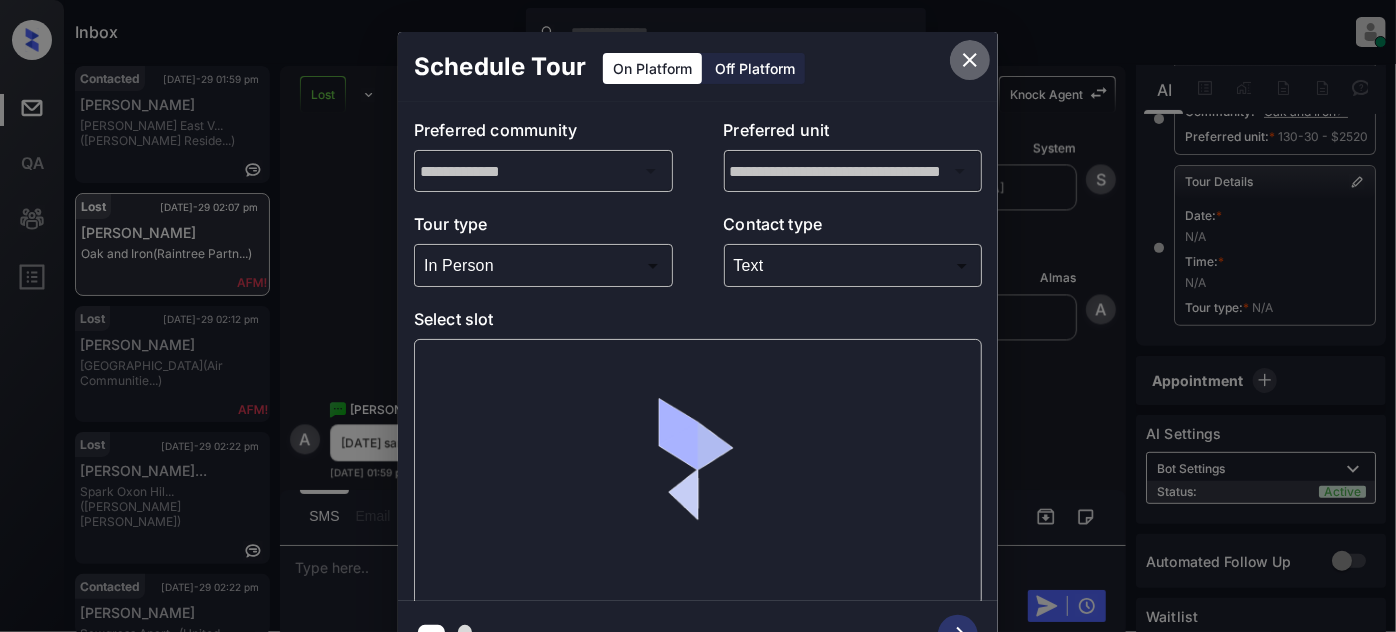 click 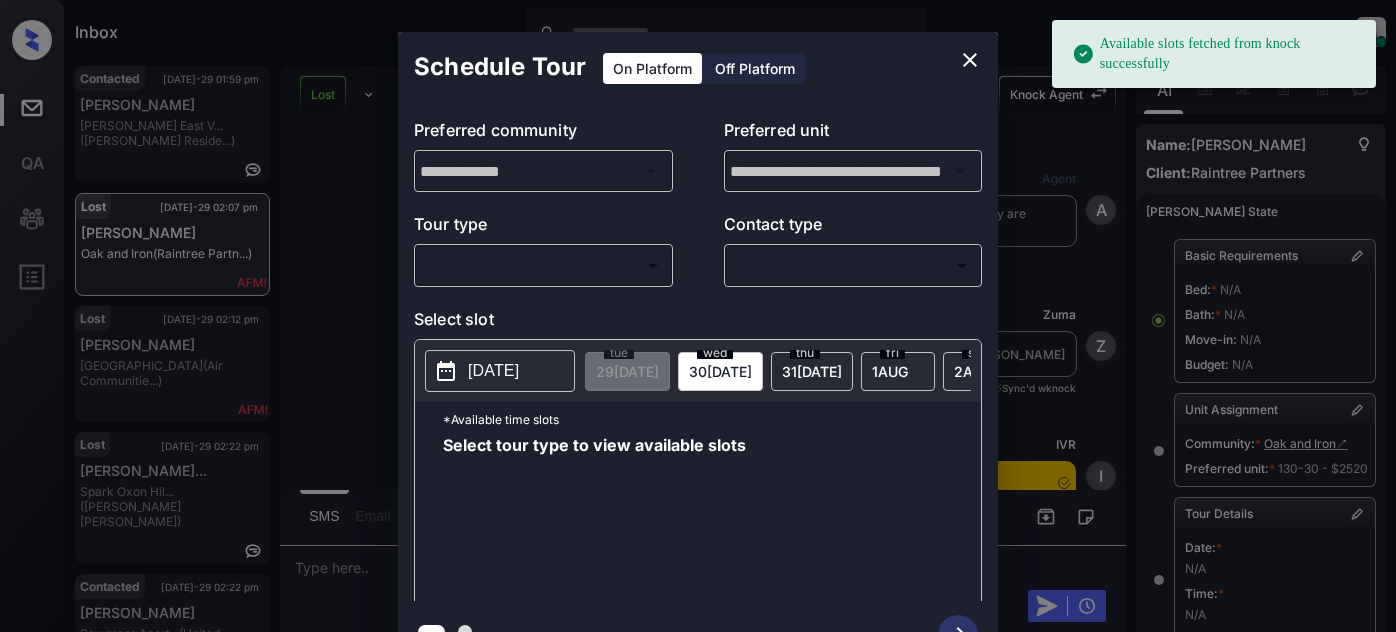 click on "Available slots fetched from knock successfully Inbox [PERSON_NAME] Online Set yourself   offline Set yourself   on break Profile Switch to  light  mode Sign out Contacted [DATE]-29 01:59 pm   [PERSON_NAME] East V...  ([PERSON_NAME] Reside...) Lost [DATE]-29 02:07 pm   [PERSON_NAME] Oak and Iron   (Raintree Partn...) Lost [DATE]-29 02:12 pm   [PERSON_NAME] Place  (Air Communitie...) Lost [DATE]-29 02:22 pm   [PERSON_NAME]... Spark Oxon Hil...  ([PERSON_NAME] [PERSON_NAME]) Contacted [DATE]-29 02:22 pm   [PERSON_NAME] Sawgrass Apart...  (United Apartme...) Lost Lead Sentiment: Angry Upon sliding the acknowledgement:  Lead will move to lost stage. * ​ SMS and call option will be set to opt out. AFM will be turned off for the lead. Knock Agent New Message Agent Lead created because they indicated they are interested in leasing via Zuma IVR. [DATE] 10:26 am A New Message Zuma Lead transferred to leasing agent: [PERSON_NAME] [DATE] 10:26 am  Sync'd w  knock Z New Message IVR Notes Note: [DATE] 10:27 am  Sync'd w  knock I I" at bounding box center [698, 316] 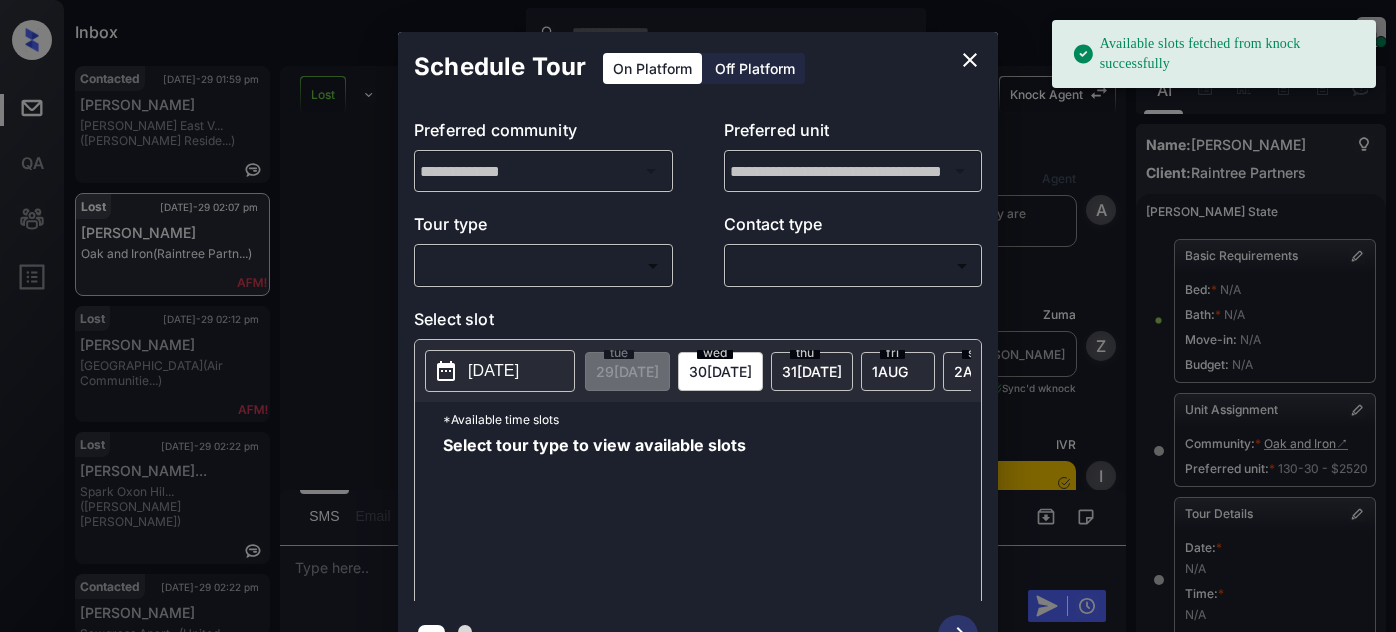 scroll, scrollTop: 0, scrollLeft: 0, axis: both 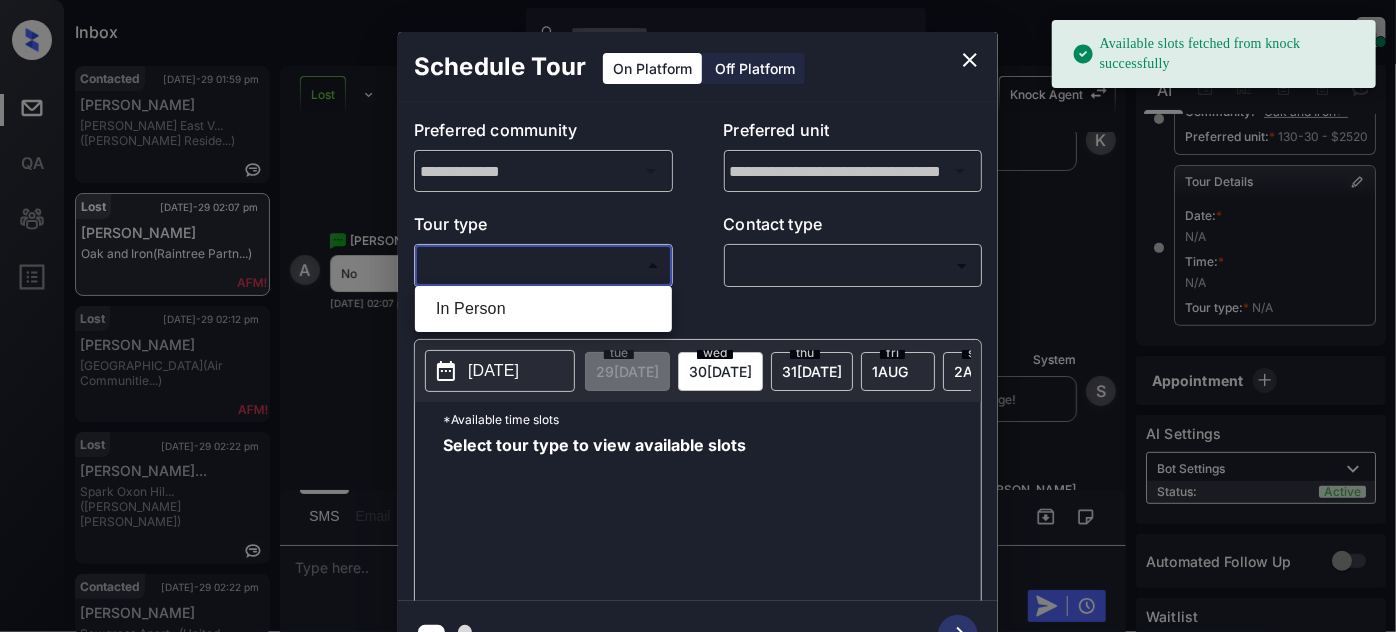 click on "In Person" at bounding box center [543, 309] 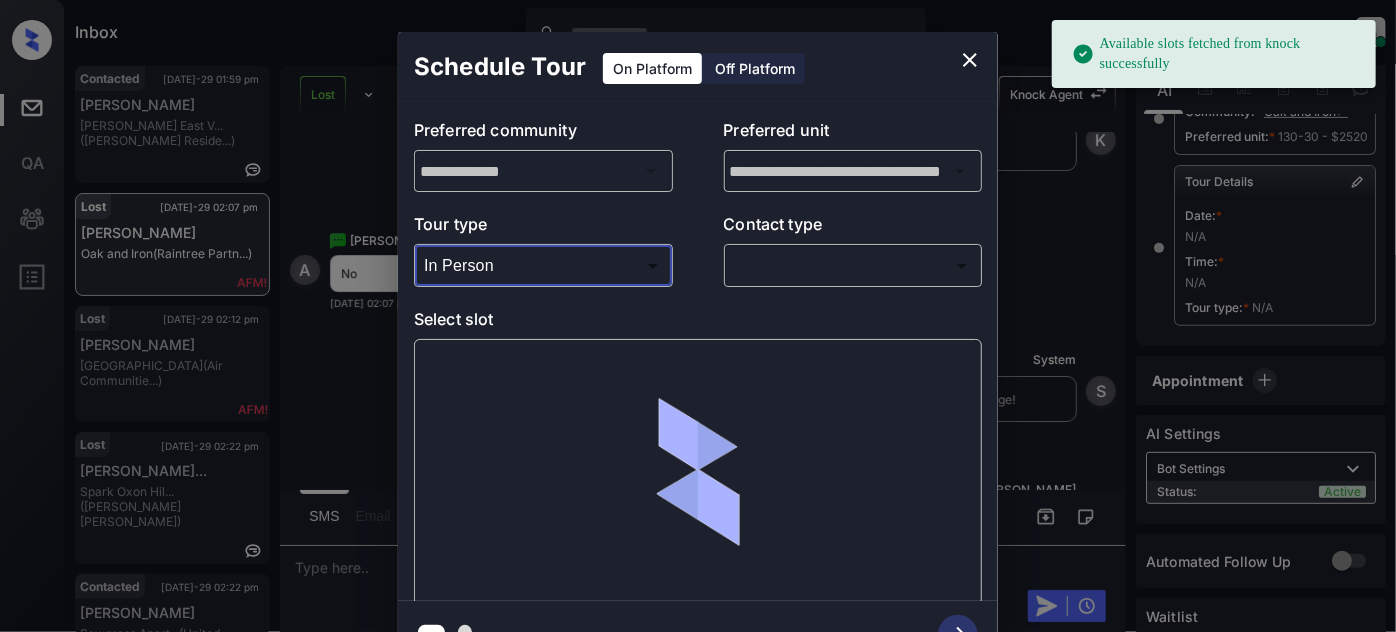 click on "Available slots fetched from knock successfully Inbox Juan Carlos Manantan Online Set yourself   offline Set yourself   on break Profile Switch to  light  mode Sign out Contacted Jul-29 01:59 pm   Ian Griffis East V...  (Griffis Reside...) Lost Jul-29 02:07 pm   Arash Hakimi Oak and Iron   (Raintree Partn...) Lost Jul-29 02:12 pm   Maxwell Scott Lincoln Place  (Air Communitie...) Lost Jul-29 02:22 pm   Tahteana Thoma... Spark Oxon Hil...  (Gates Hudson) Contacted Jul-29 02:22 pm   Chase Puglisi Sawgrass Apart...  (United Apartme...) Lost Lead Sentiment: Angry Upon sliding the acknowledgement:  Lead will move to lost stage. * ​ SMS and call option will be set to opt out. AFM will be turned off for the lead. Knock Agent New Message Agent Lead created because they indicated they are interested in leasing via Zuma IVR. Jul 22, 2025 10:26 am A New Message Zuma Lead transferred to leasing agent: kelsey Jul 22, 2025 10:26 am  Sync'd w  knock Z New Message IVR Notes Note: Jul 22, 2025 10:27 am  Sync'd w  knock I I" at bounding box center (698, 316) 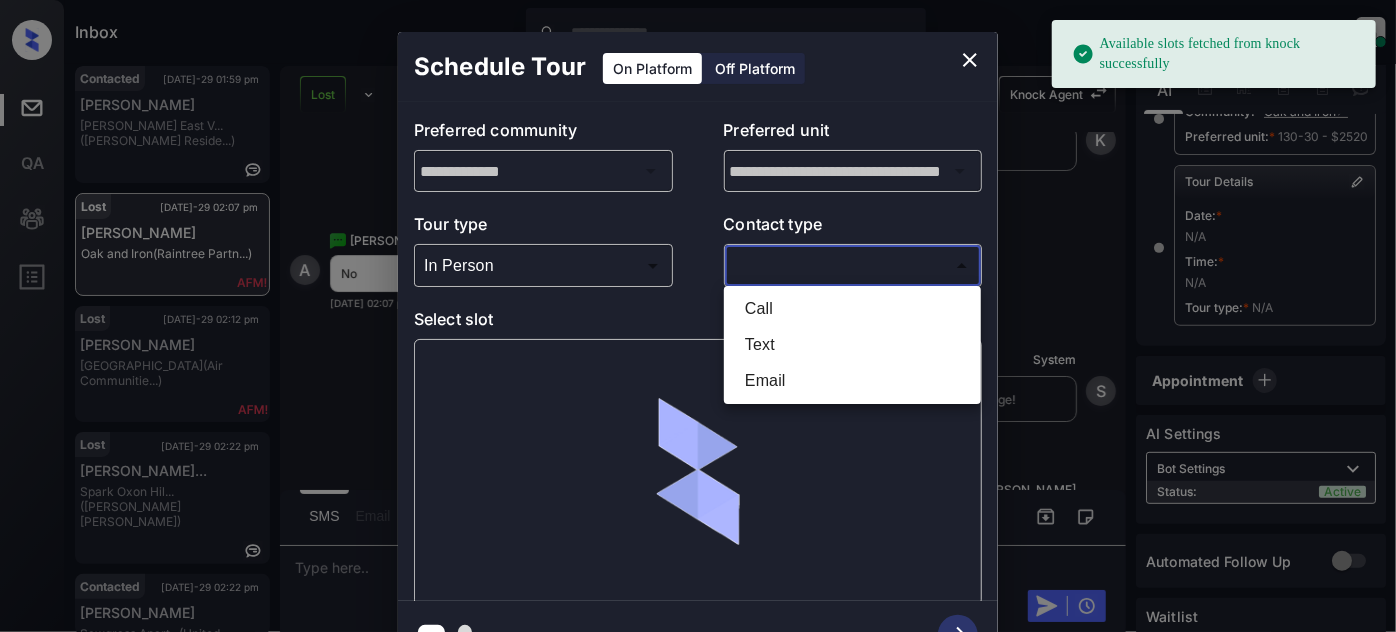 click on "Text" at bounding box center (852, 345) 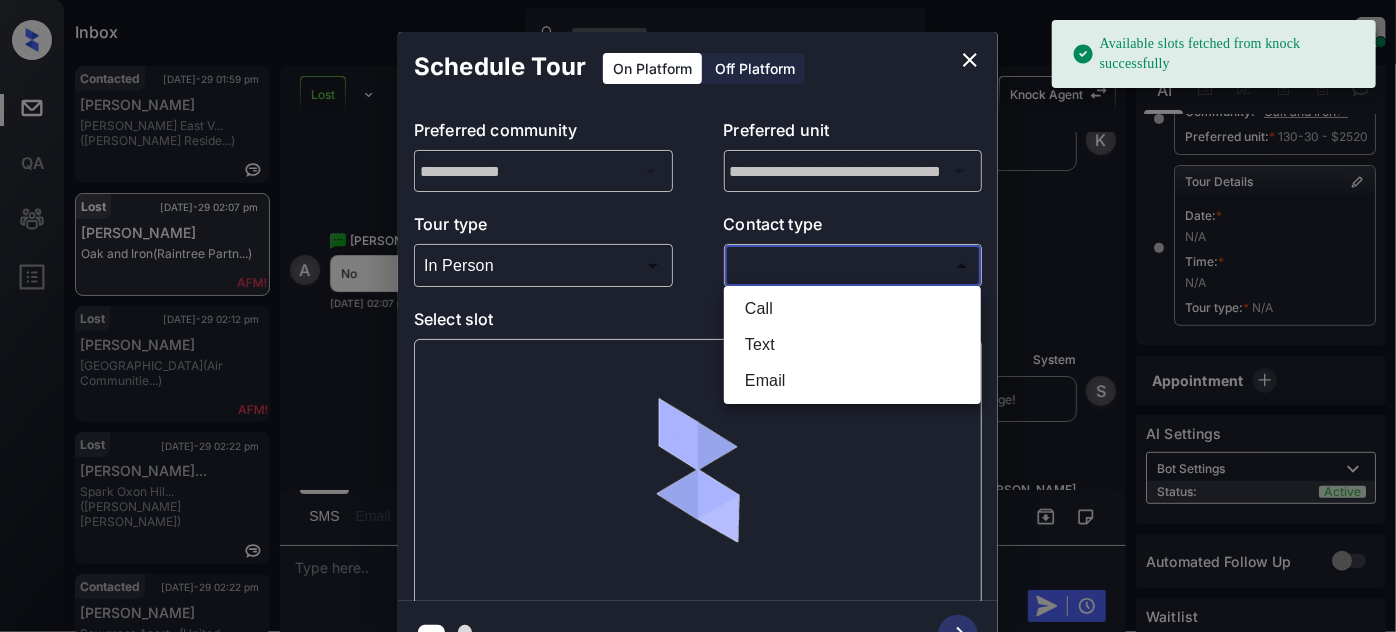 type on "****" 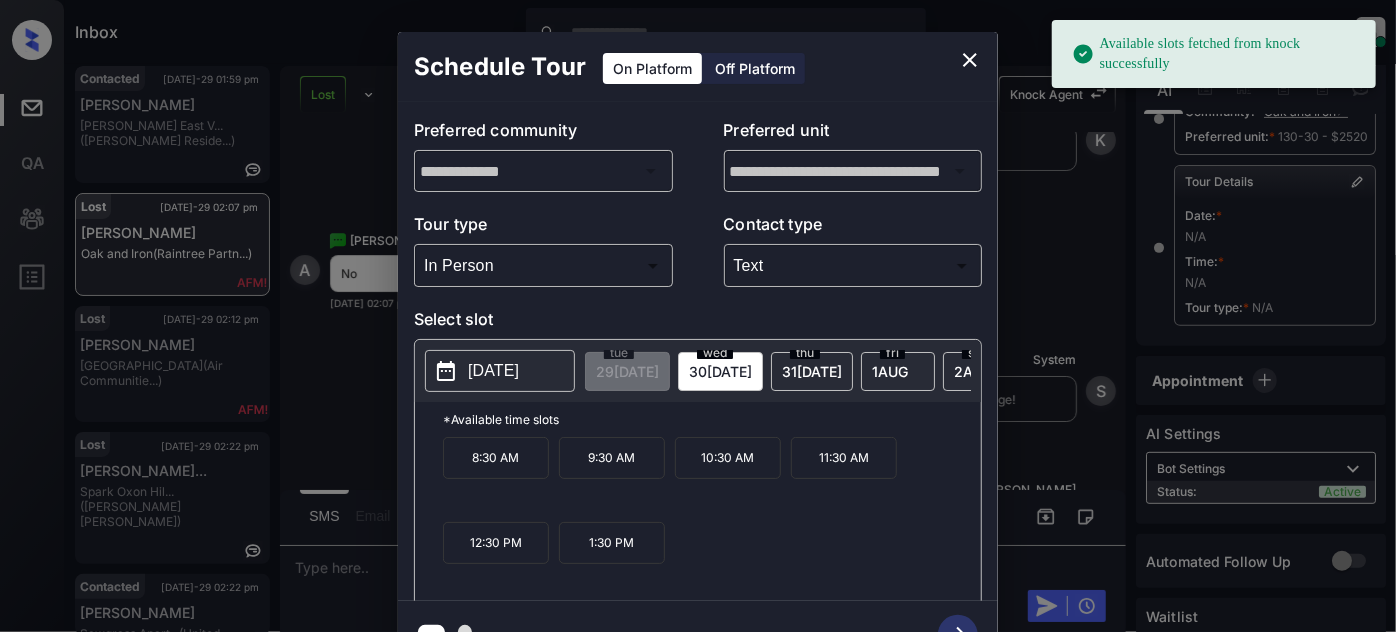 click on "31 JUL" at bounding box center (627, 371) 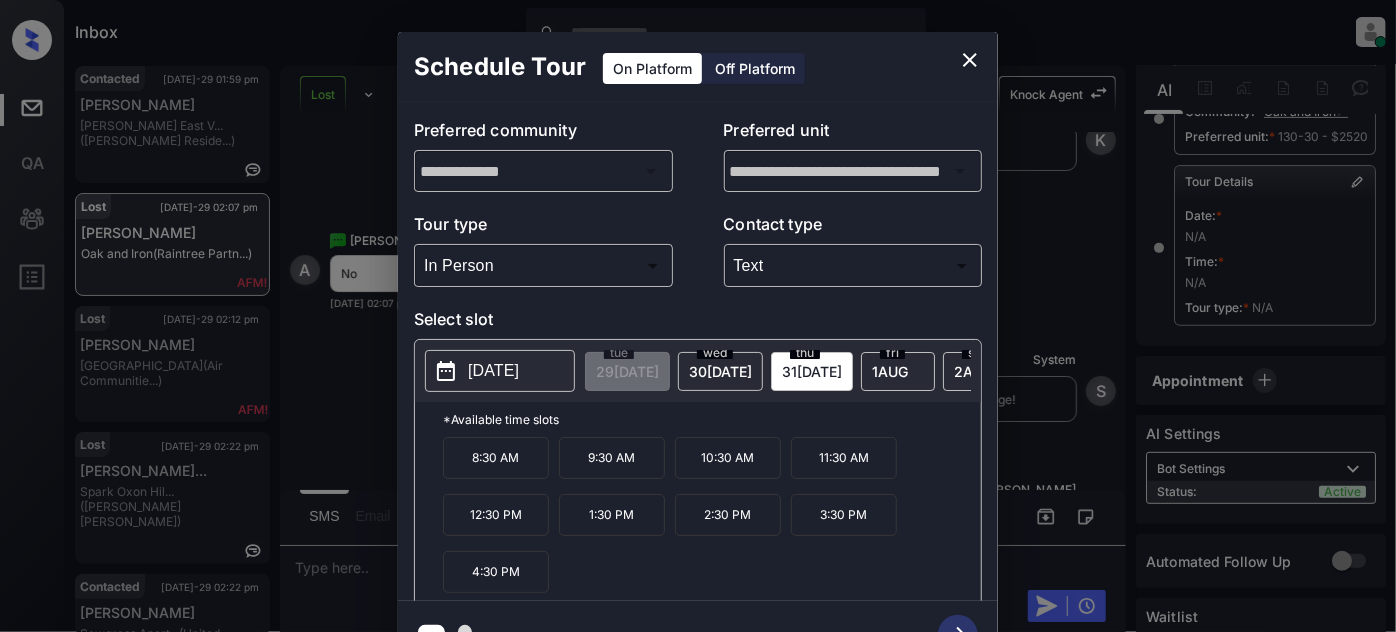 click on "fri 1 AUG" at bounding box center [898, 371] 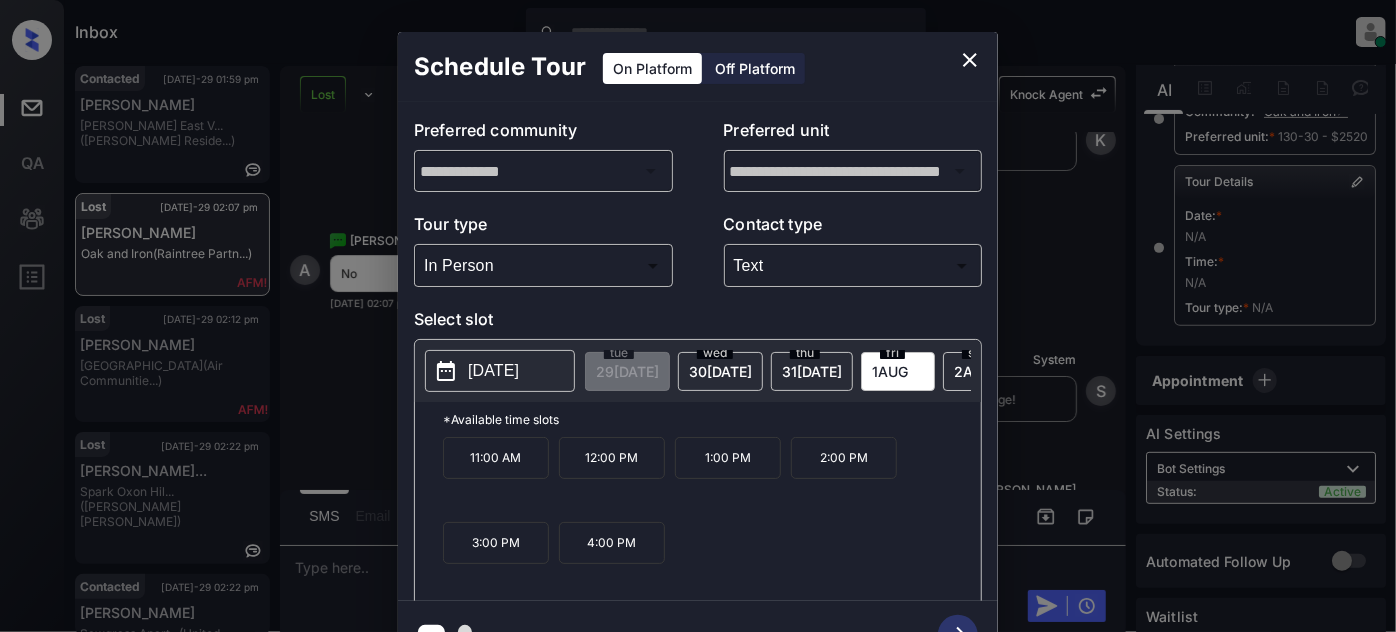 click on "sat 2 AUG" at bounding box center (980, 371) 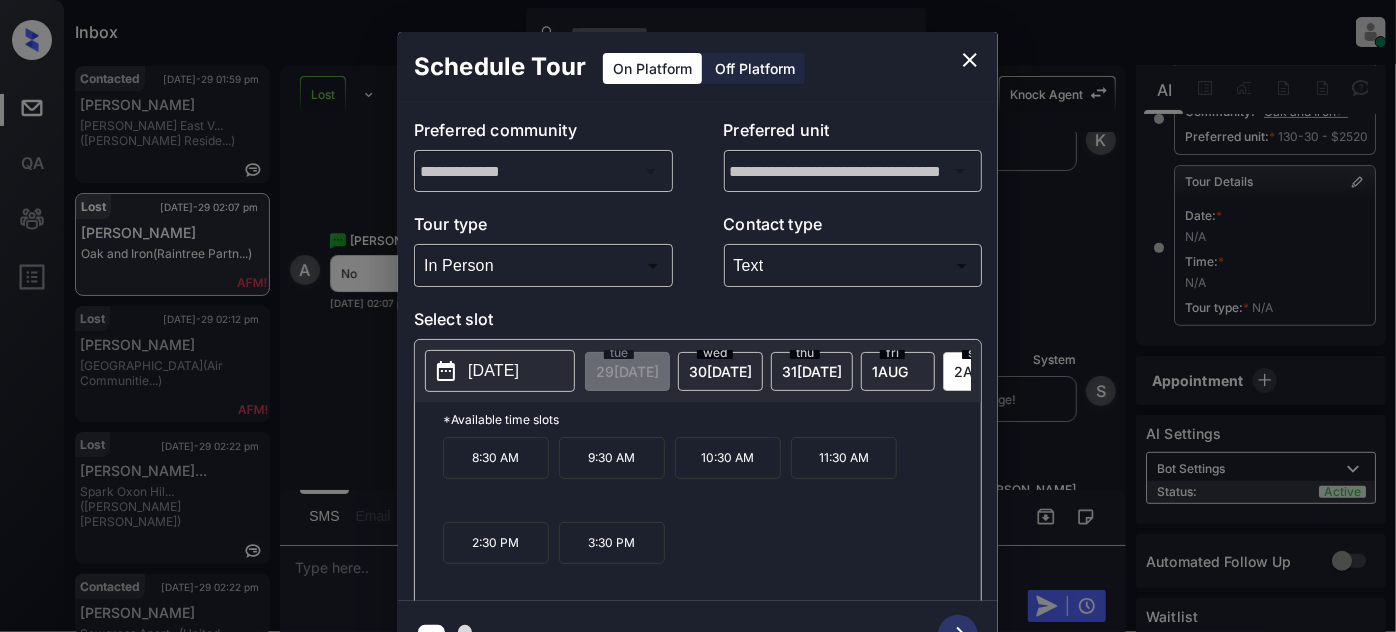 click 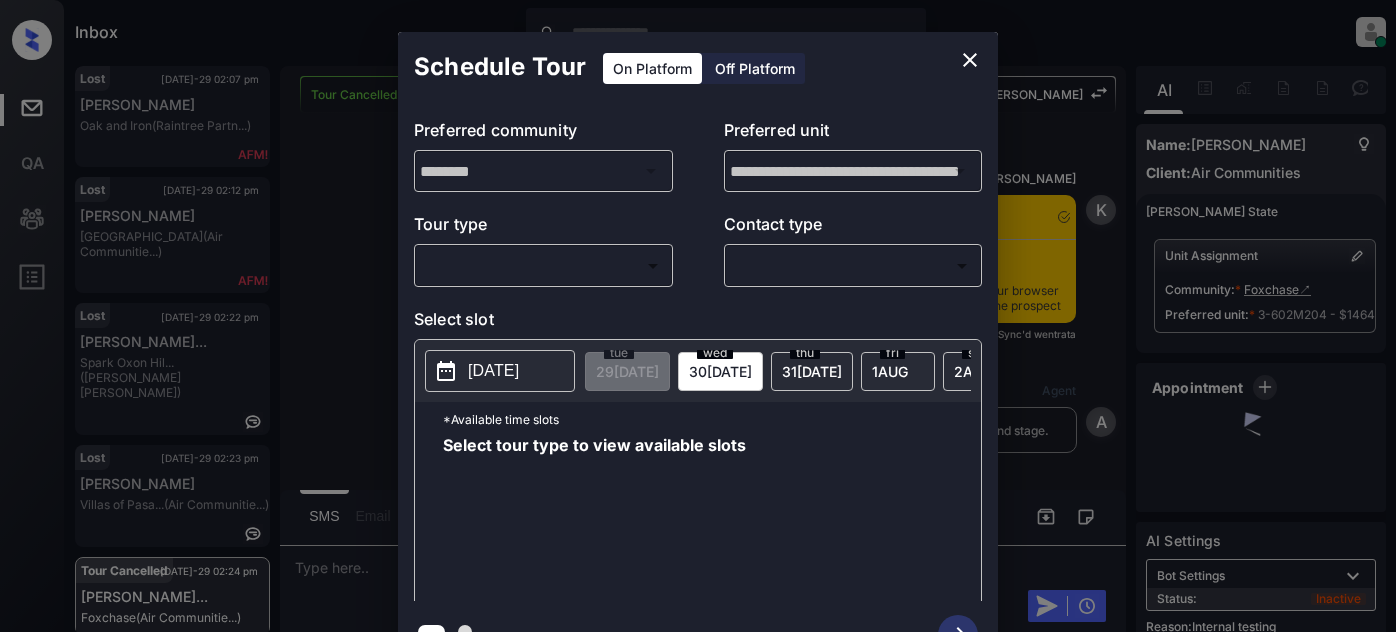 scroll, scrollTop: 0, scrollLeft: 0, axis: both 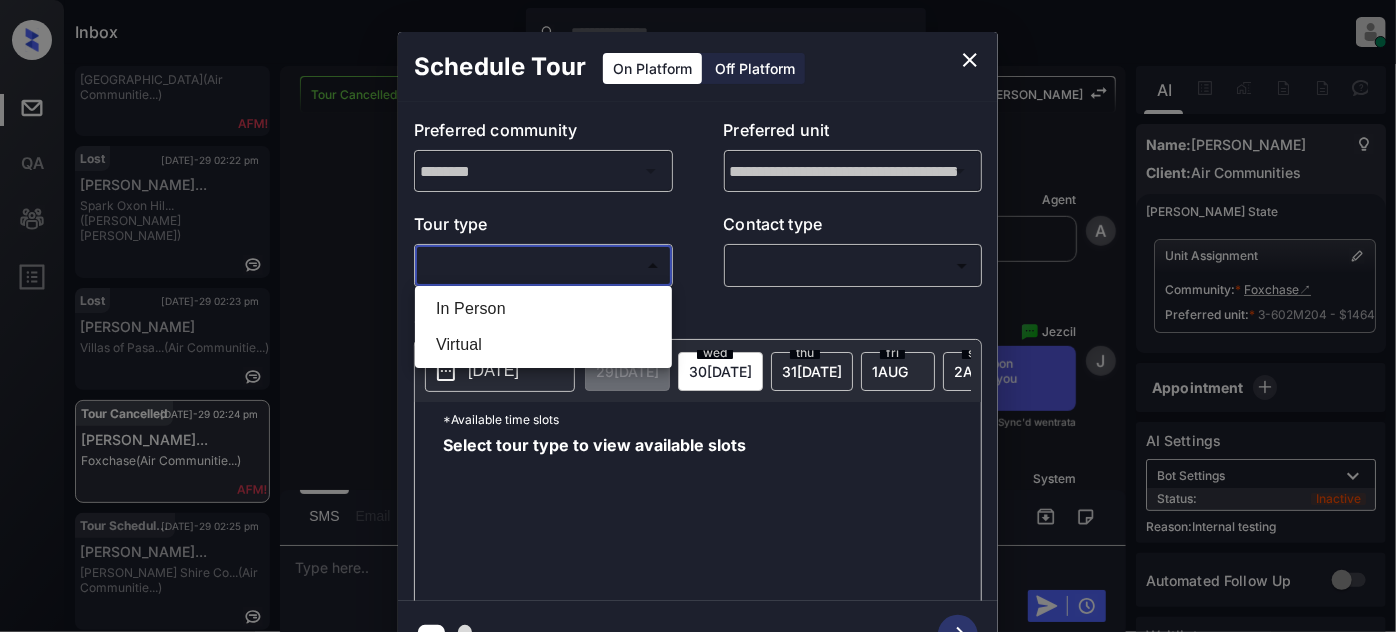click on "Inbox Juan Carlos Manantan Online Set yourself   offline Set yourself   on break Profile Switch to  light  mode Sign out Lost Jul-29 02:07 pm   Arash Hakimi Oak and Iron   (Raintree Partn...) Lost Jul-29 02:12 pm   Maxwell Scott Lincoln Place  (Air Communitie...) Lost Jul-29 02:22 pm   Tahteana Thoma... Spark Oxon Hil...  (Gates Hudson) Lost Jul-29 02:23 pm   Julie Robledo Villas of Pasa...  (Air Communitie...) Tour Cancelled Jul-29 02:24 pm   Sheryll De Guz... Foxchase  (Air Communitie...) Tour Scheduled Jul-29 02:25 pm   Caroline Cahil... Burke Shire Co...  (Air Communitie...) Tour Cancelled Lost Lead Sentiment: Angry Upon sliding the acknowledgement:  Lead will move to lost stage. * ​ SMS and call option will be set to opt out. AFM will be turned off for the lead. Kelsey New Message Kelsey Notes Note: May 26, 2025 01:59 pm  Sync'd w  entrata K New Message Agent Lead created via zuma-chatbot in Inbound stage. May 26, 2025 01:59 pm A New Message Kelsey May 26, 2025 01:59 pm K New Message Zuma Z New Message" at bounding box center [698, 316] 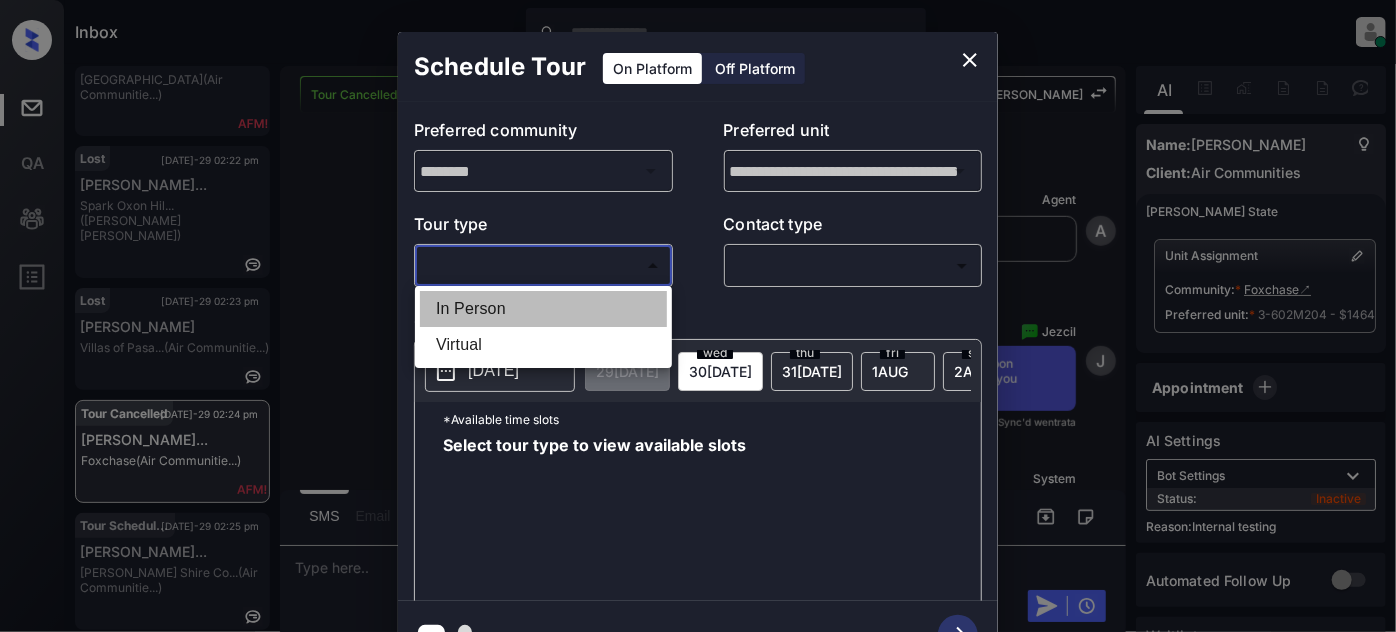 click on "In Person" at bounding box center (543, 309) 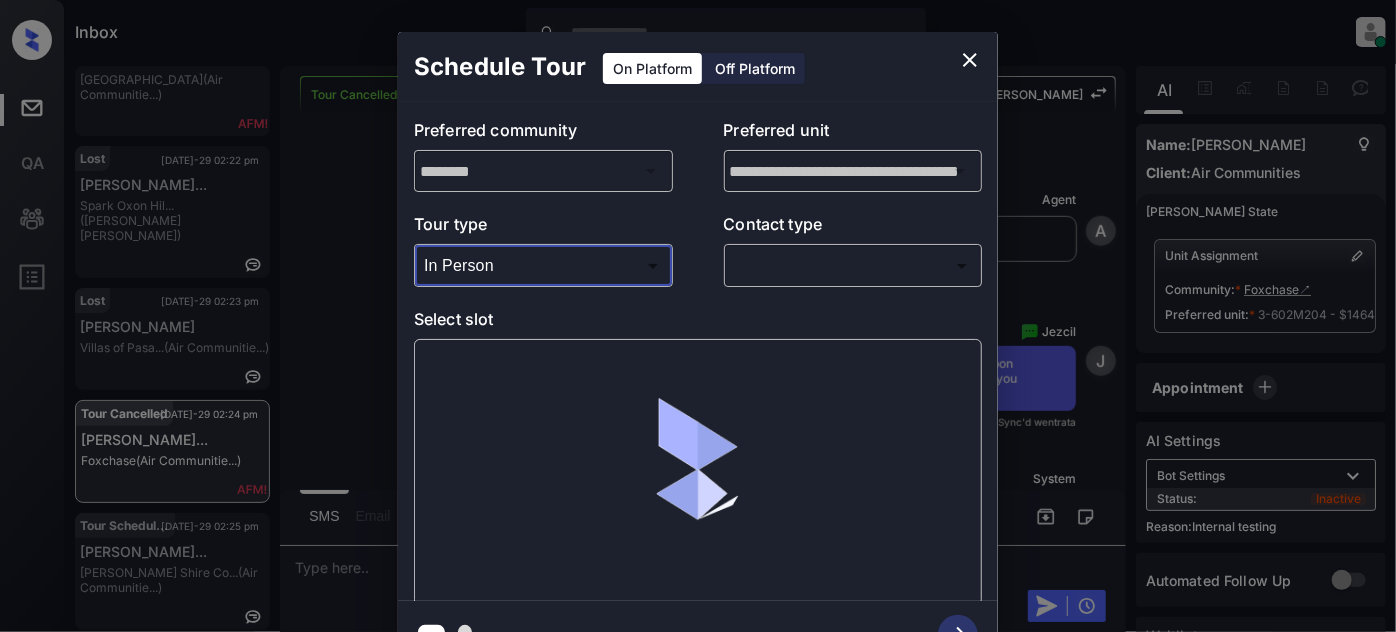 click on "​ ​" at bounding box center (853, 265) 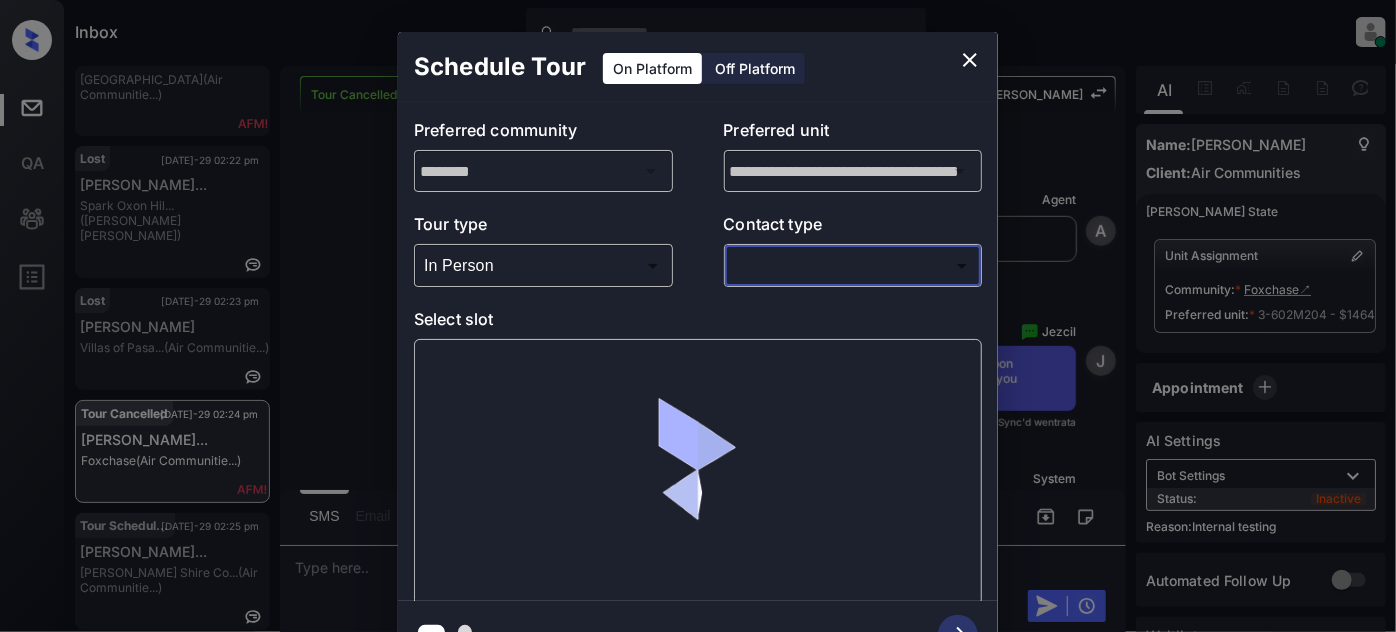 click on "Inbox Juan Carlos Manantan Online Set yourself   offline Set yourself   on break Profile Switch to  light  mode Sign out Lost Jul-29 02:07 pm   Arash Hakimi Oak and Iron   (Raintree Partn...) Lost Jul-29 02:12 pm   Maxwell Scott Lincoln Place  (Air Communitie...) Lost Jul-29 02:22 pm   Tahteana Thoma... Spark Oxon Hil...  (Gates Hudson) Lost Jul-29 02:23 pm   Julie Robledo Villas of Pasa...  (Air Communitie...) Tour Cancelled Jul-29 02:24 pm   Sheryll De Guz... Foxchase  (Air Communitie...) Tour Scheduled Jul-29 02:25 pm   Caroline Cahil... Burke Shire Co...  (Air Communitie...) Tour Cancelled Lost Lead Sentiment: Angry Upon sliding the acknowledgement:  Lead will move to lost stage. * ​ SMS and call option will be set to opt out. AFM will be turned off for the lead. Kelsey New Message Kelsey Notes Note: May 26, 2025 01:59 pm  Sync'd w  entrata K New Message Agent Lead created via zuma-chatbot in Inbound stage. May 26, 2025 01:59 pm A New Message Kelsey May 26, 2025 01:59 pm K New Message Zuma Z New Message" at bounding box center (698, 316) 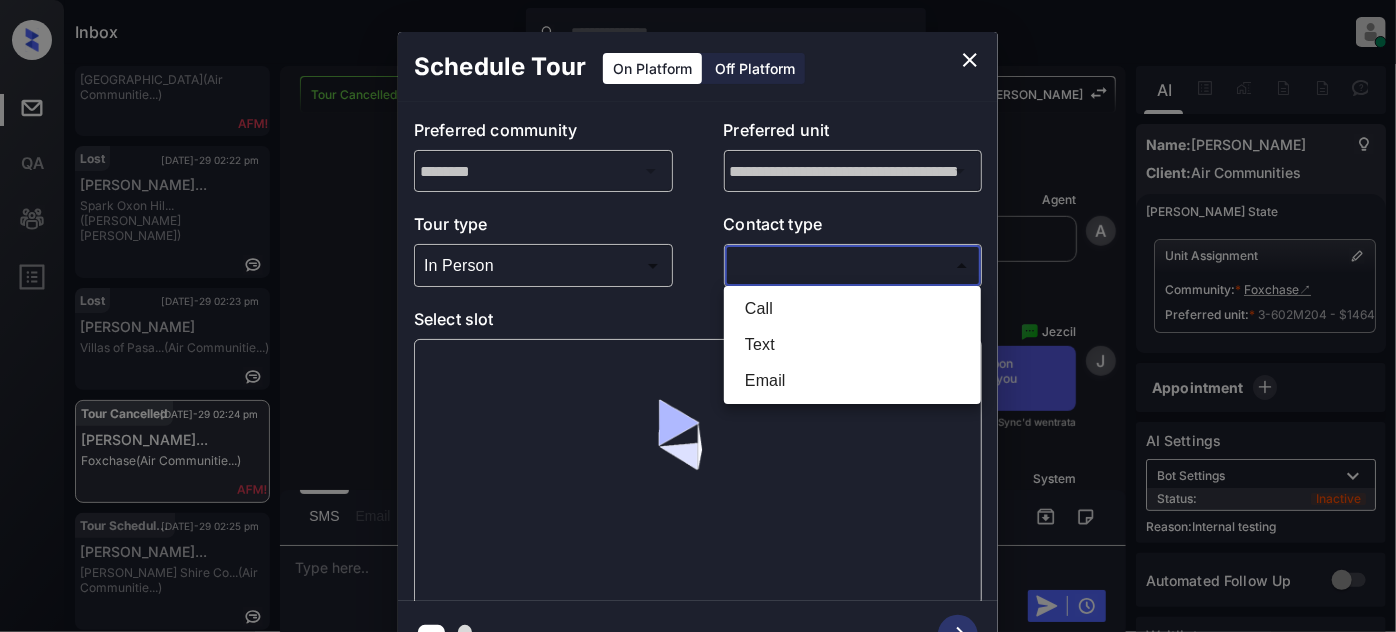 click on "Text" at bounding box center (852, 345) 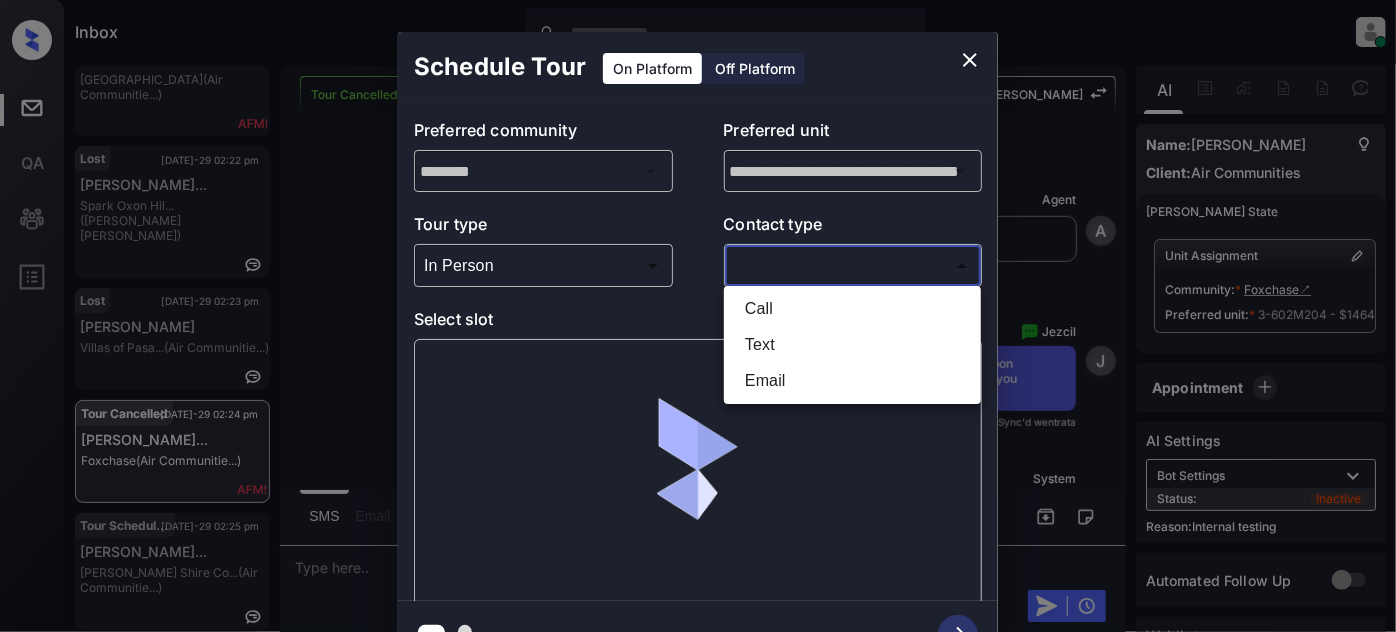 type on "****" 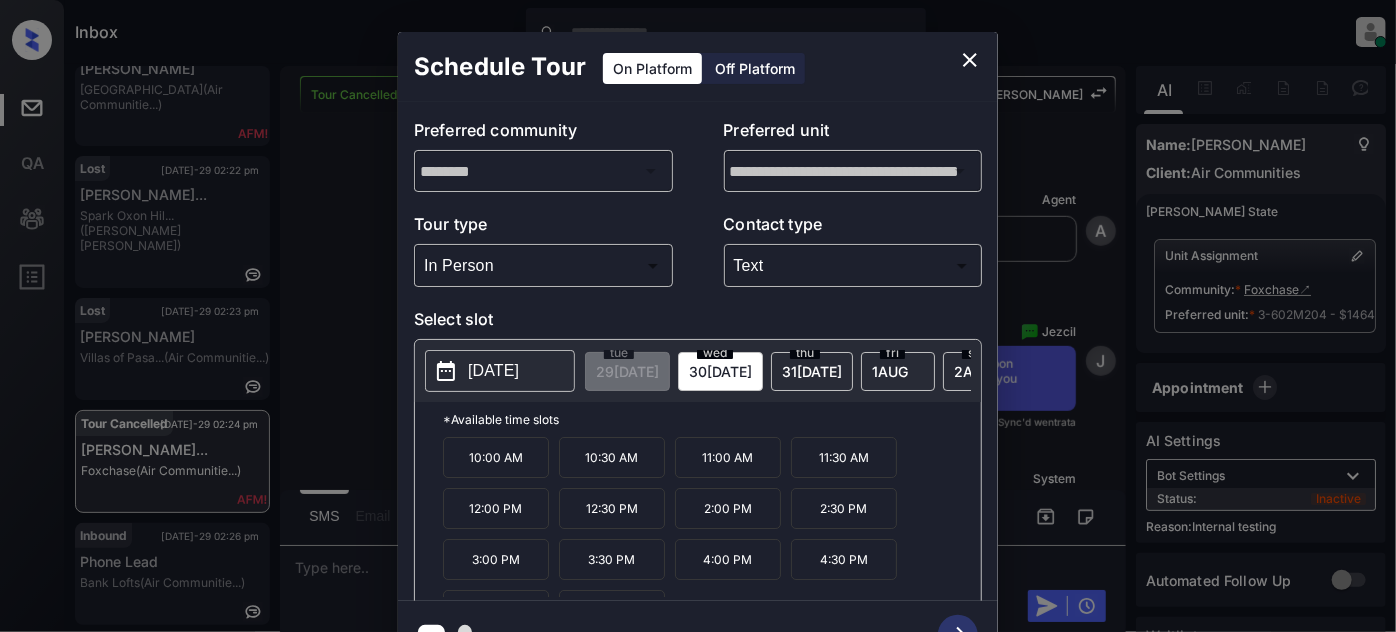 scroll, scrollTop: 31, scrollLeft: 0, axis: vertical 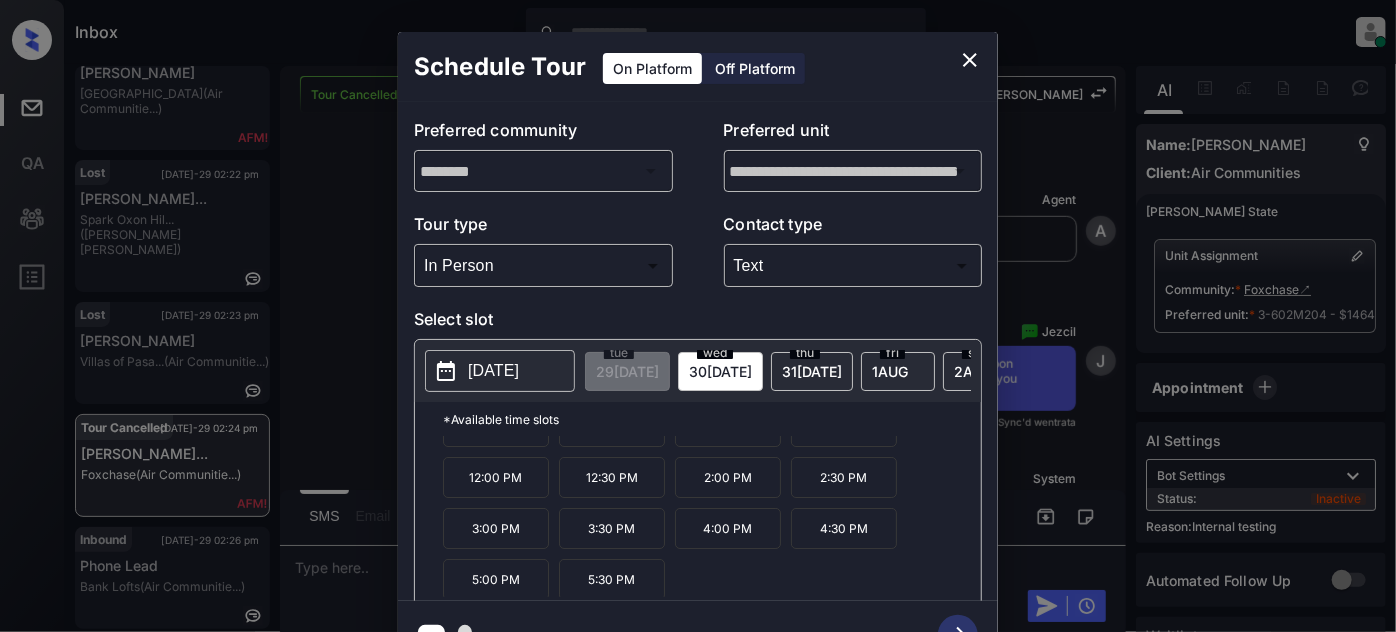 click on "5:30 PM" at bounding box center (612, 579) 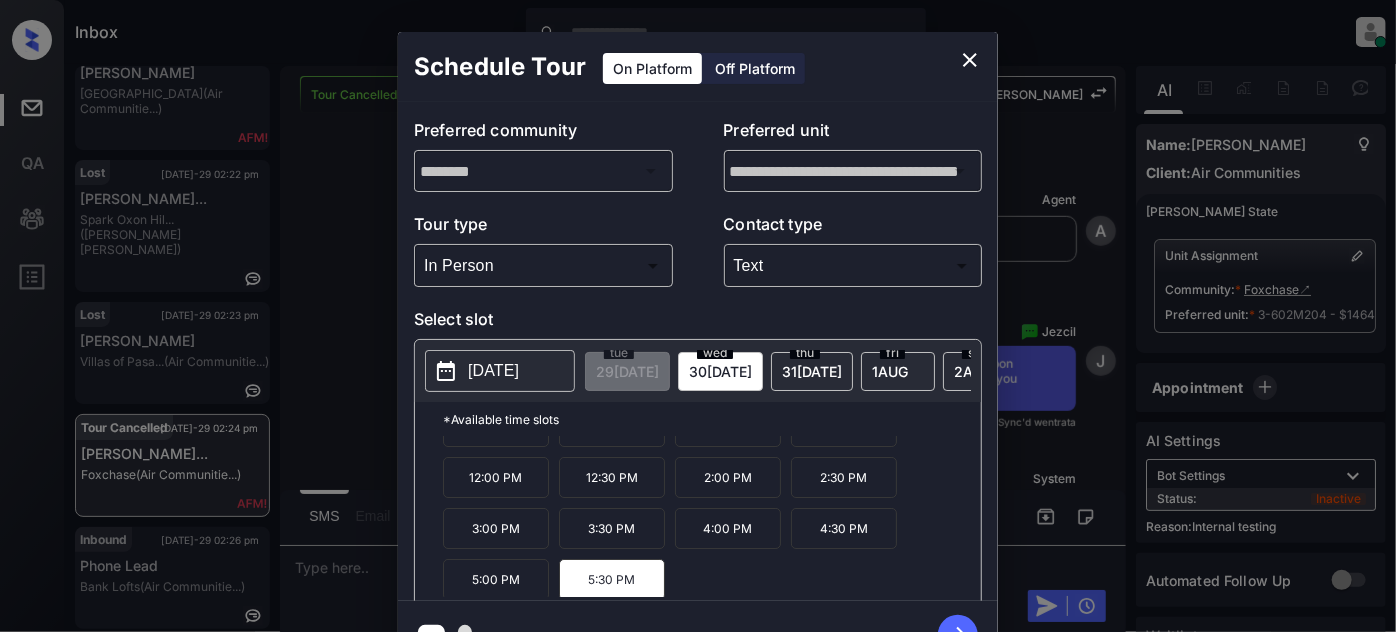 drag, startPoint x: 946, startPoint y: 620, endPoint x: 943, endPoint y: 562, distance: 58.077534 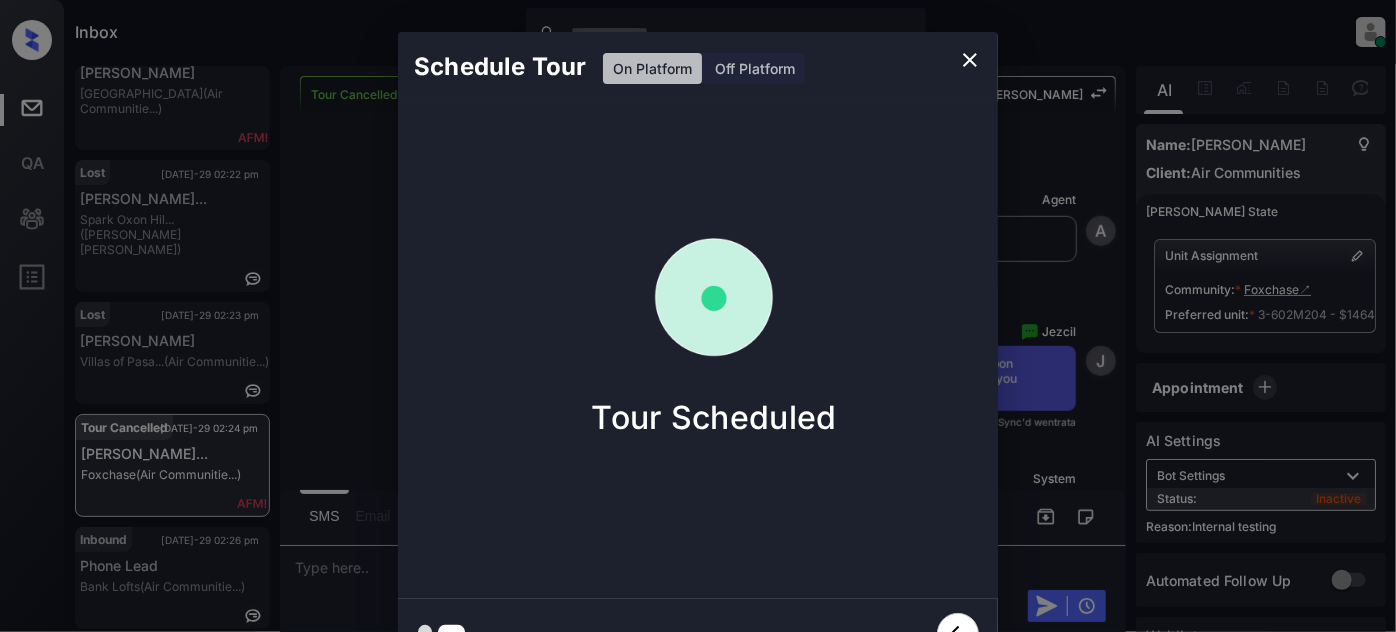 click 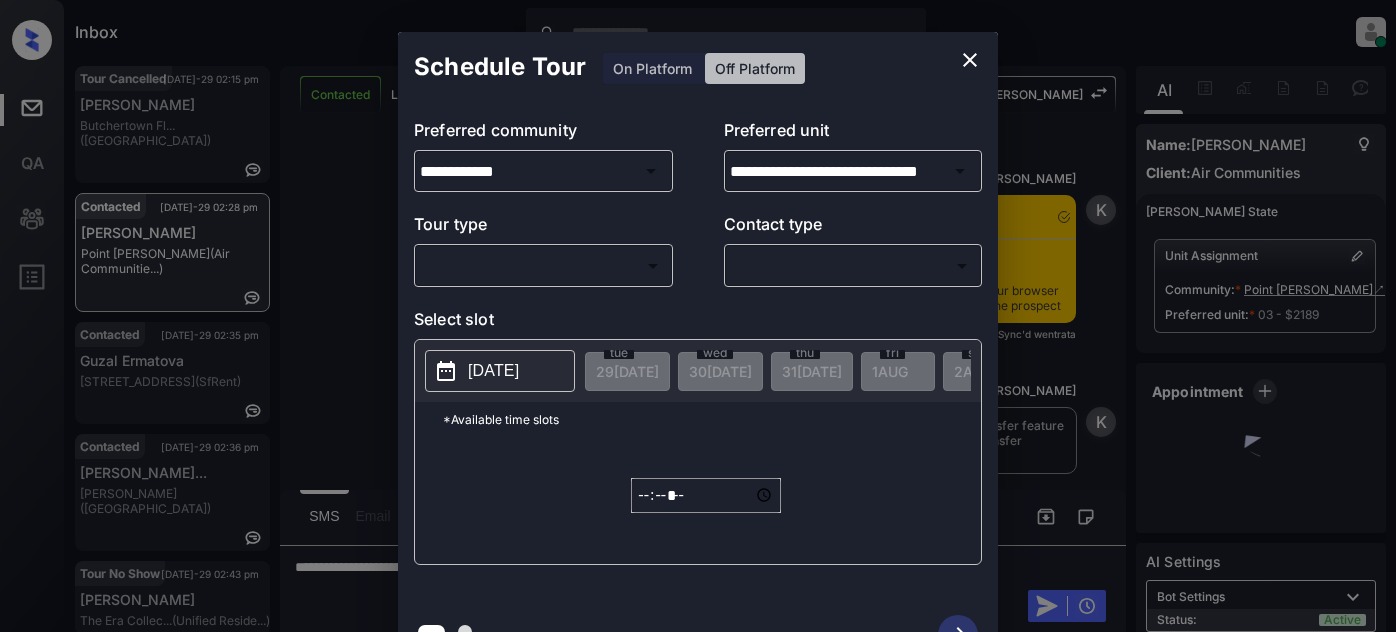 scroll, scrollTop: 0, scrollLeft: 0, axis: both 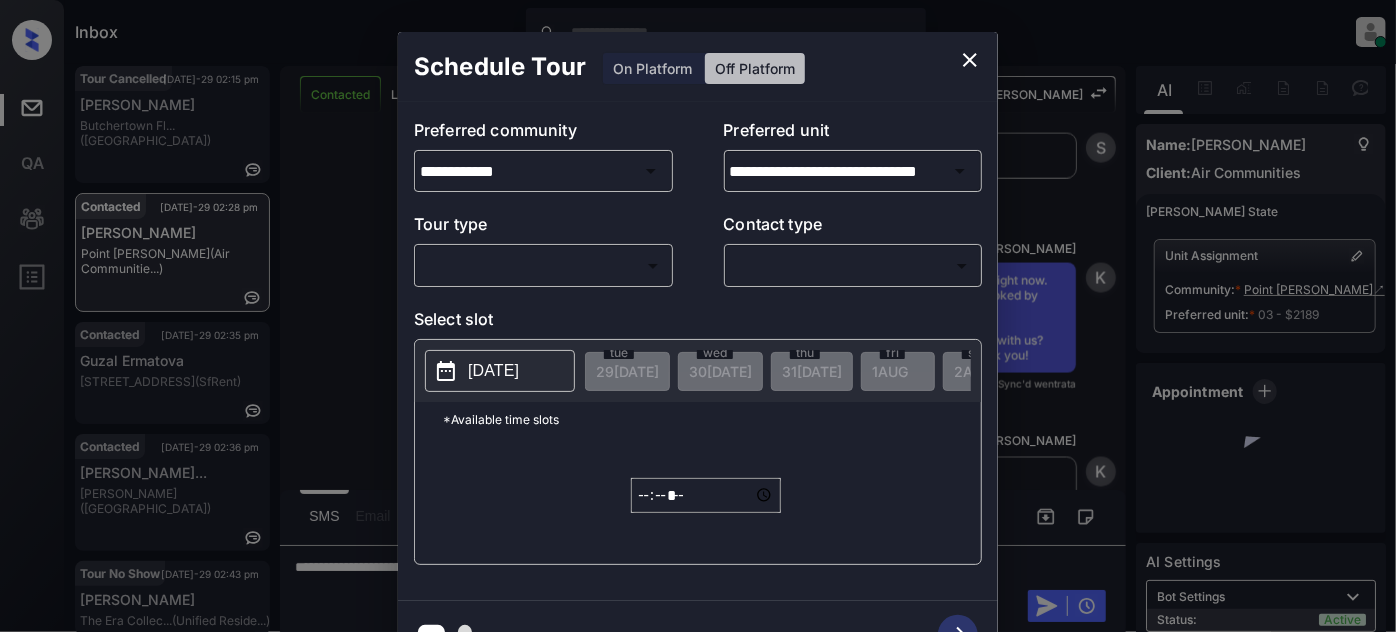 click on "Inbox [PERSON_NAME] Online Set yourself   offline Set yourself   on break Profile Switch to  light  mode Sign out Tour Cancelled [DATE]-29 02:15 pm   [PERSON_NAME] Fl...  (Brookside) Contacted [DATE]-29 02:28 pm   [PERSON_NAME] Point [PERSON_NAME]  (Air Communitie...) Contacted [DATE]-29 02:35 pm   Guzal Ermatova [STREET_ADDRESS]  (SfRent) Contacted [DATE]-29 02:36 pm   [PERSON_NAME]... [PERSON_NAME]  (Brookside) Tour No Show [DATE]-29 02:43 pm   [PERSON_NAME] The Era Collec...  (Unified Reside...) Contacted Lost Lead Sentiment: Angry Upon sliding the acknowledgement:  Lead will move to lost stage. * ​ SMS and call option will be set to opt out. AFM will be turned off for the lead. Kelsey New Message Kelsey Notes Note: <a href="[URL][DOMAIN_NAME]">[URL][DOMAIN_NAME]</a> - Paste this link into your browser to view [PERSON_NAME] conversation with the prospect [DATE] 02:16 pm  Sync'd w  entrata K New Message [PERSON_NAME] [DATE] 02:16 pm K A" at bounding box center (698, 316) 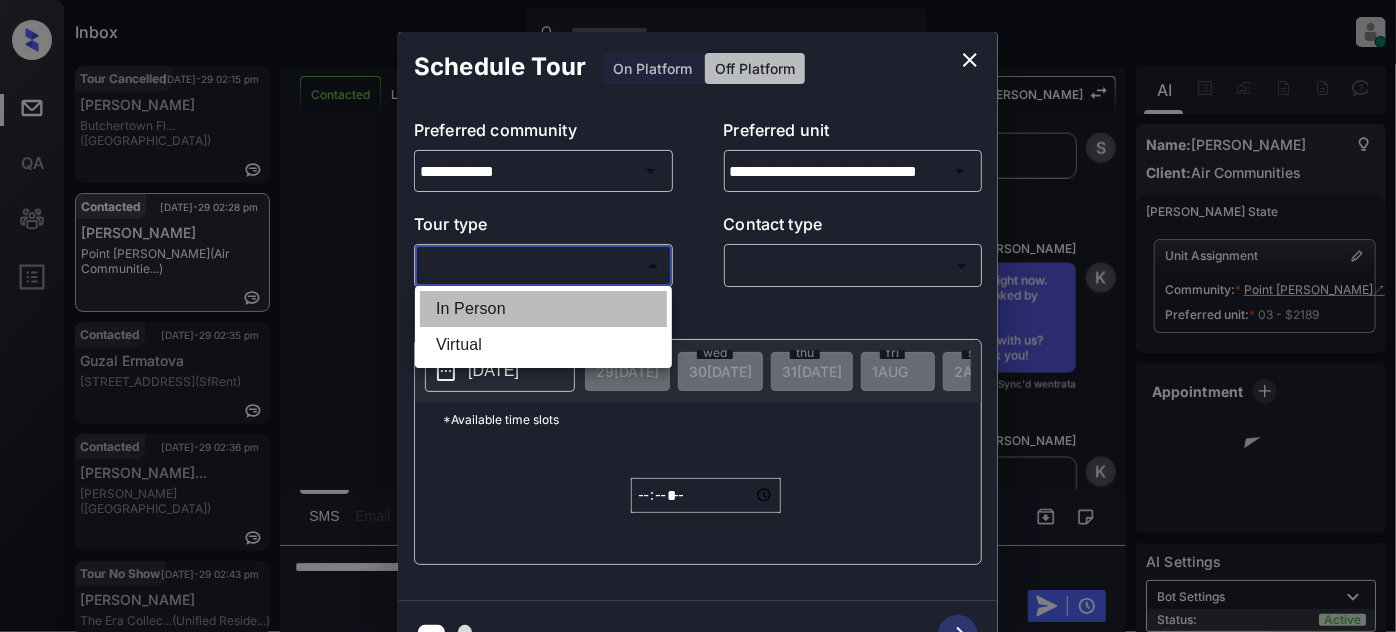 click on "In Person" at bounding box center [543, 309] 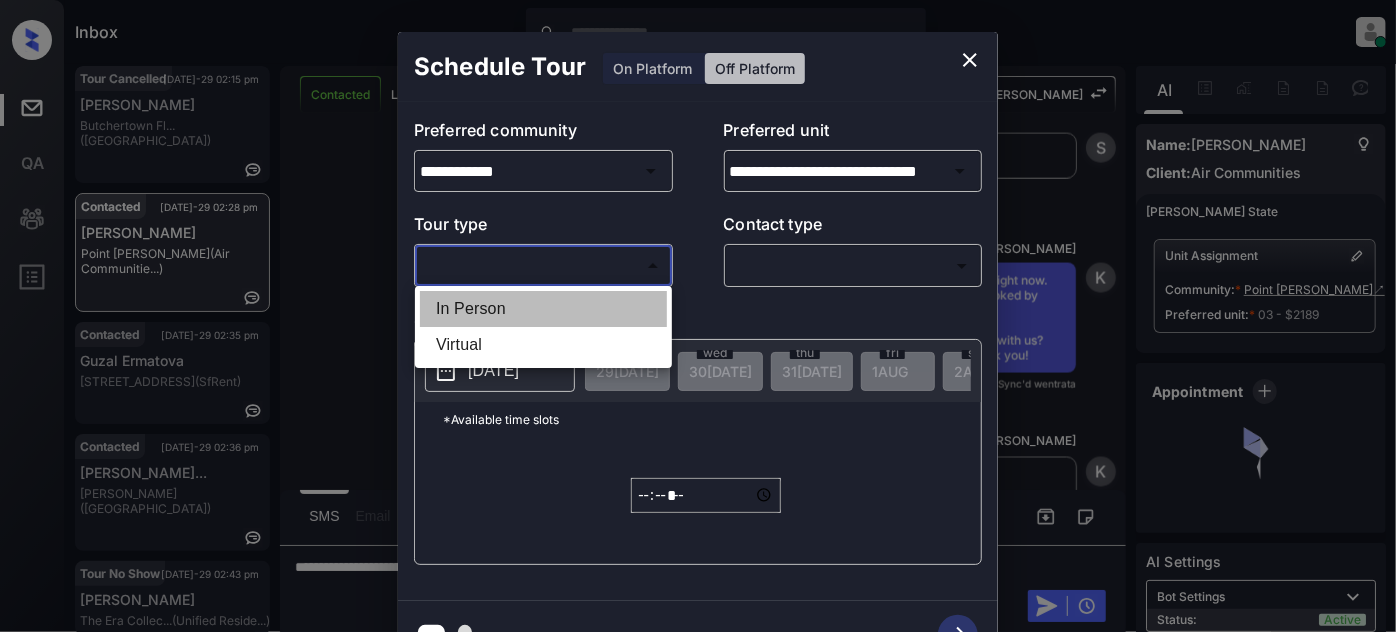 type on "********" 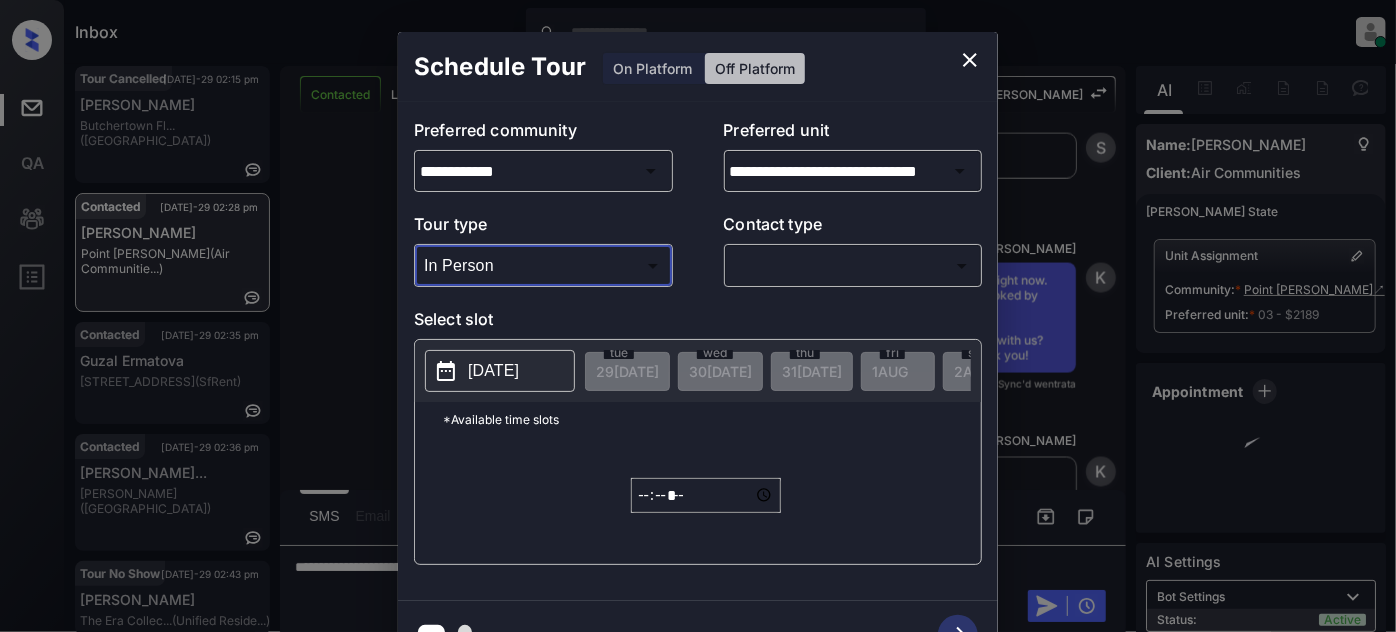 click on "Inbox [PERSON_NAME] Online Set yourself   offline Set yourself   on break Profile Switch to  light  mode Sign out Tour Cancelled [DATE]-29 02:15 pm   [PERSON_NAME] Fl...  (Brookside) Contacted [DATE]-29 02:28 pm   [PERSON_NAME] Point [PERSON_NAME]  (Air Communitie...) Contacted [DATE]-29 02:35 pm   Guzal Ermatova [STREET_ADDRESS]  (SfRent) Contacted [DATE]-29 02:36 pm   [PERSON_NAME]... [PERSON_NAME]  (Brookside) Tour No Show [DATE]-29 02:43 pm   [PERSON_NAME] The Era Collec...  (Unified Reside...) Contacted Lost Lead Sentiment: Angry Upon sliding the acknowledgement:  Lead will move to lost stage. * ​ SMS and call option will be set to opt out. AFM will be turned off for the lead. Kelsey New Message Kelsey Notes Note: <a href="[URL][DOMAIN_NAME]">[URL][DOMAIN_NAME]</a> - Paste this link into your browser to view [PERSON_NAME] conversation with the prospect [DATE] 02:16 pm  Sync'd w  entrata K New Message [PERSON_NAME] [DATE] 02:16 pm K A" at bounding box center [698, 316] 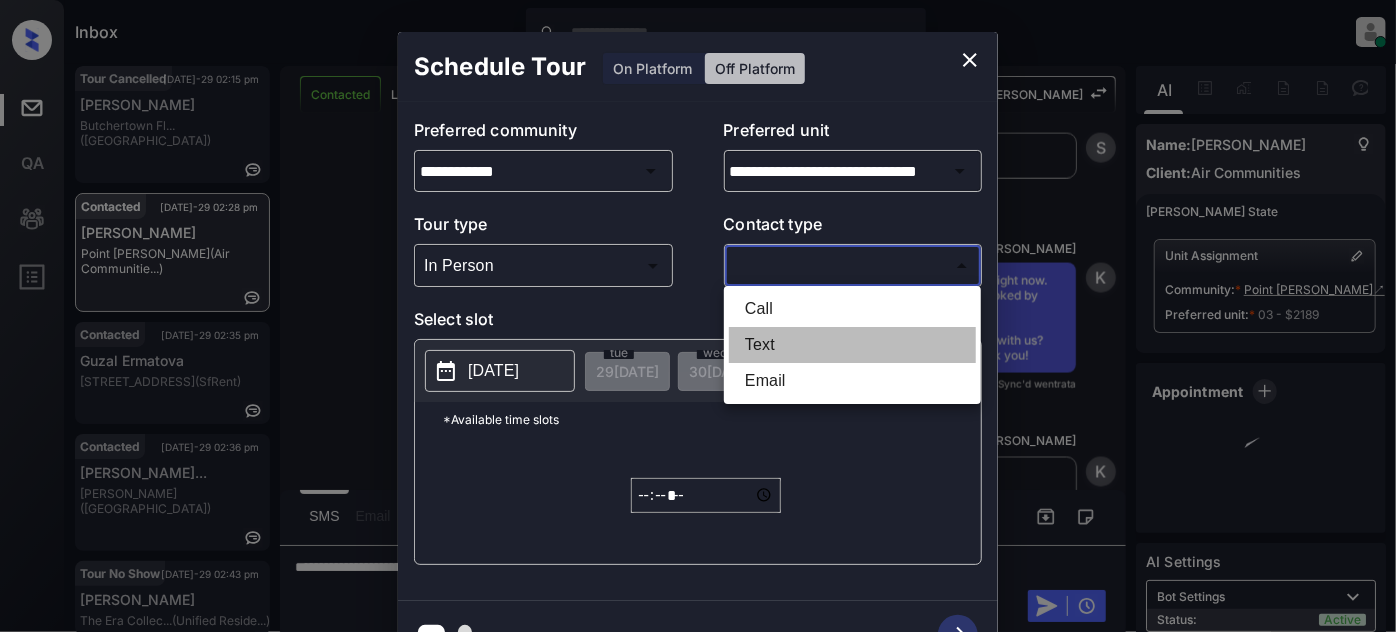 click on "Text" at bounding box center (852, 345) 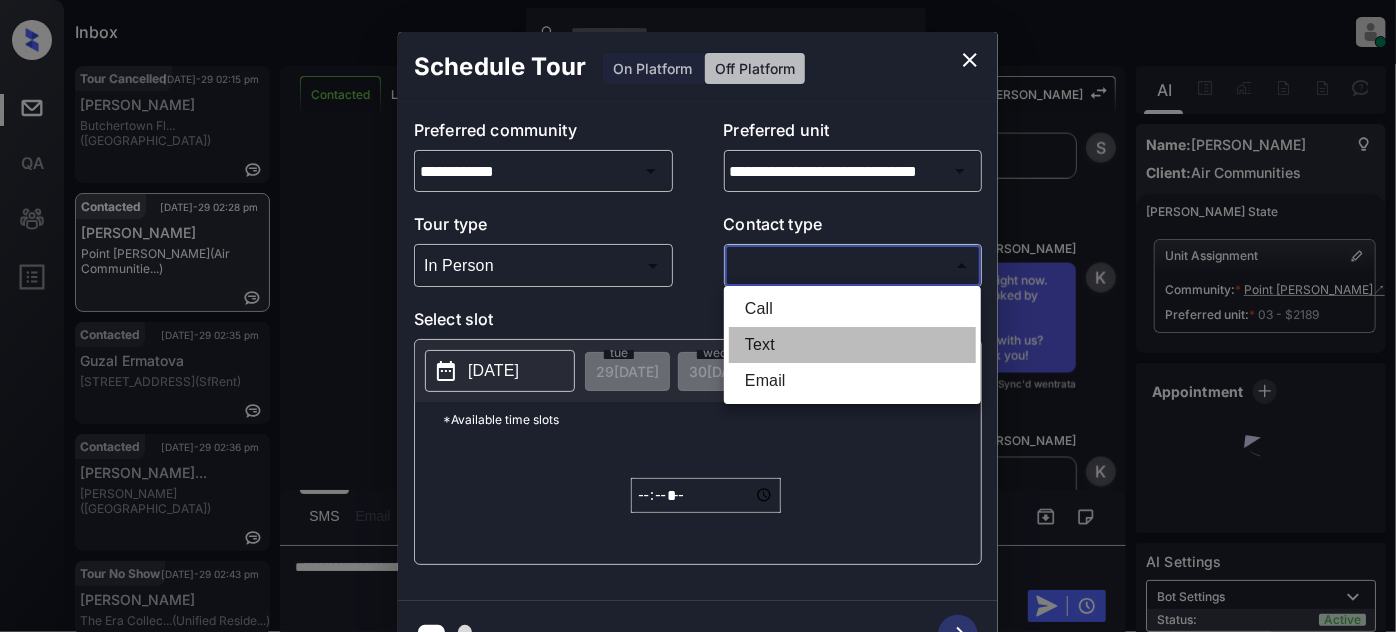 type on "****" 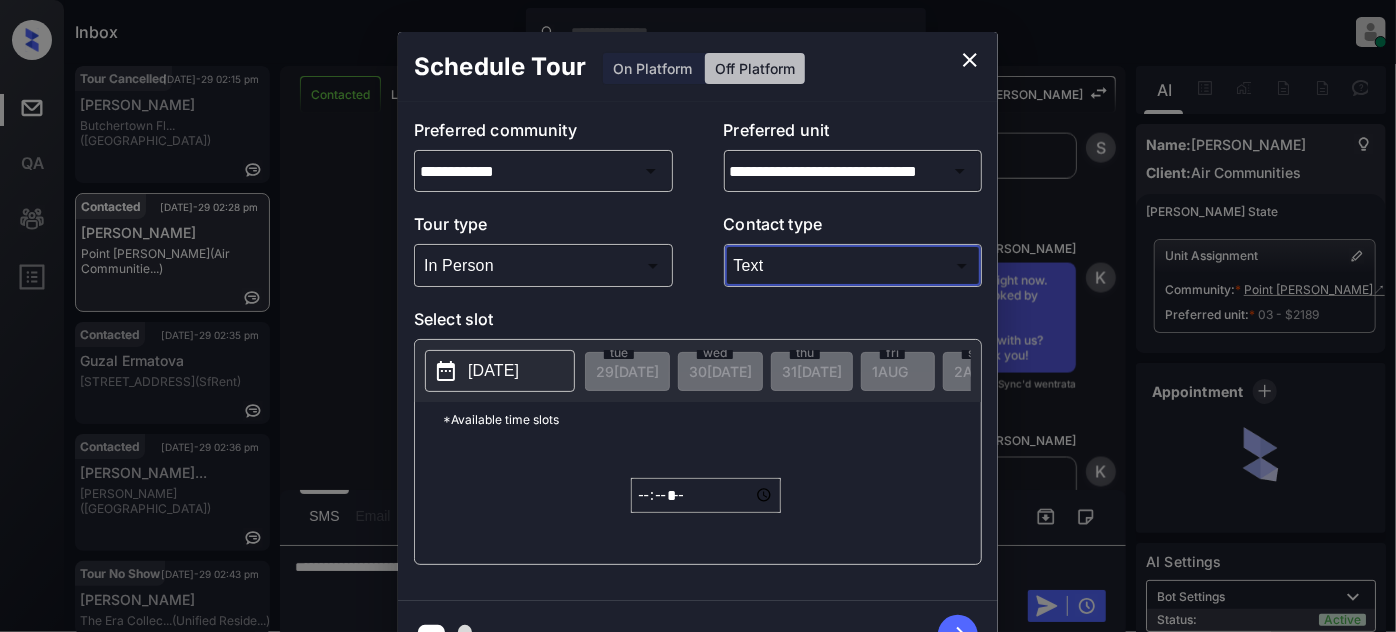 click 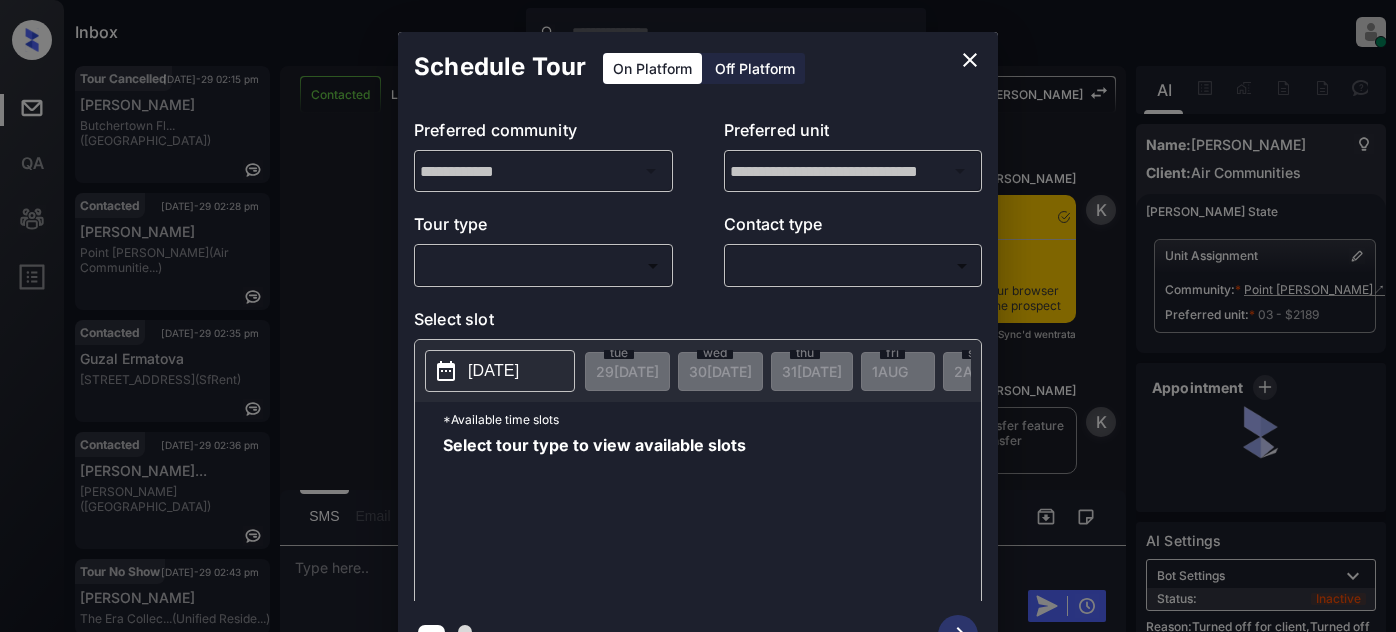 scroll, scrollTop: 0, scrollLeft: 0, axis: both 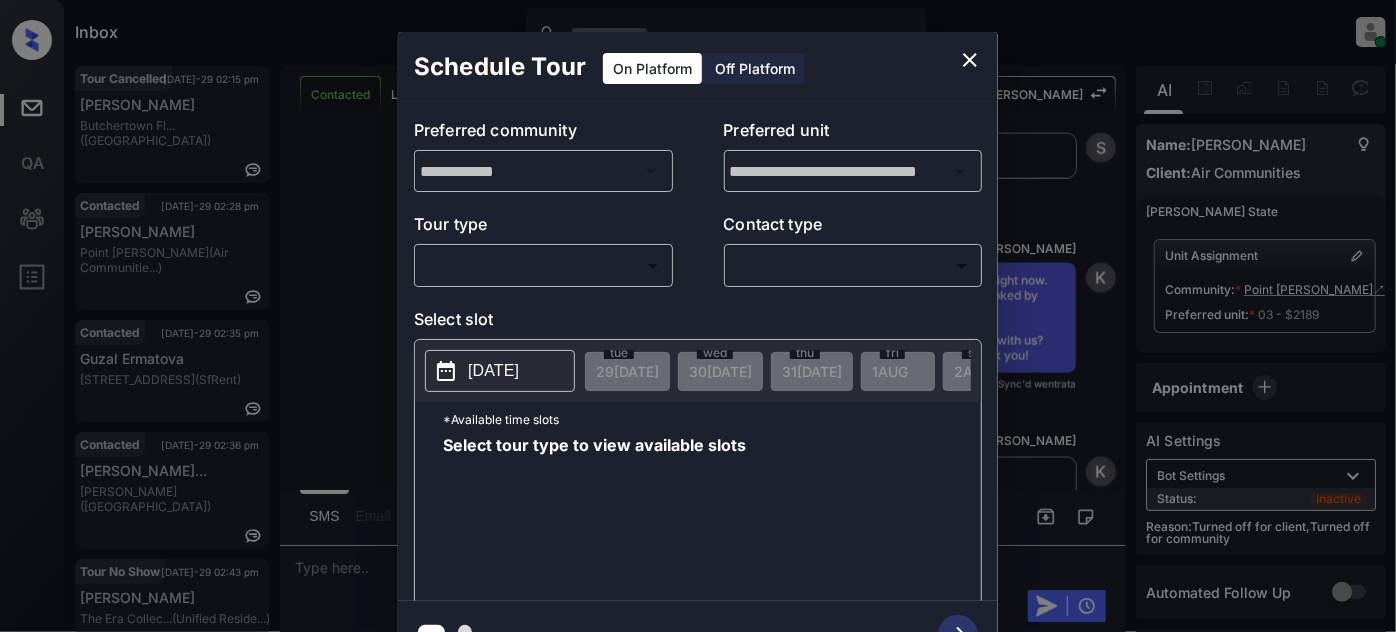 click on "Inbox [PERSON_NAME] Online Set yourself   offline Set yourself   on break Profile Switch to  light  mode Sign out Tour Cancelled [DATE]-29 02:15 pm   [PERSON_NAME] Fl...  (Brookside) Contacted [DATE]-29 02:28 pm   [PERSON_NAME] Point [PERSON_NAME]  (Air Communitie...) Contacted [DATE]-29 02:35 pm   Guzal Ermatova [STREET_ADDRESS]  (SfRent) Contacted [DATE]-29 02:36 pm   [PERSON_NAME]... [PERSON_NAME]  (Brookside) Tour No Show [DATE]-29 02:43 pm   [PERSON_NAME] The Era Collec...  (Unified Reside...) Tour Cancelled [DATE]-29 02:44 pm   [PERSON_NAME] Royal Crest Es...  (Air Communitie...) Contacted Lost Lead Sentiment: Angry Upon sliding the acknowledgement:  Lead will move to lost stage. * ​ SMS and call option will be set to opt out. AFM will be turned off for the lead. Kelsey New Message [PERSON_NAME] Notes Note: <a href="[URL][DOMAIN_NAME]">[URL][DOMAIN_NAME]</a> - Paste this link into your browser to view [PERSON_NAME] conversation with the prospect K" at bounding box center (698, 316) 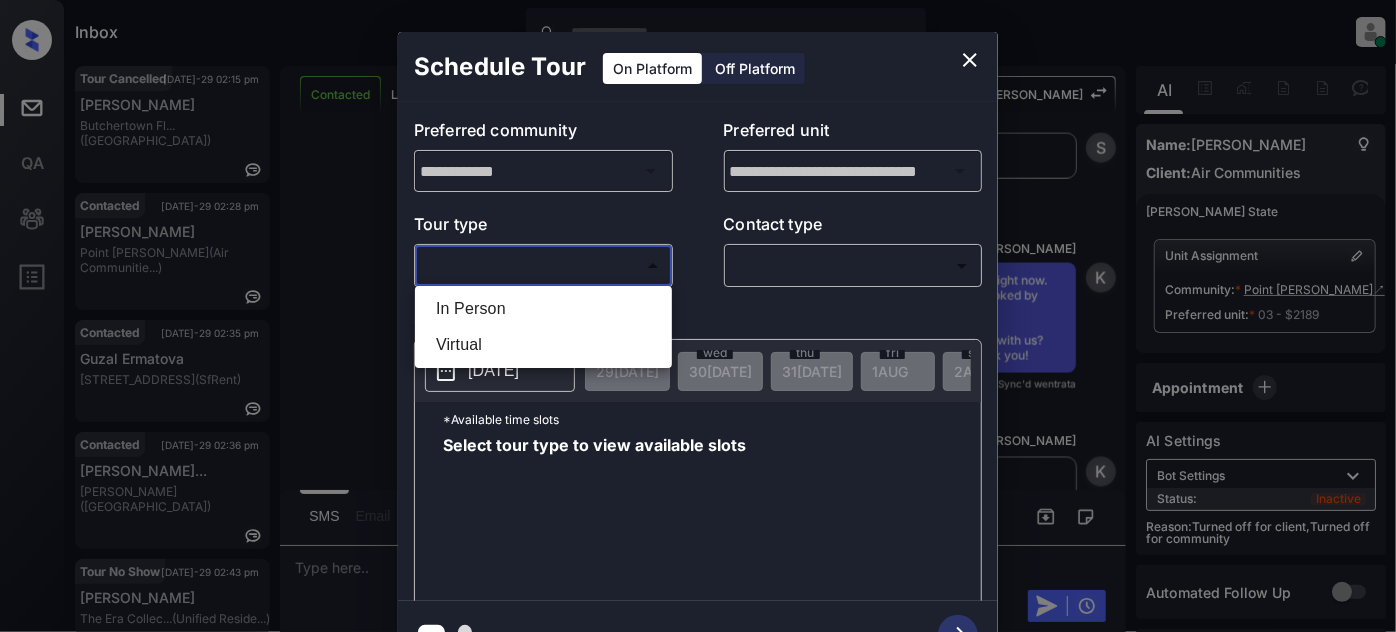 click on "In Person" at bounding box center (543, 309) 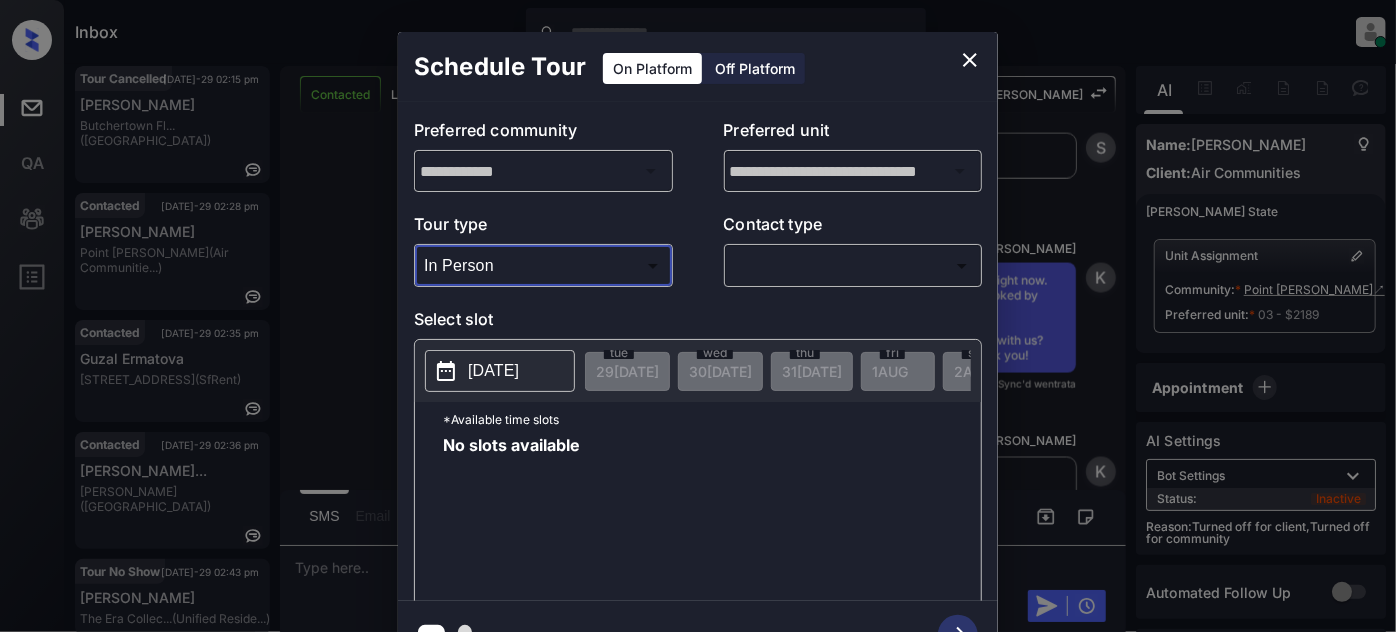 click on "Inbox [PERSON_NAME] Online Set yourself   offline Set yourself   on break Profile Switch to  light  mode Sign out Tour Cancelled [DATE]-29 02:15 pm   [PERSON_NAME] Fl...  (Brookside) Contacted [DATE]-29 02:28 pm   [PERSON_NAME] Point [PERSON_NAME]  (Air Communitie...) Contacted [DATE]-29 02:35 pm   Guzal Ermatova [STREET_ADDRESS]  (SfRent) Contacted [DATE]-29 02:36 pm   [PERSON_NAME]... [PERSON_NAME]  (Brookside) Tour No Show [DATE]-29 02:43 pm   [PERSON_NAME] The Era Collec...  (Unified Reside...) Tour Cancelled [DATE]-29 02:44 pm   [PERSON_NAME] Royal Crest Es...  (Air Communitie...) Contacted Lost Lead Sentiment: Angry Upon sliding the acknowledgement:  Lead will move to lost stage. * ​ SMS and call option will be set to opt out. AFM will be turned off for the lead. Kelsey New Message [PERSON_NAME] Notes Note: <a href="[URL][DOMAIN_NAME]">[URL][DOMAIN_NAME]</a> - Paste this link into your browser to view [PERSON_NAME] conversation with the prospect K" at bounding box center [698, 316] 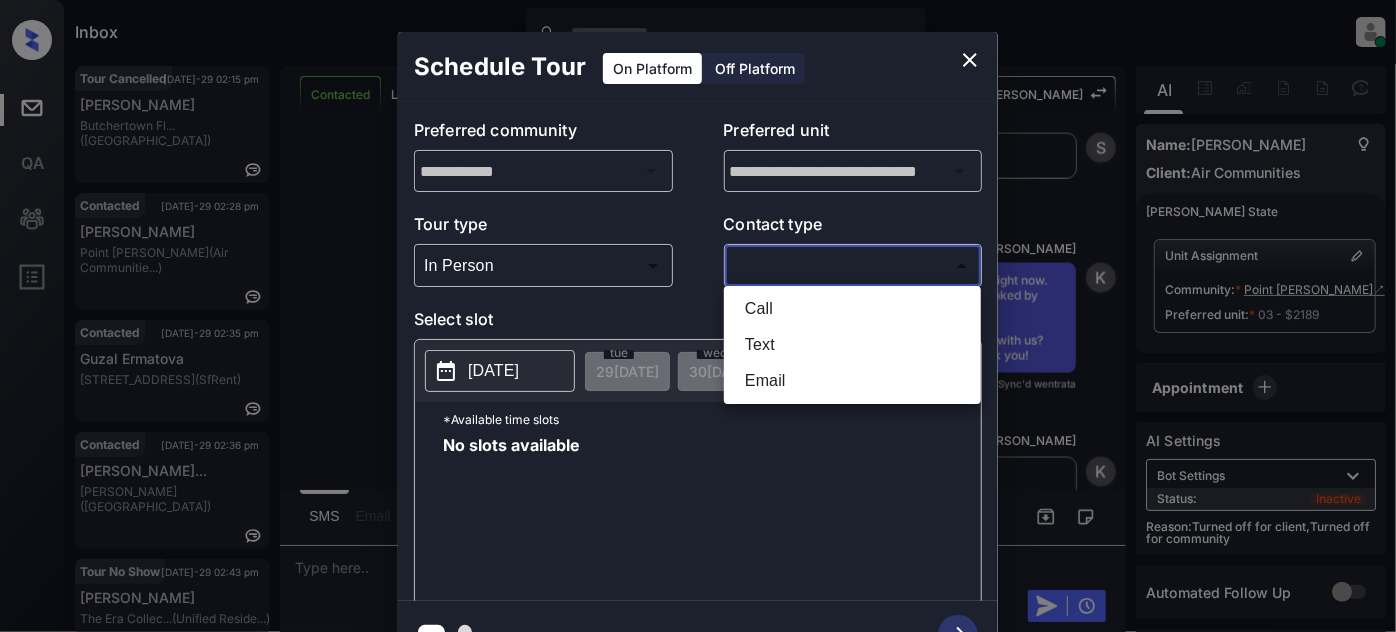 click on "Text" at bounding box center [852, 345] 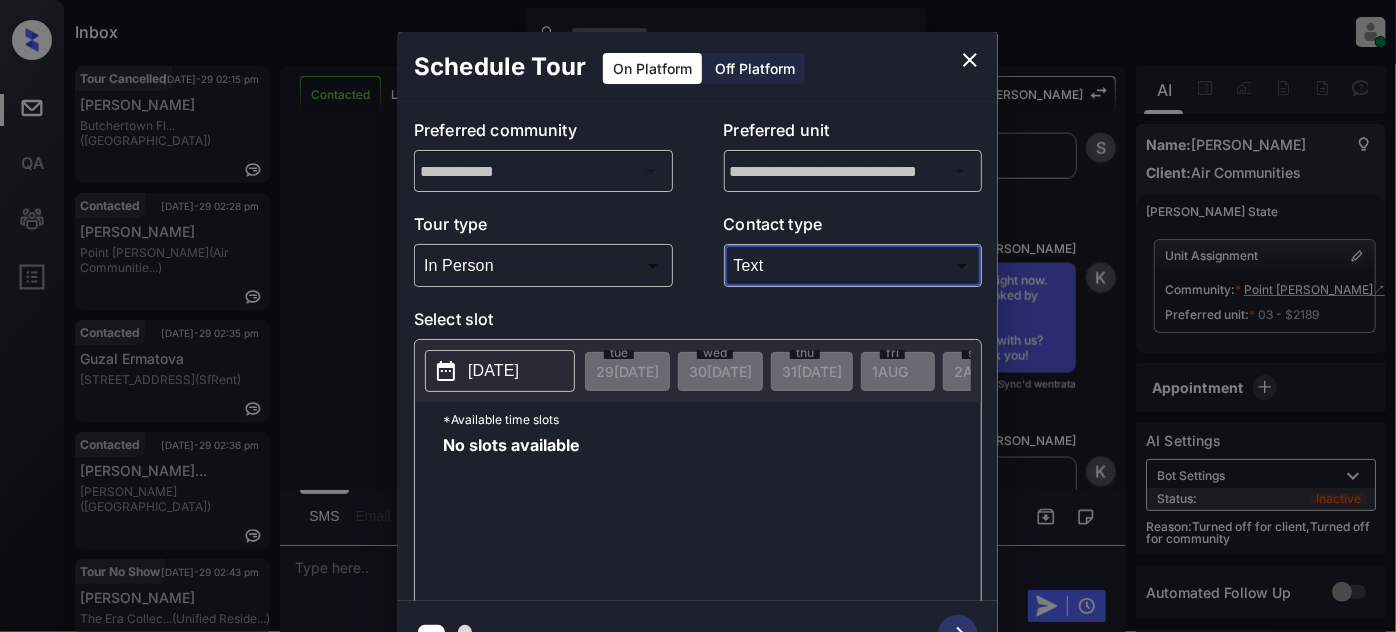 click on "[DATE]" at bounding box center (493, 371) 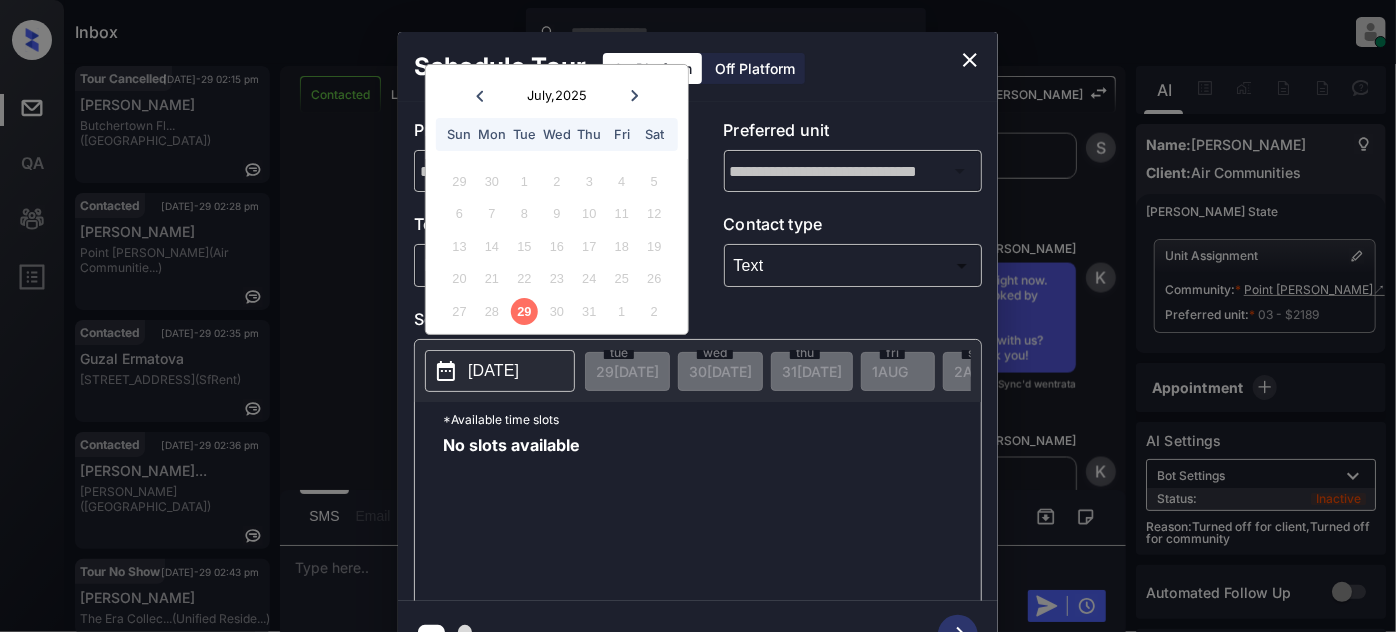 click on "17" at bounding box center (589, 246) 